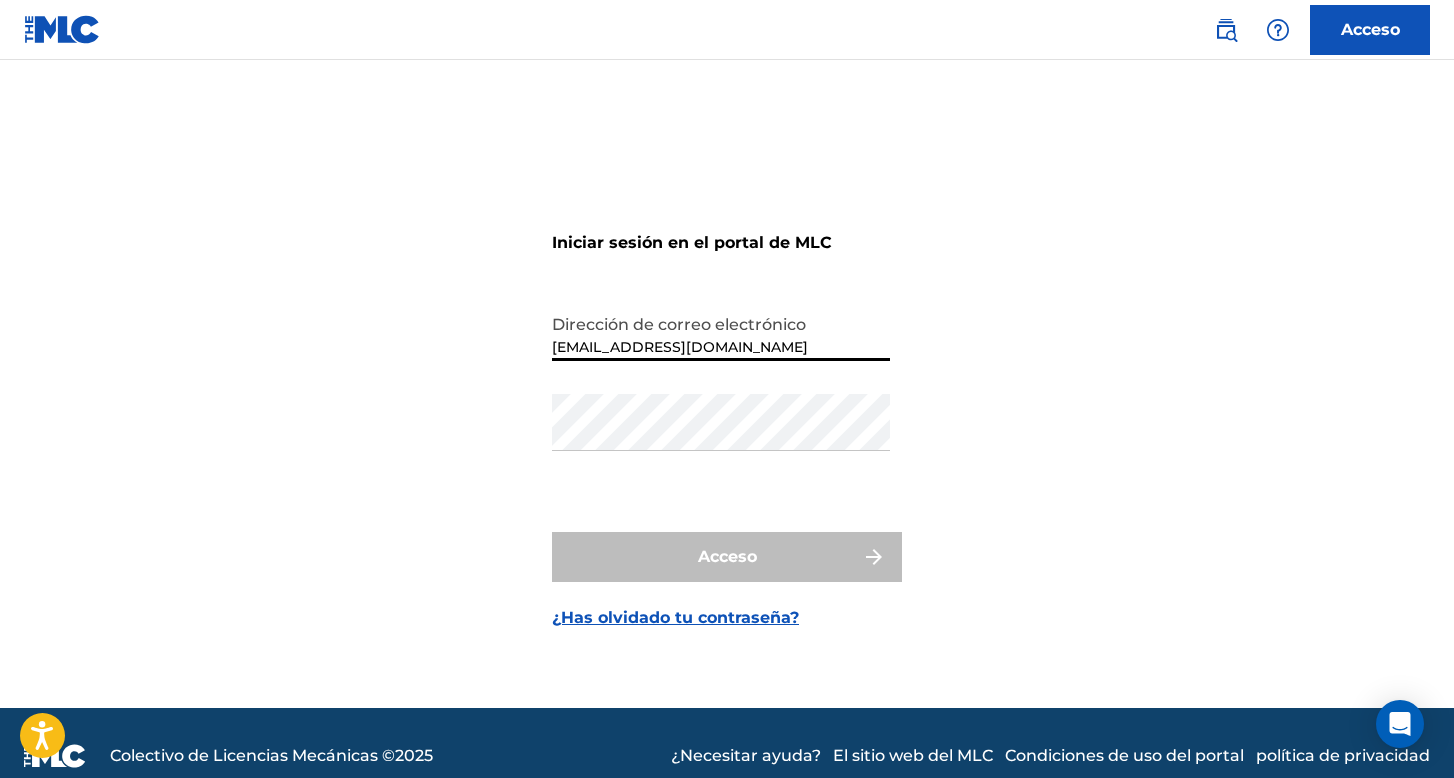 scroll, scrollTop: 0, scrollLeft: 0, axis: both 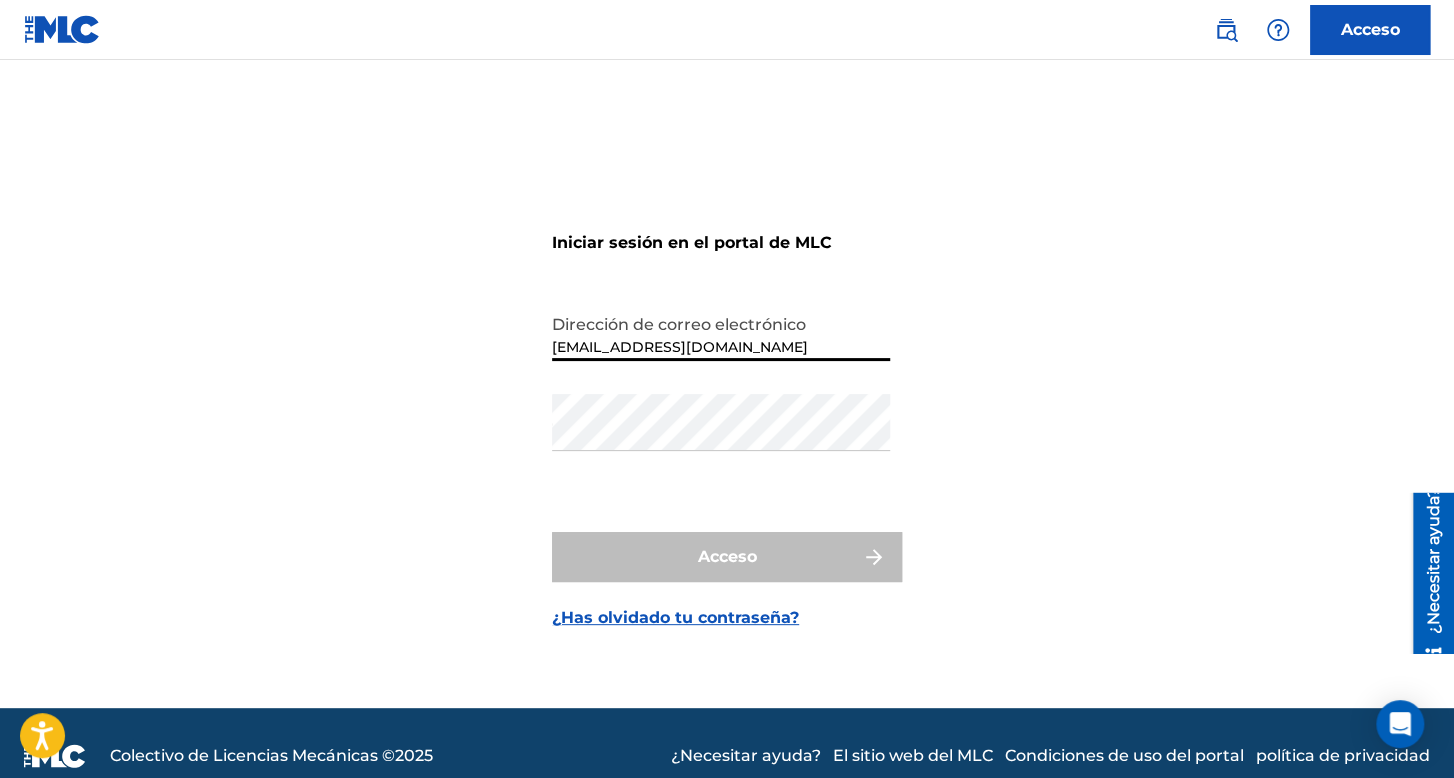 drag, startPoint x: 760, startPoint y: 351, endPoint x: 475, endPoint y: 366, distance: 285.39447 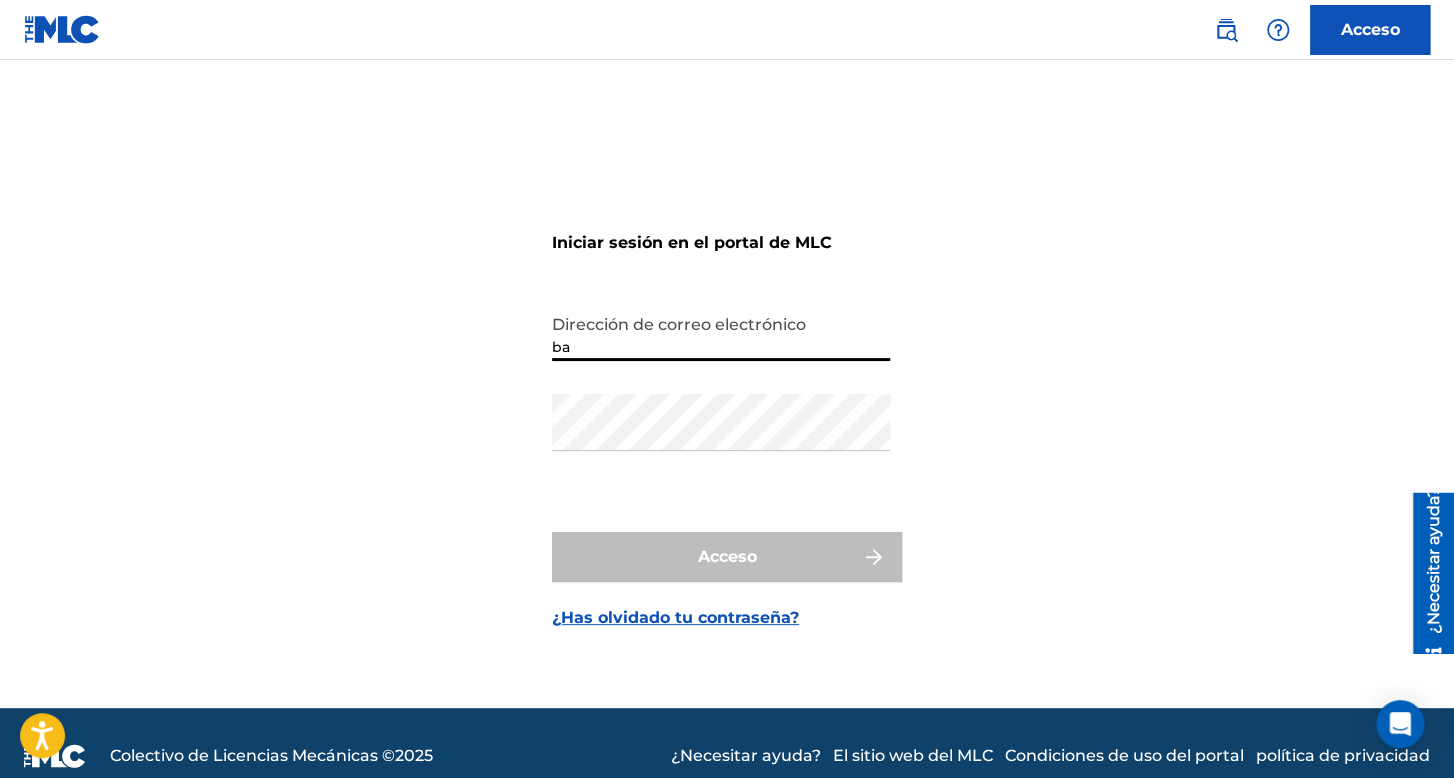 type on "bastardogonzalezluissamuel@gmail.com" 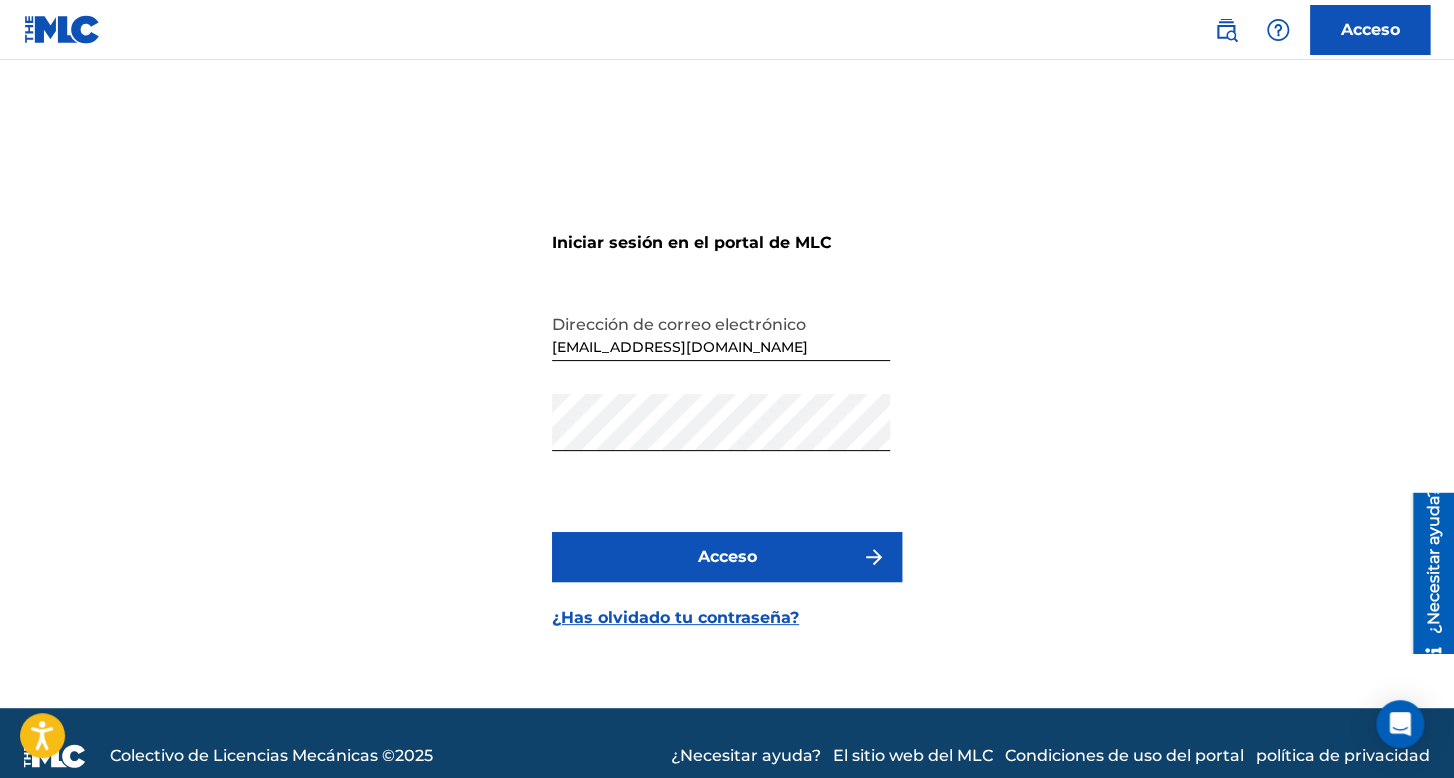 click at bounding box center [874, 557] 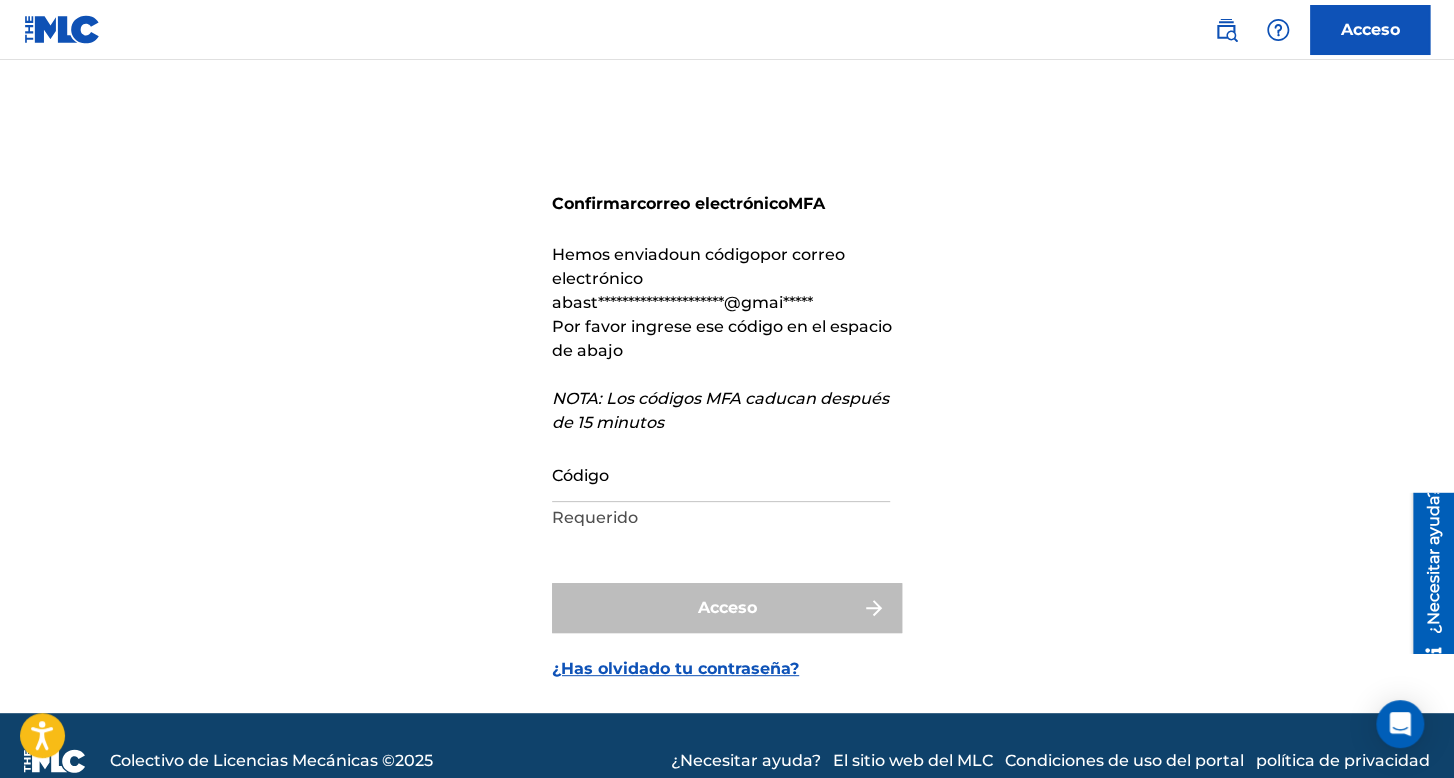 drag, startPoint x: 651, startPoint y: 489, endPoint x: 656, endPoint y: 476, distance: 13.928389 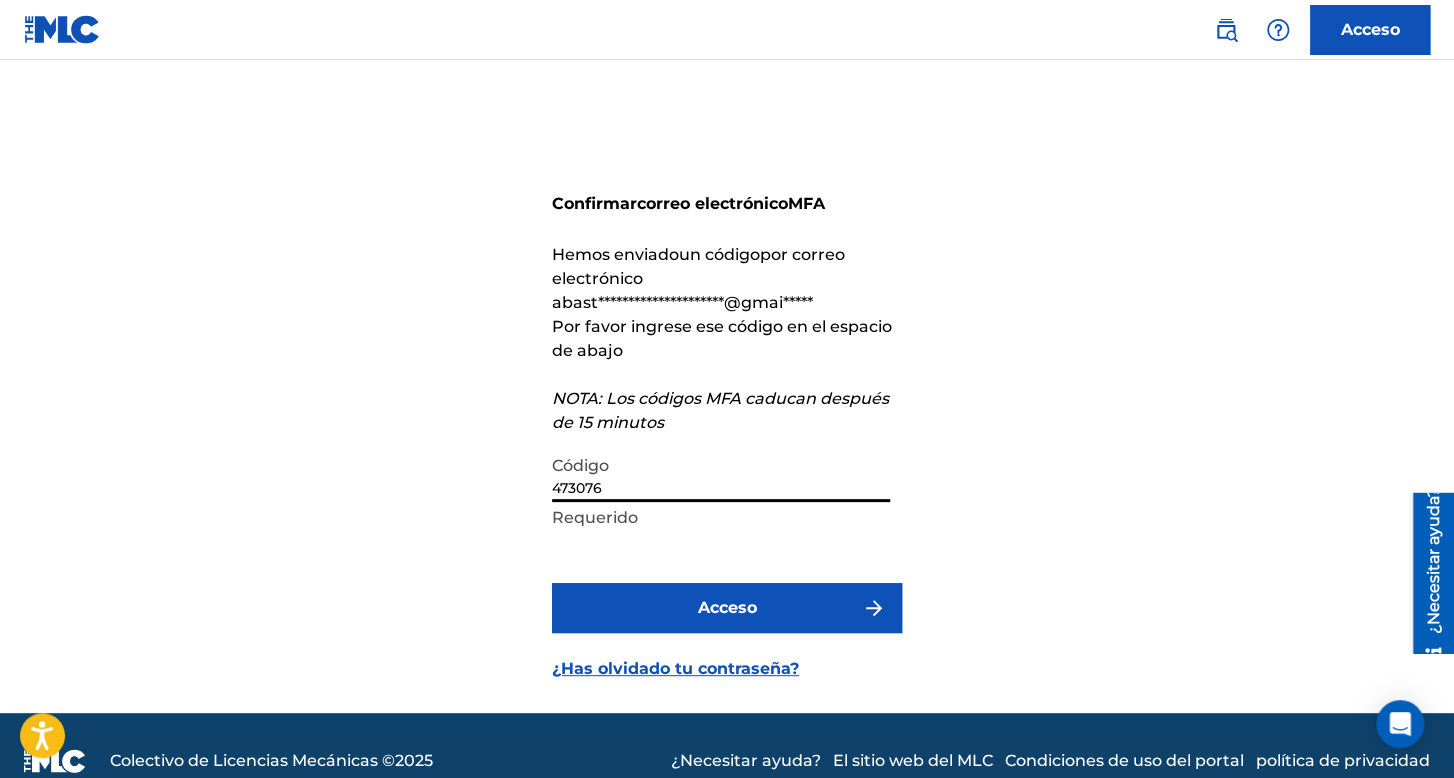 type on "473076" 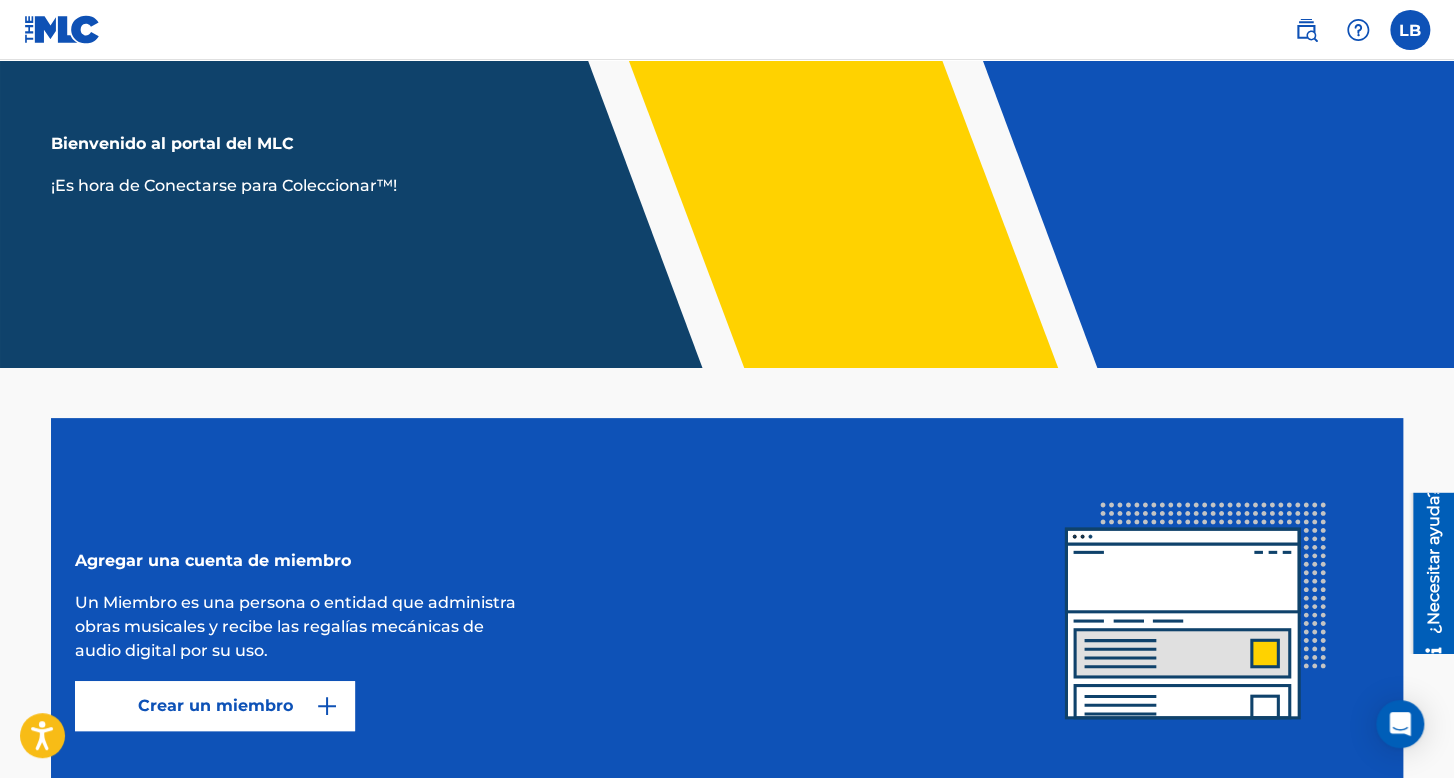 scroll, scrollTop: 0, scrollLeft: 0, axis: both 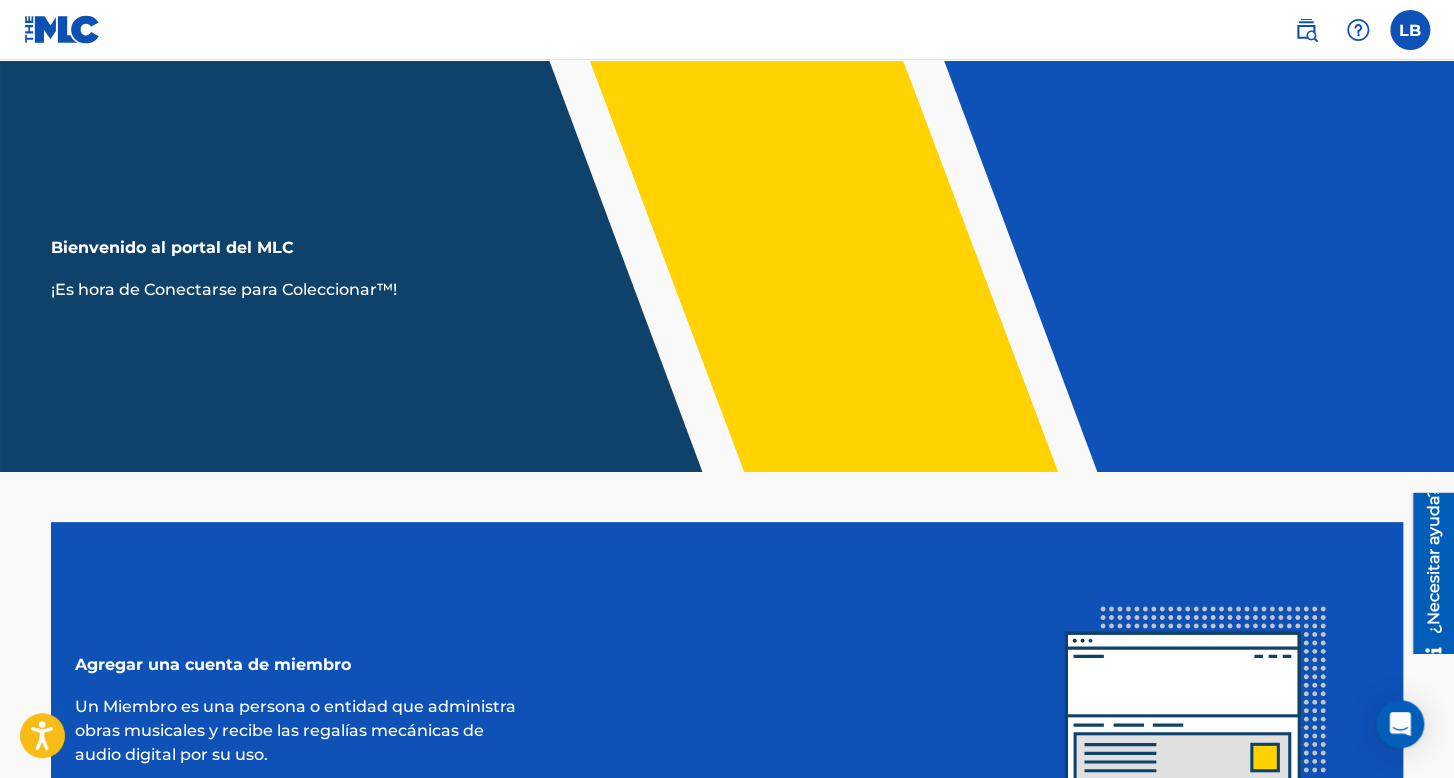click at bounding box center (1410, 30) 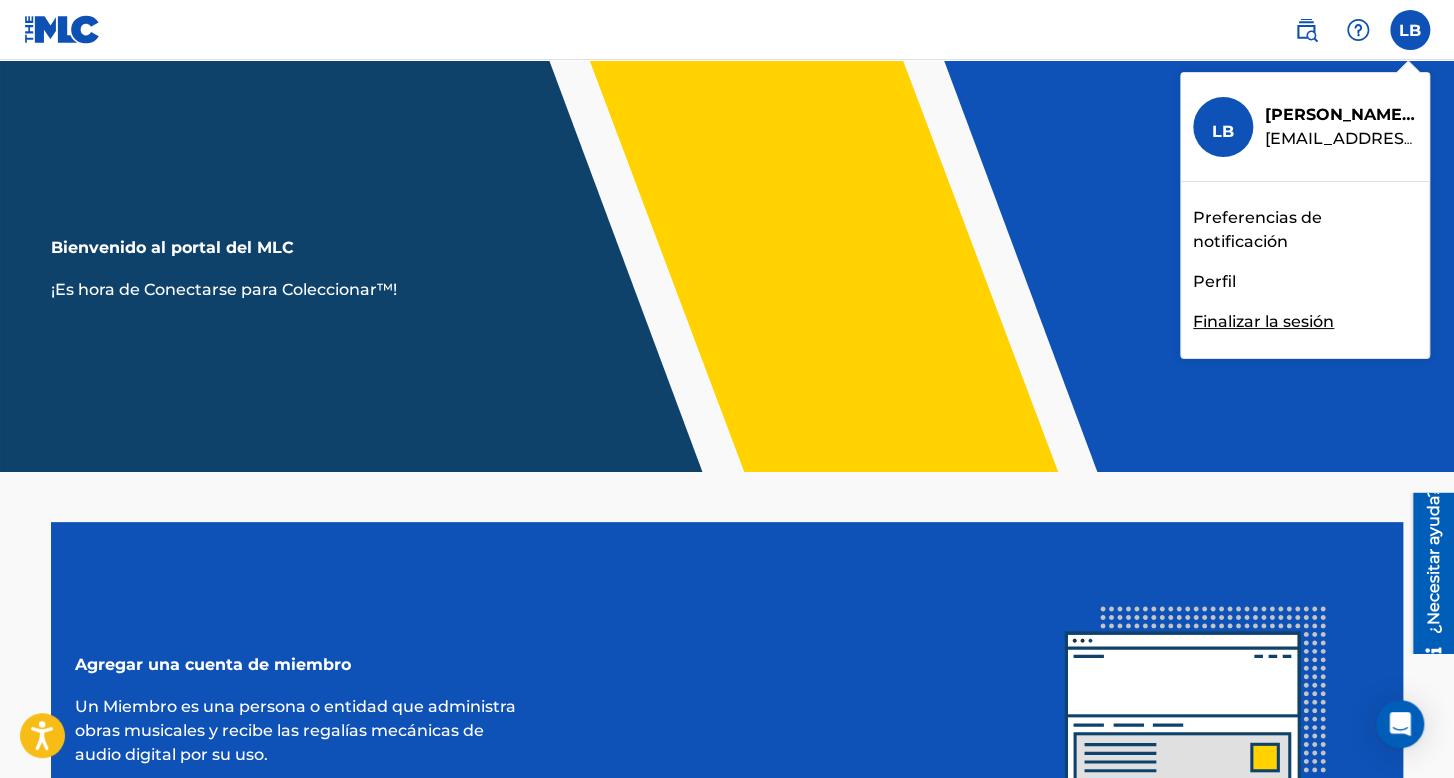 click on "Finalizar la sesión" at bounding box center (1263, 321) 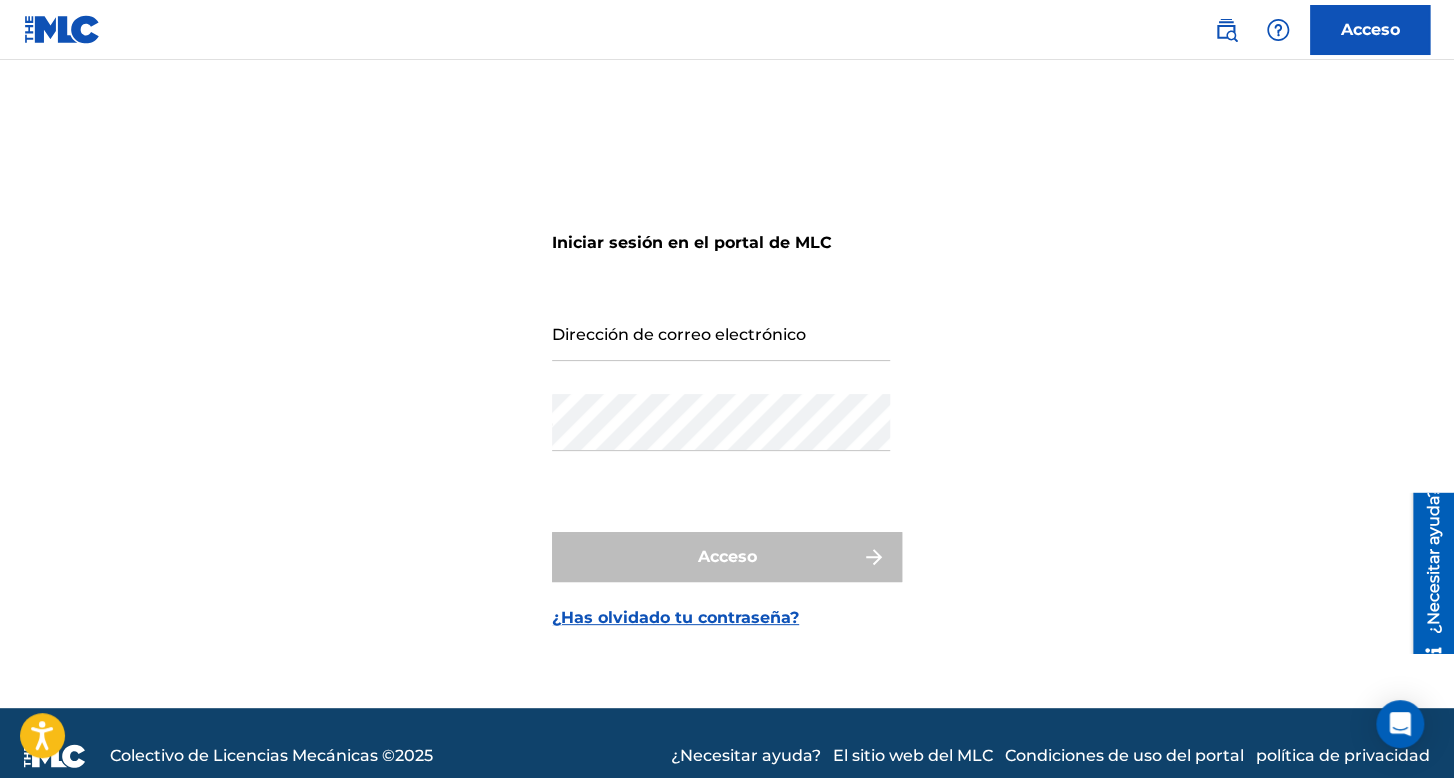 click on "Dirección de correo electrónico" at bounding box center (721, 332) 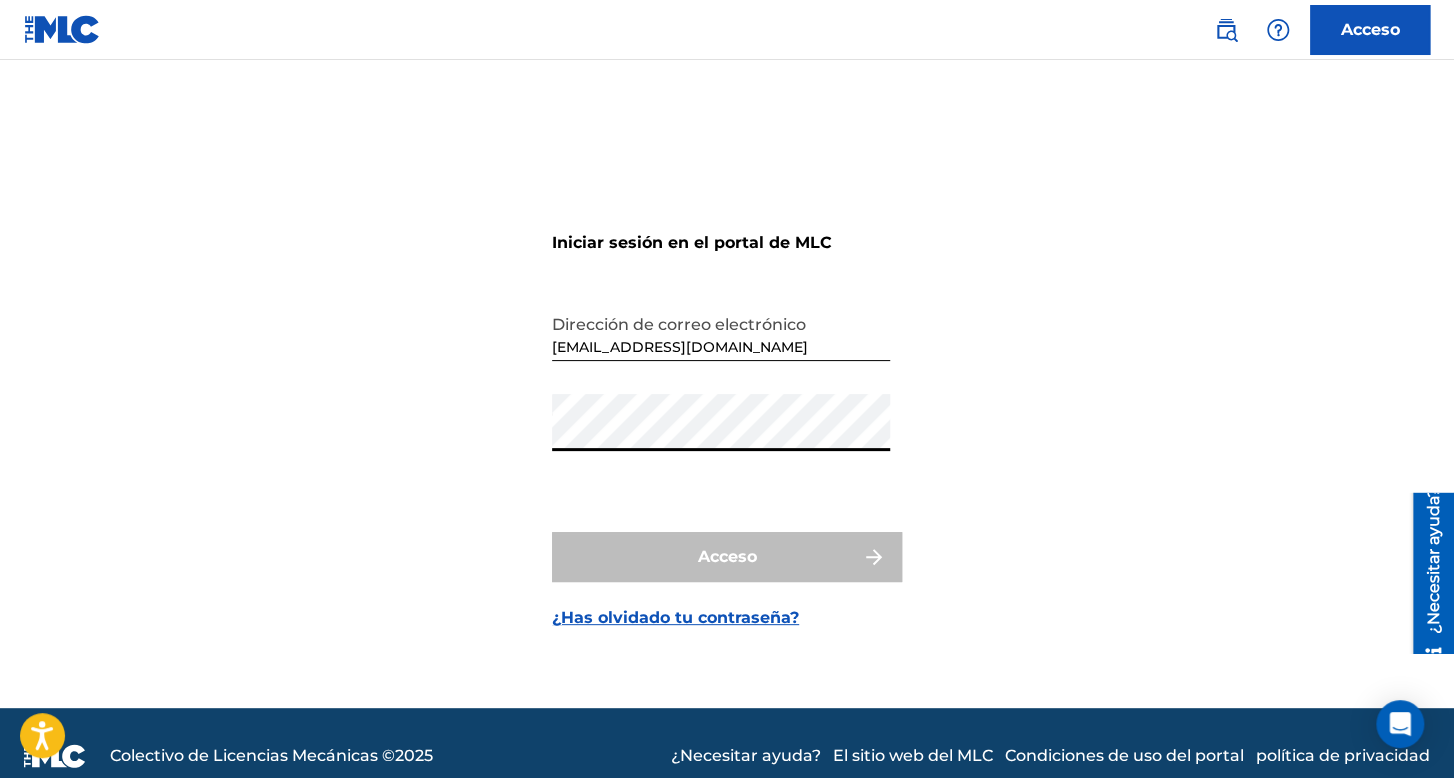 type on "nestorjontahanruizlopez@gmail.com" 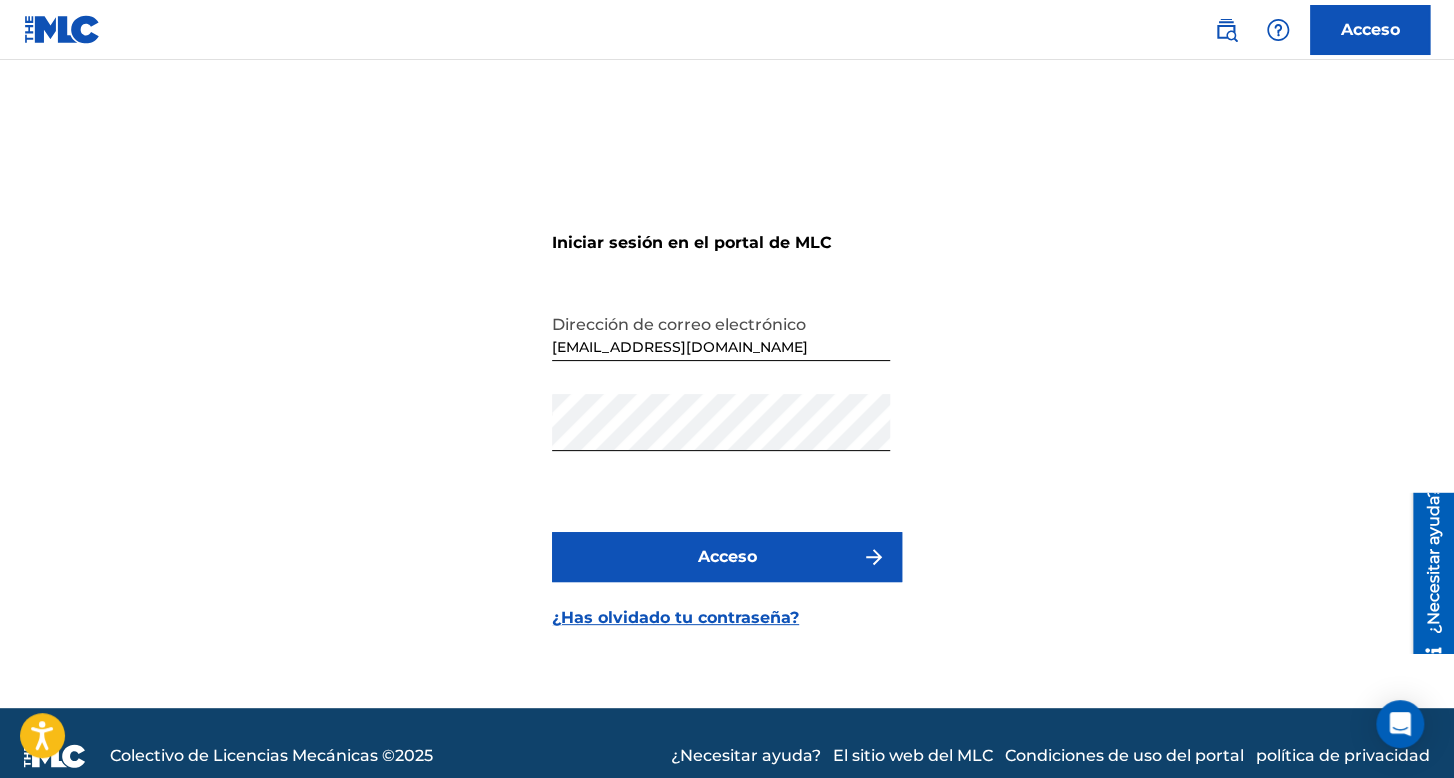 click on "Acceso" at bounding box center (727, 557) 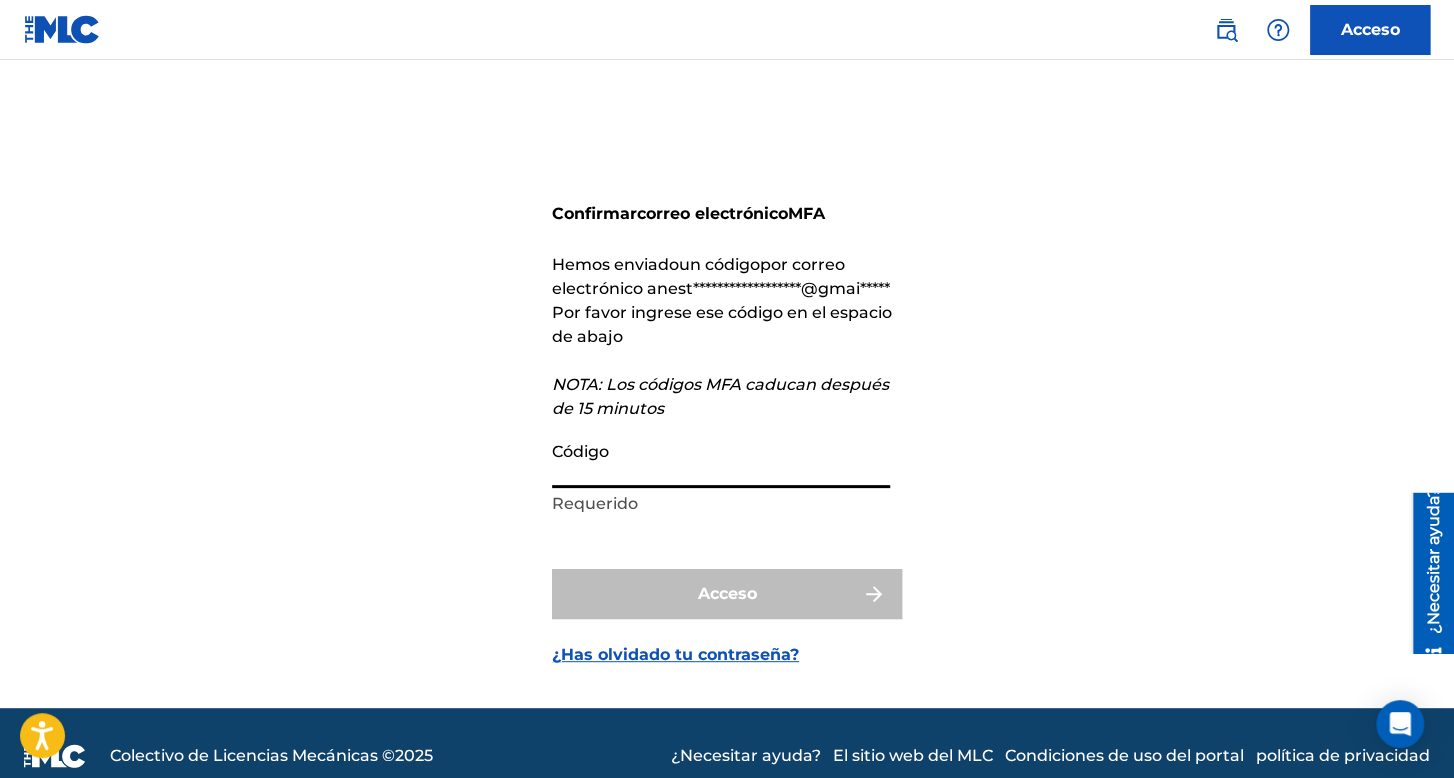 click on "Código" at bounding box center [721, 459] 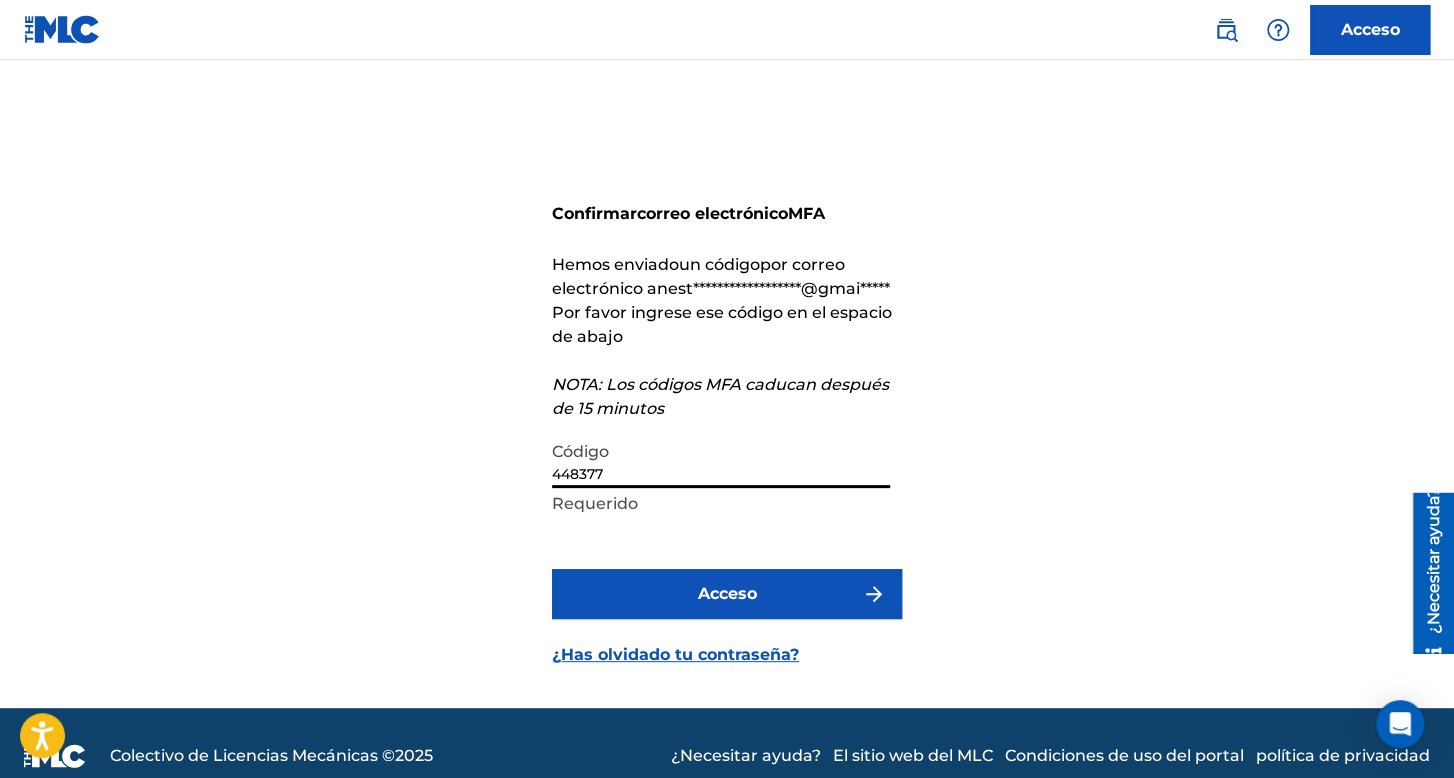 type on "448377" 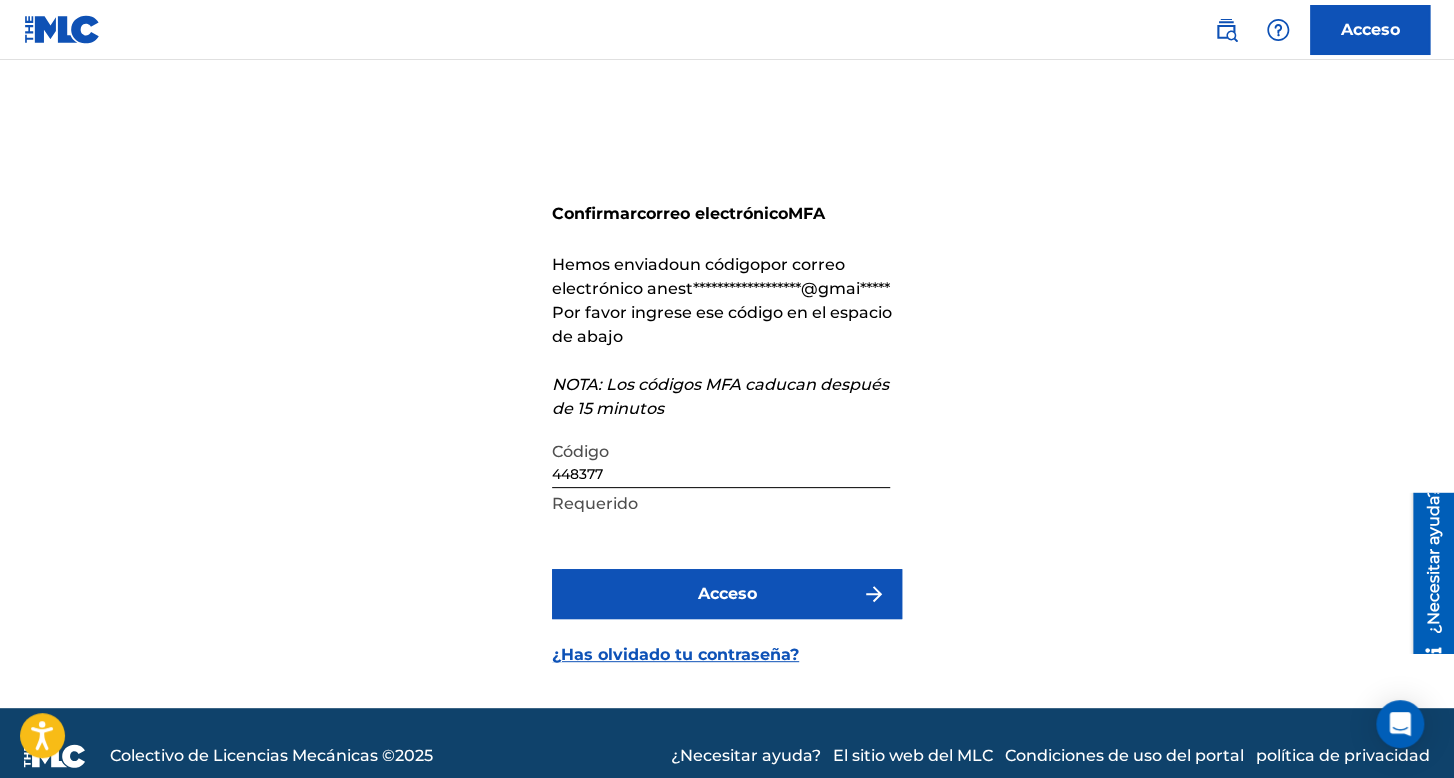 click on "Acceso" at bounding box center [727, 594] 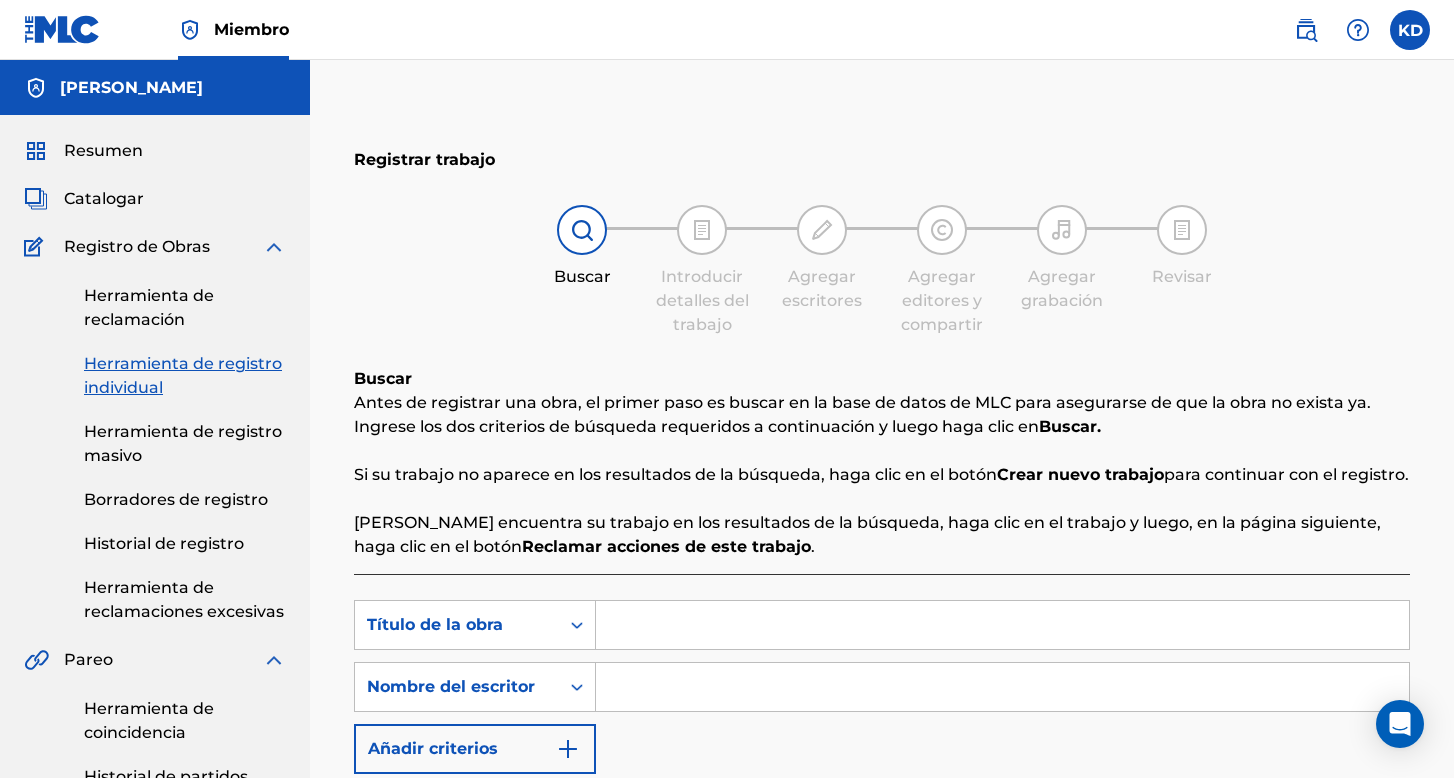 scroll, scrollTop: 0, scrollLeft: 0, axis: both 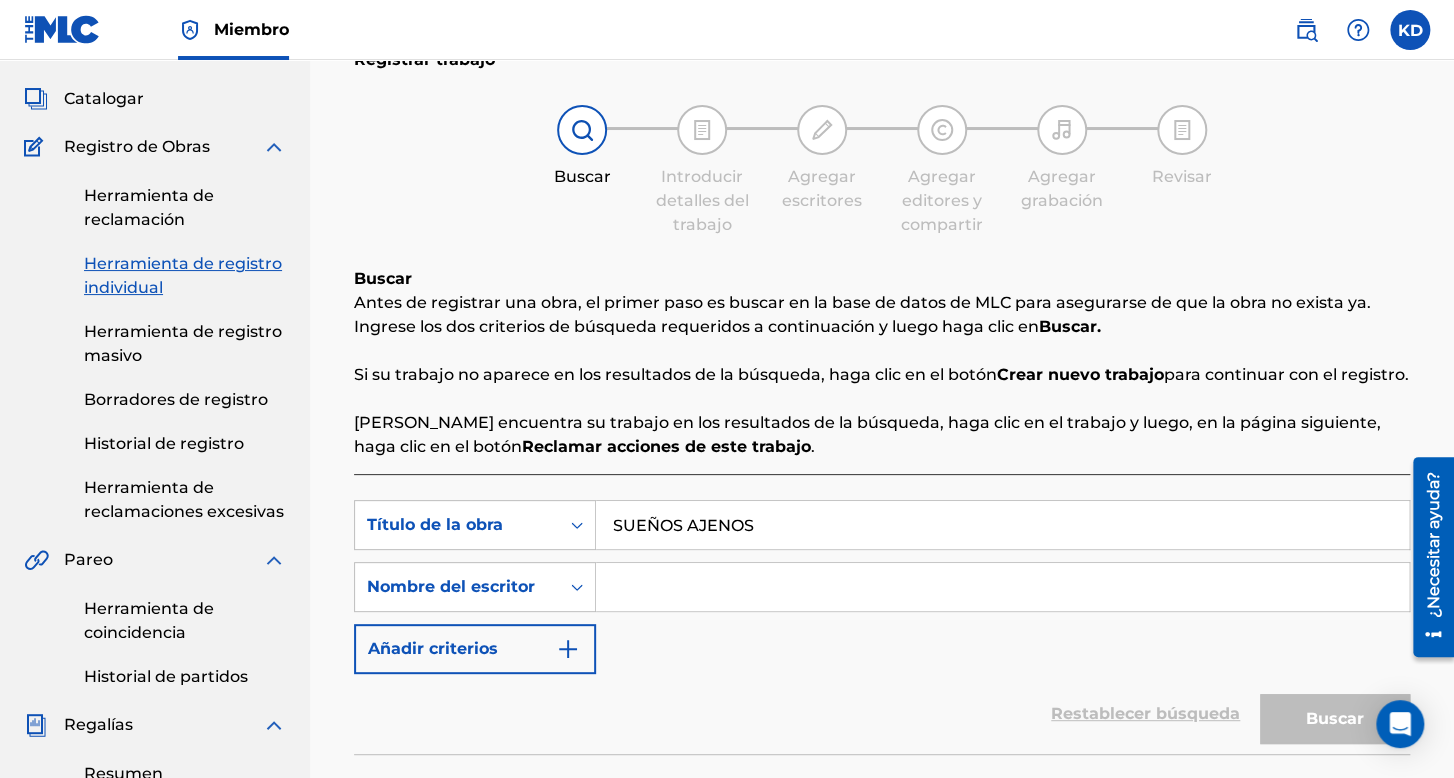 type on "SUEÑOS AJENOS" 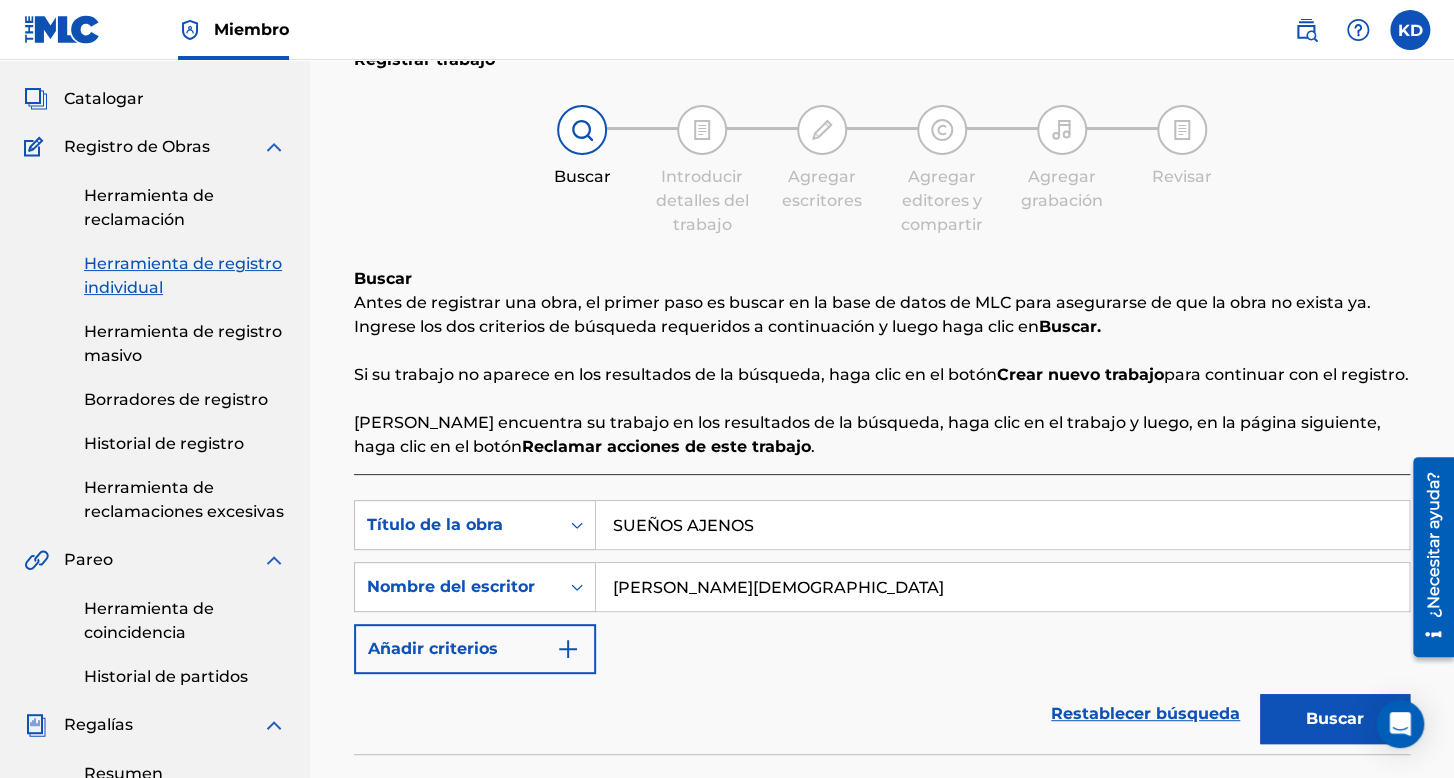 type on "[PERSON_NAME][DEMOGRAPHIC_DATA]" 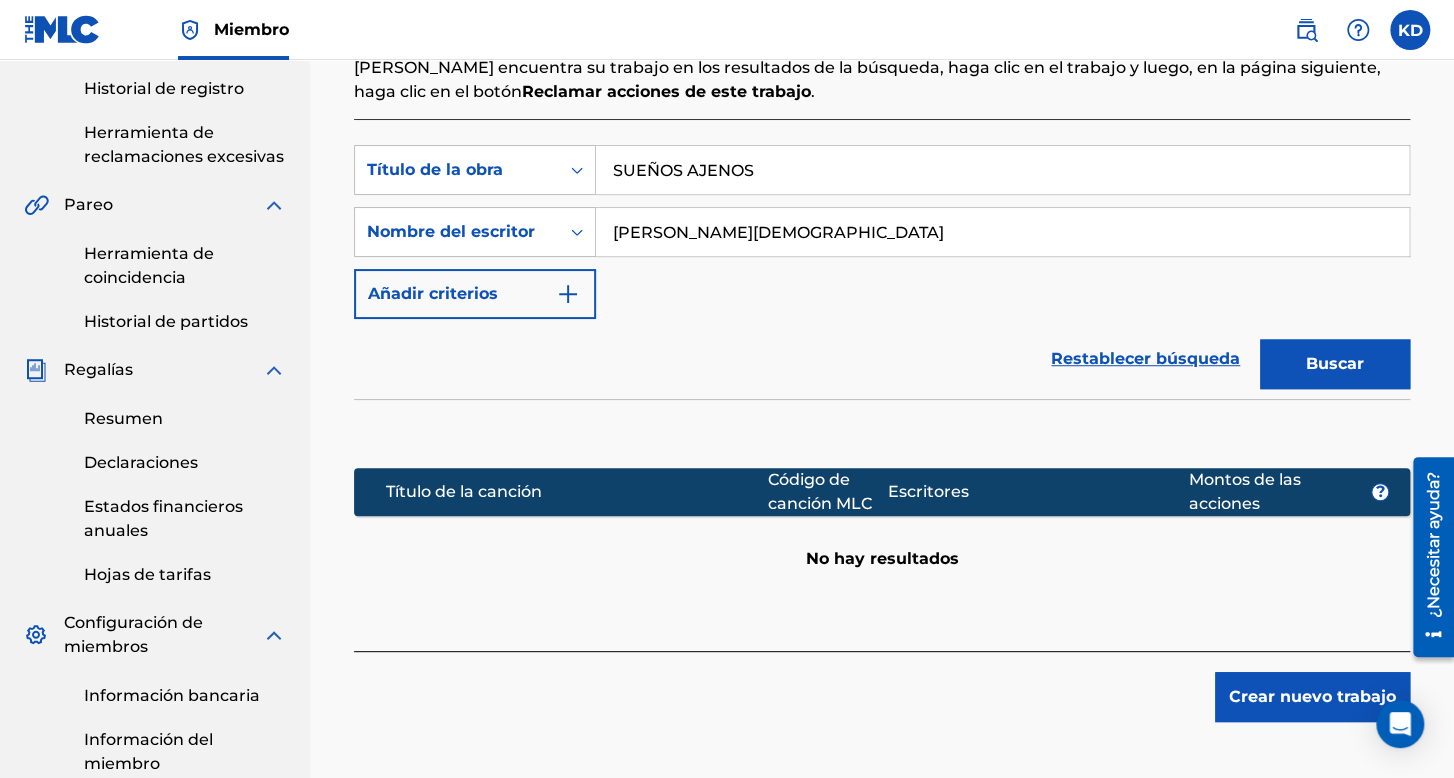 scroll, scrollTop: 500, scrollLeft: 0, axis: vertical 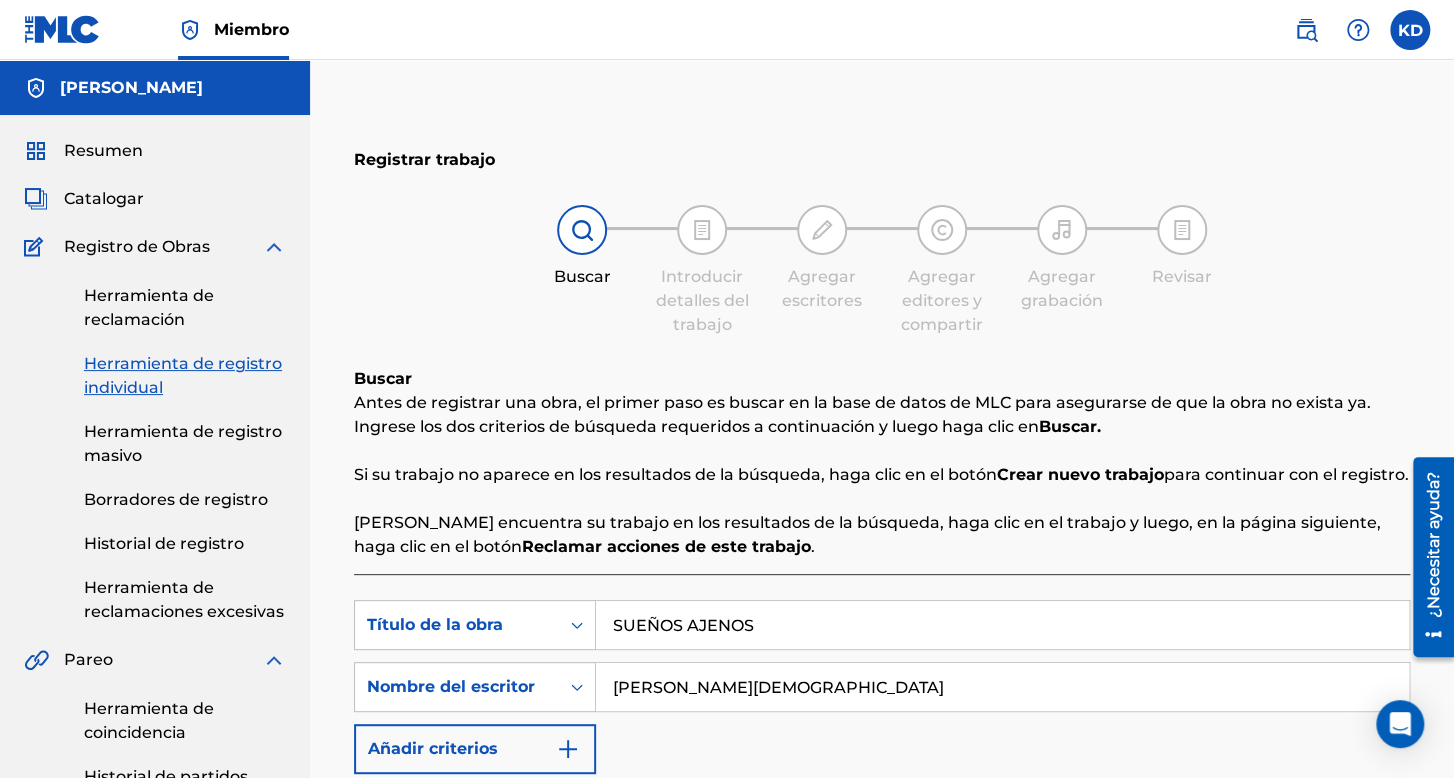 drag, startPoint x: 178, startPoint y: 523, endPoint x: 186, endPoint y: 532, distance: 12.0415945 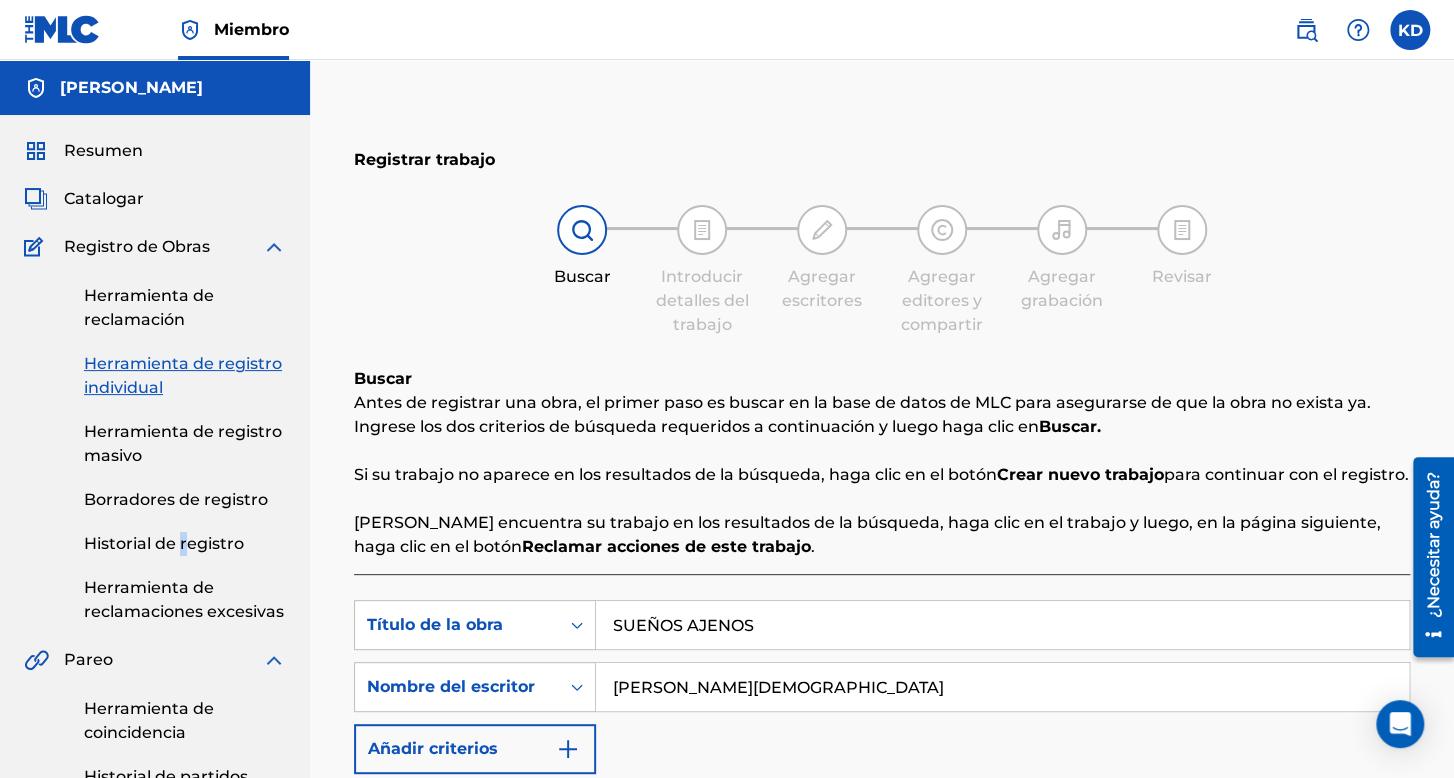 click on "Historial de registro" at bounding box center [185, 544] 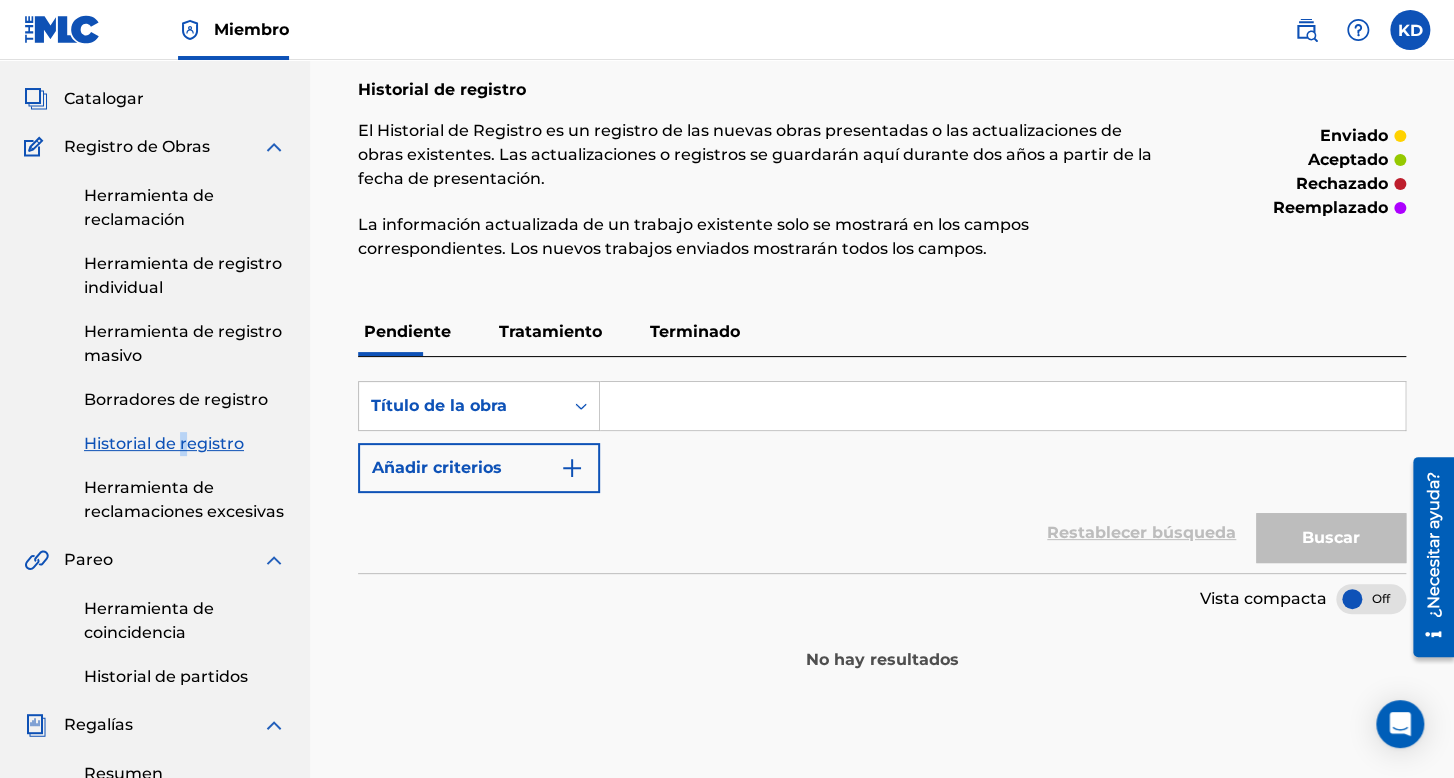 scroll, scrollTop: 300, scrollLeft: 0, axis: vertical 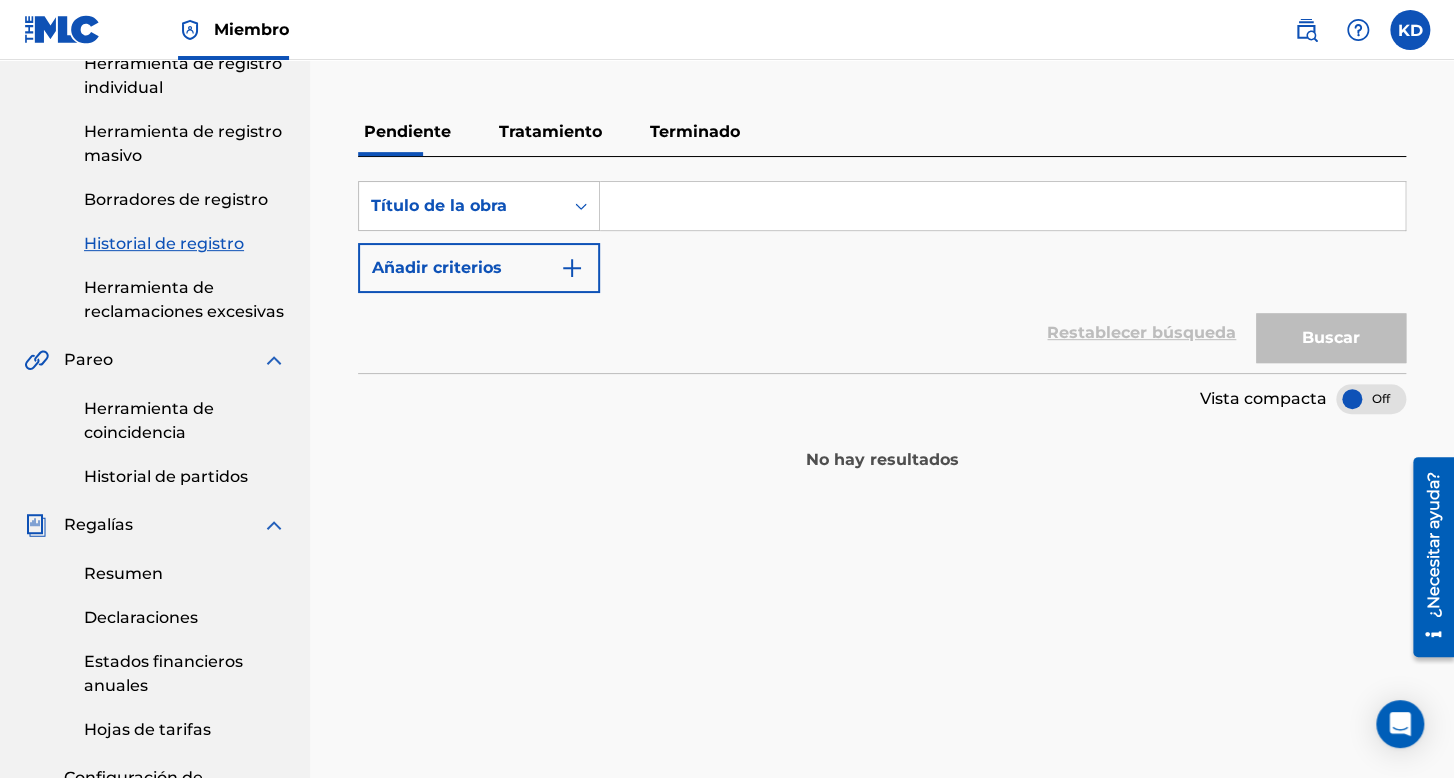 click on "Tratamiento" at bounding box center (550, 132) 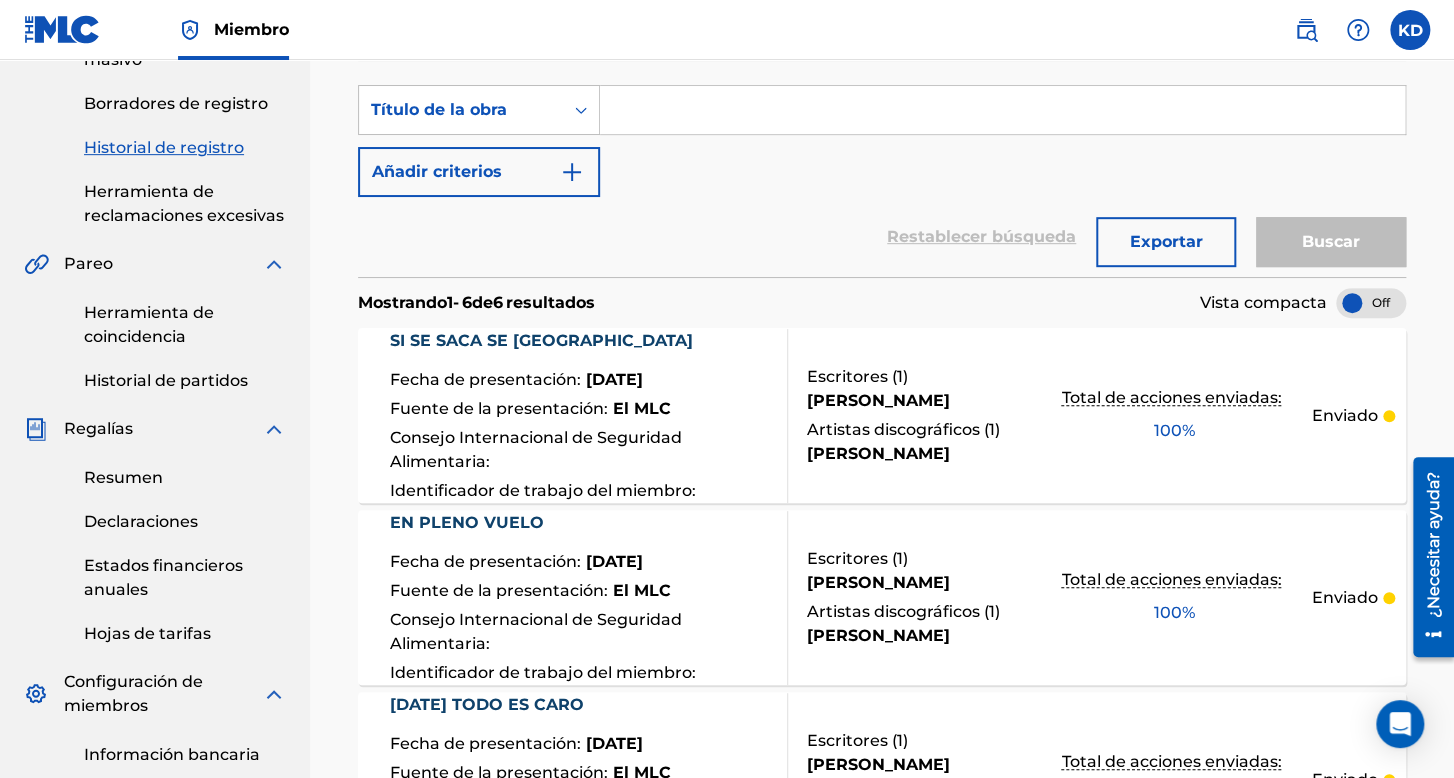 scroll, scrollTop: 200, scrollLeft: 0, axis: vertical 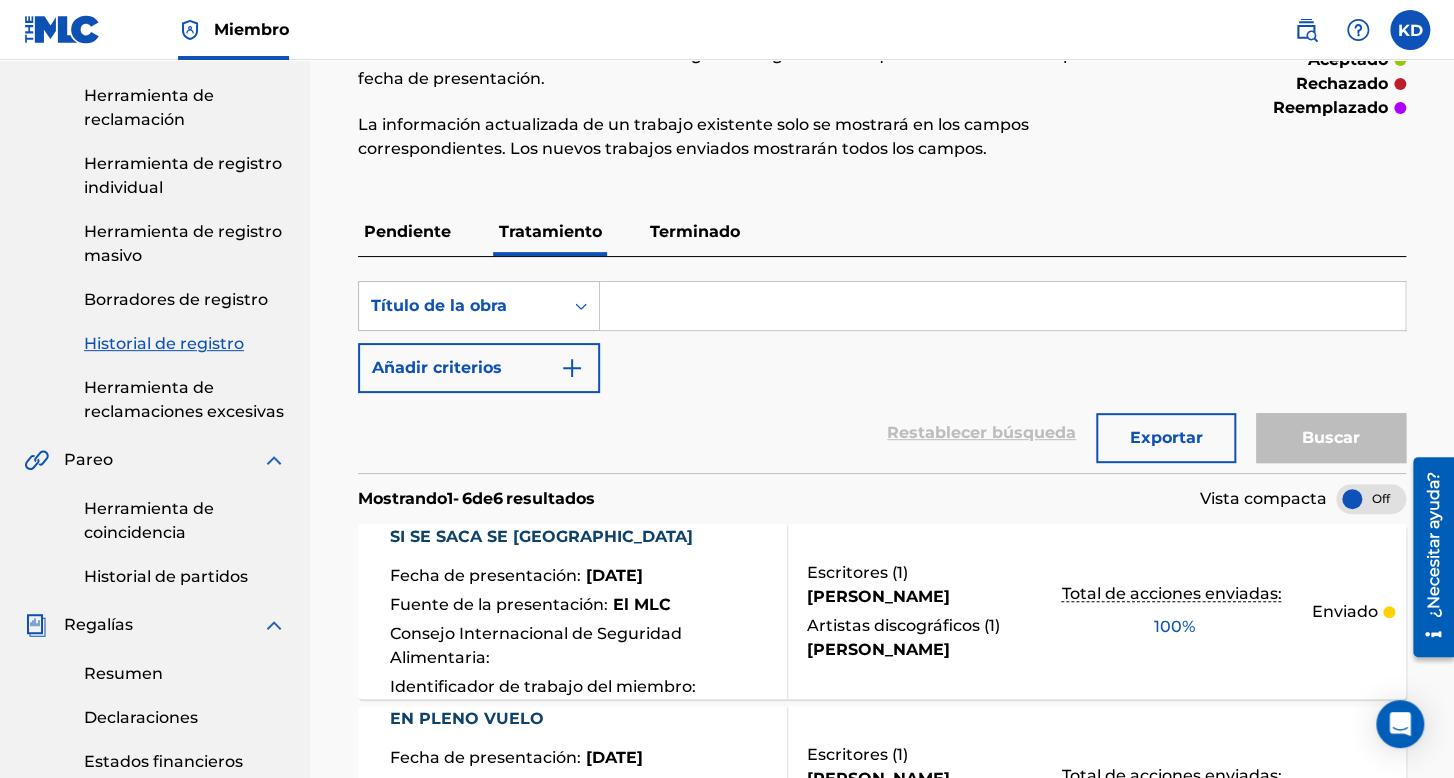 click on "Borradores de registro" at bounding box center [176, 299] 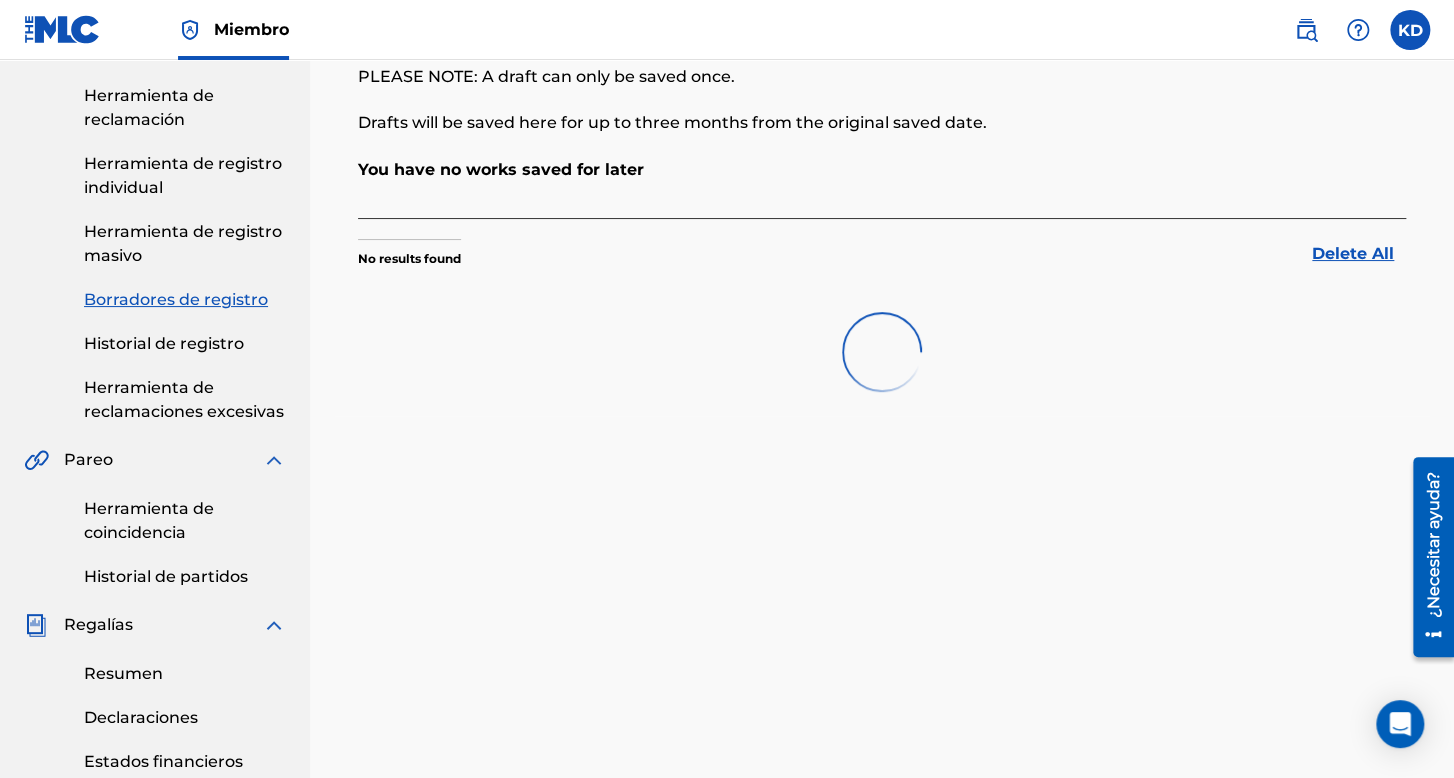 scroll, scrollTop: 0, scrollLeft: 0, axis: both 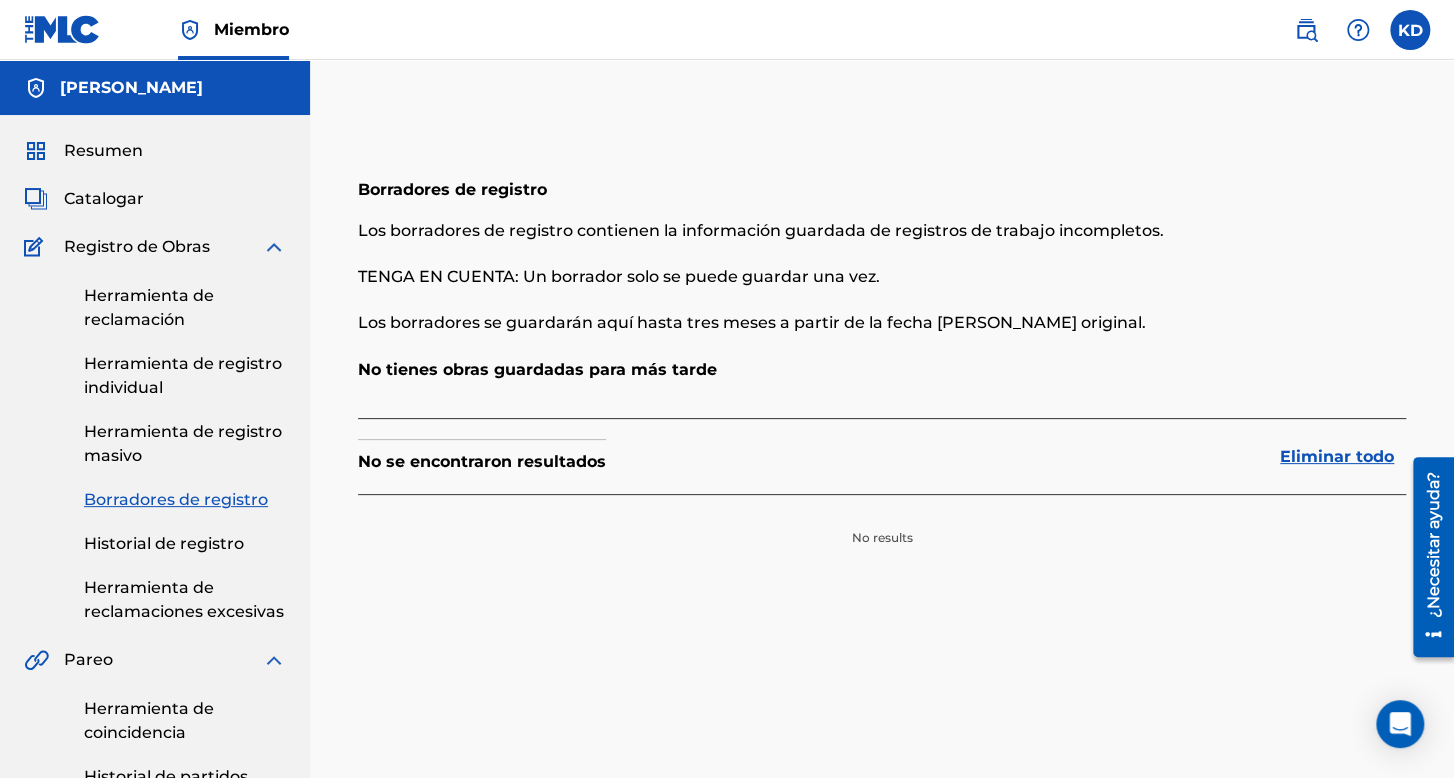 click on "Historial de registro" at bounding box center (164, 543) 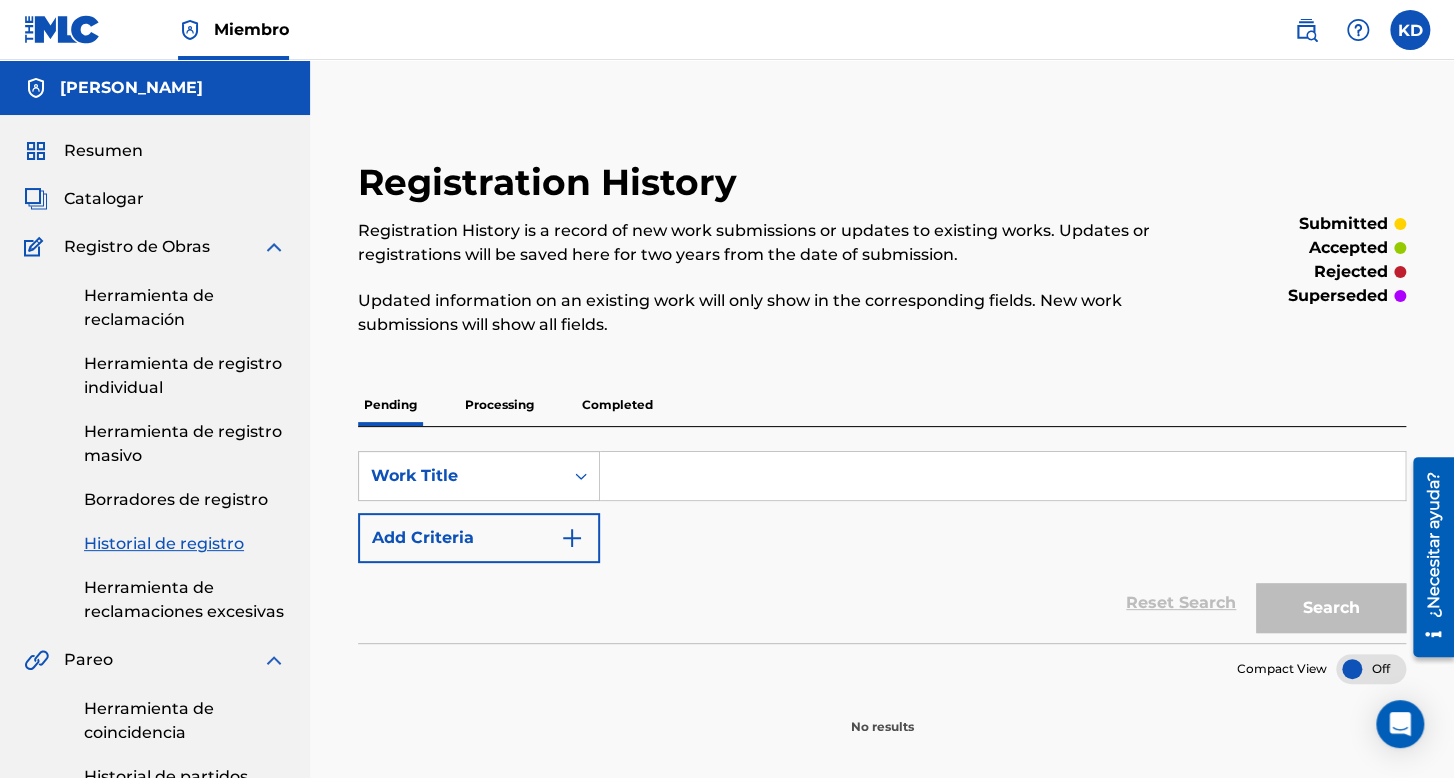 click on "Completed" at bounding box center [617, 405] 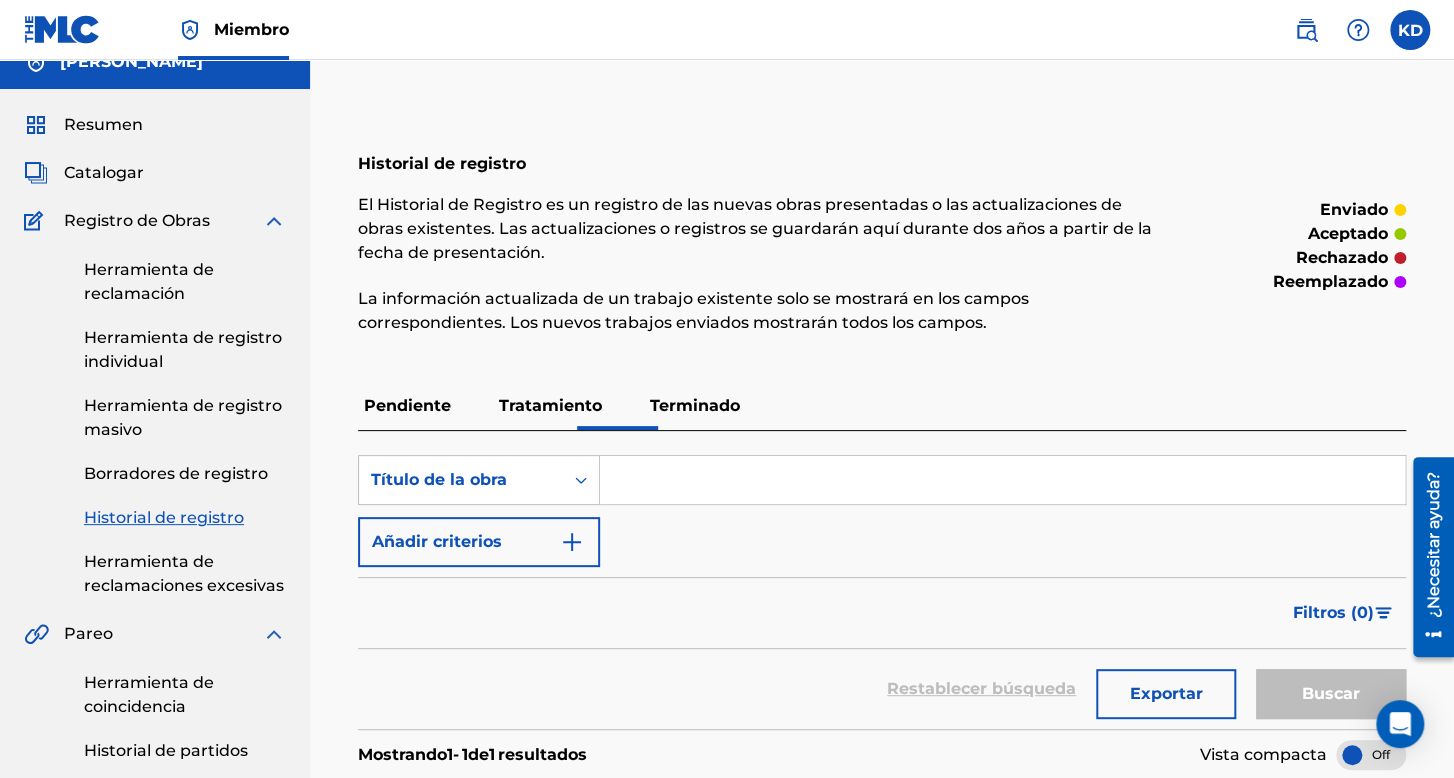 scroll, scrollTop: 0, scrollLeft: 0, axis: both 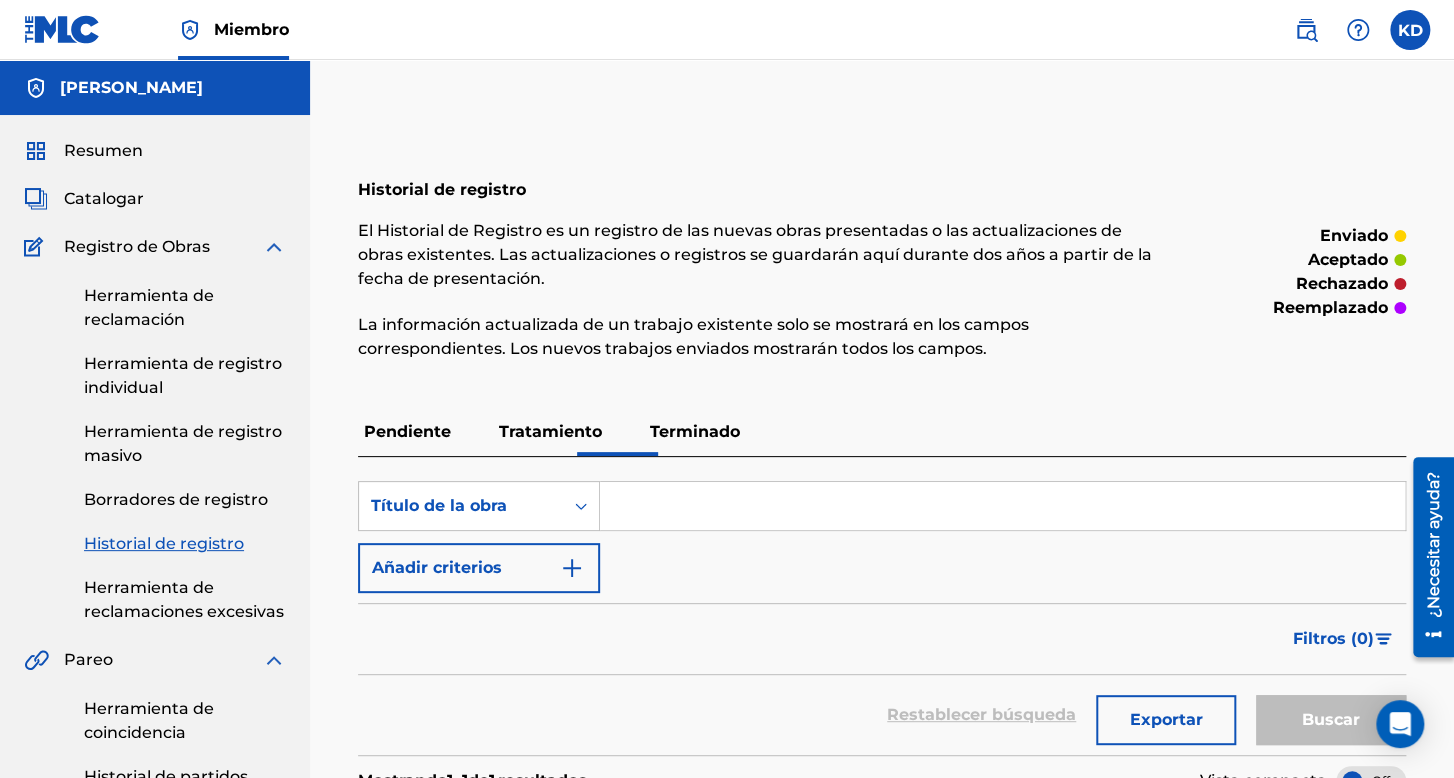 click on "Tratamiento" at bounding box center [550, 431] 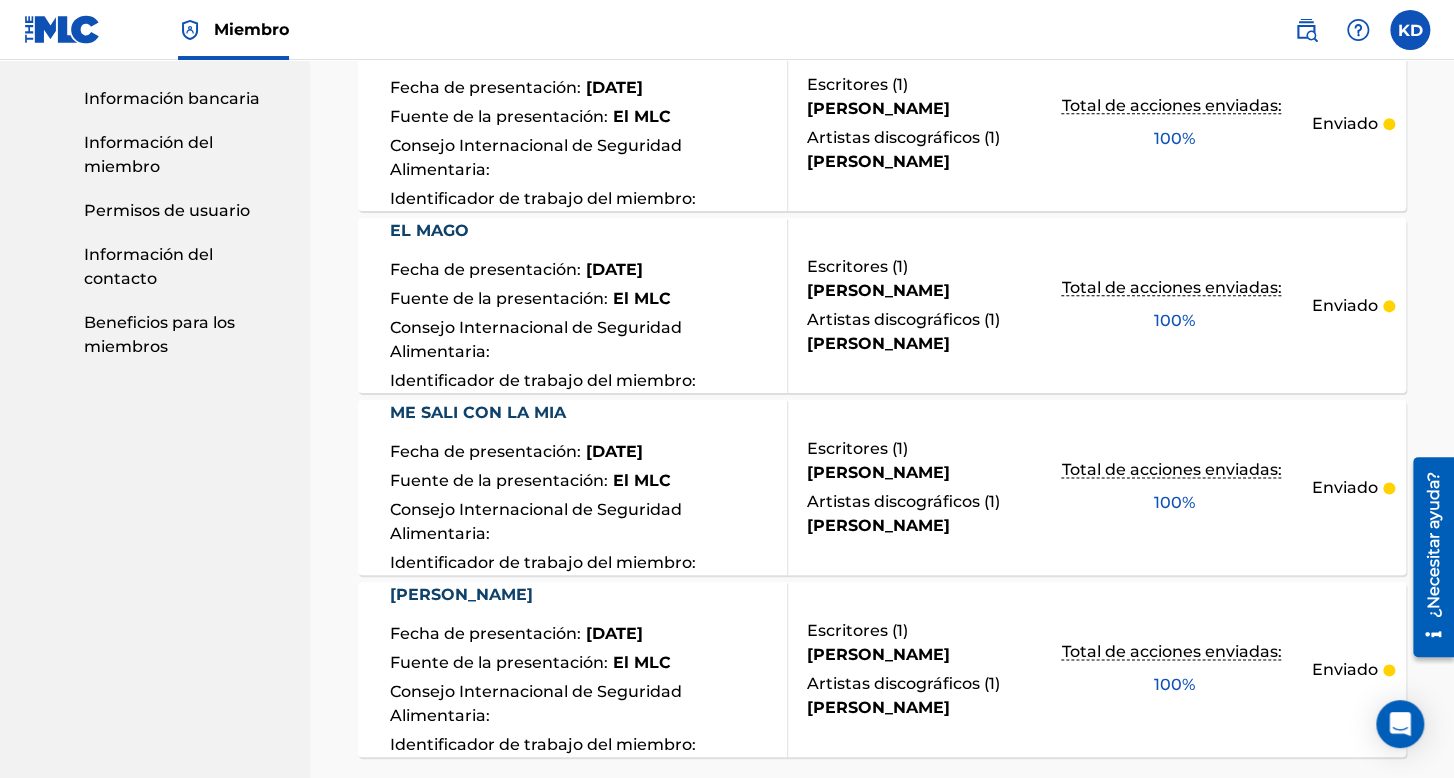 scroll, scrollTop: 1252, scrollLeft: 0, axis: vertical 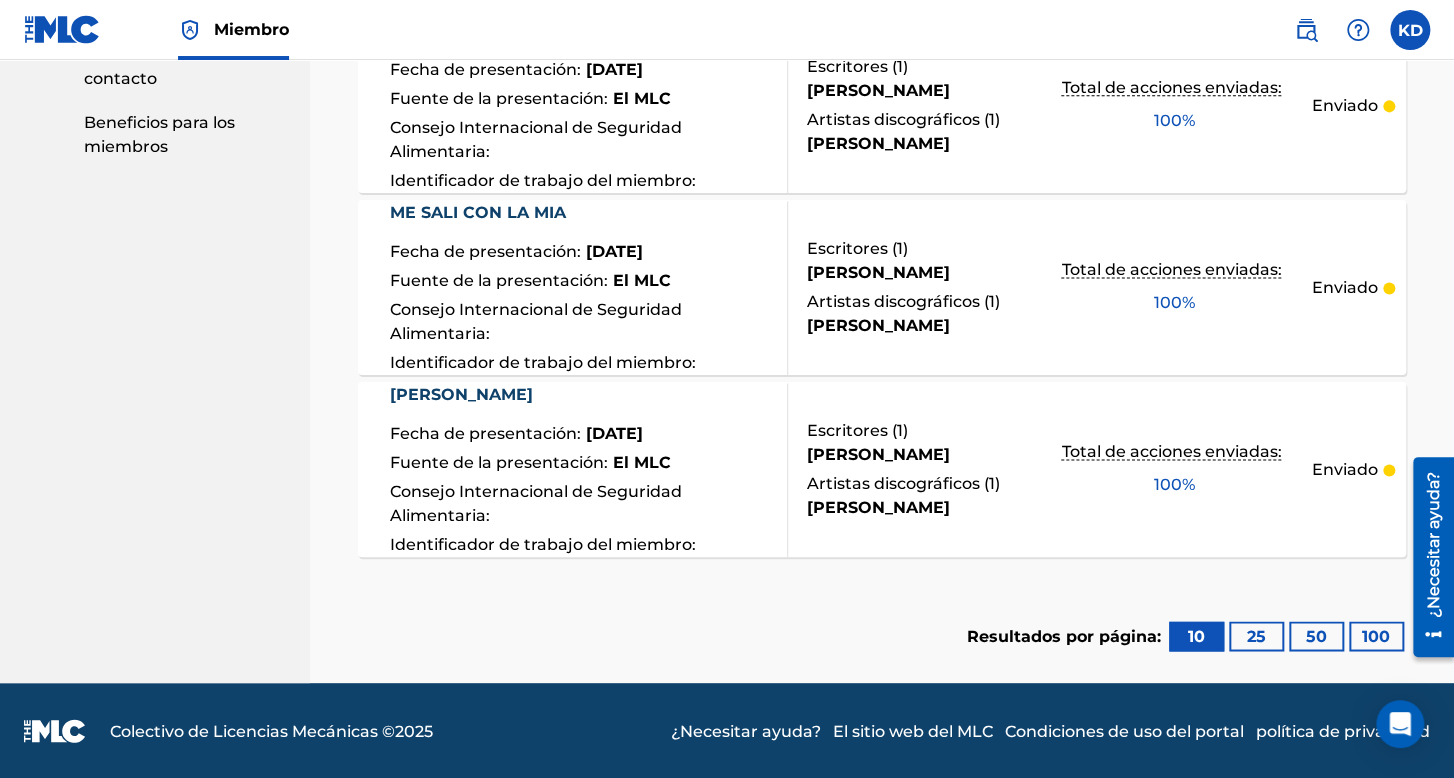 click on "25" at bounding box center (1256, 636) 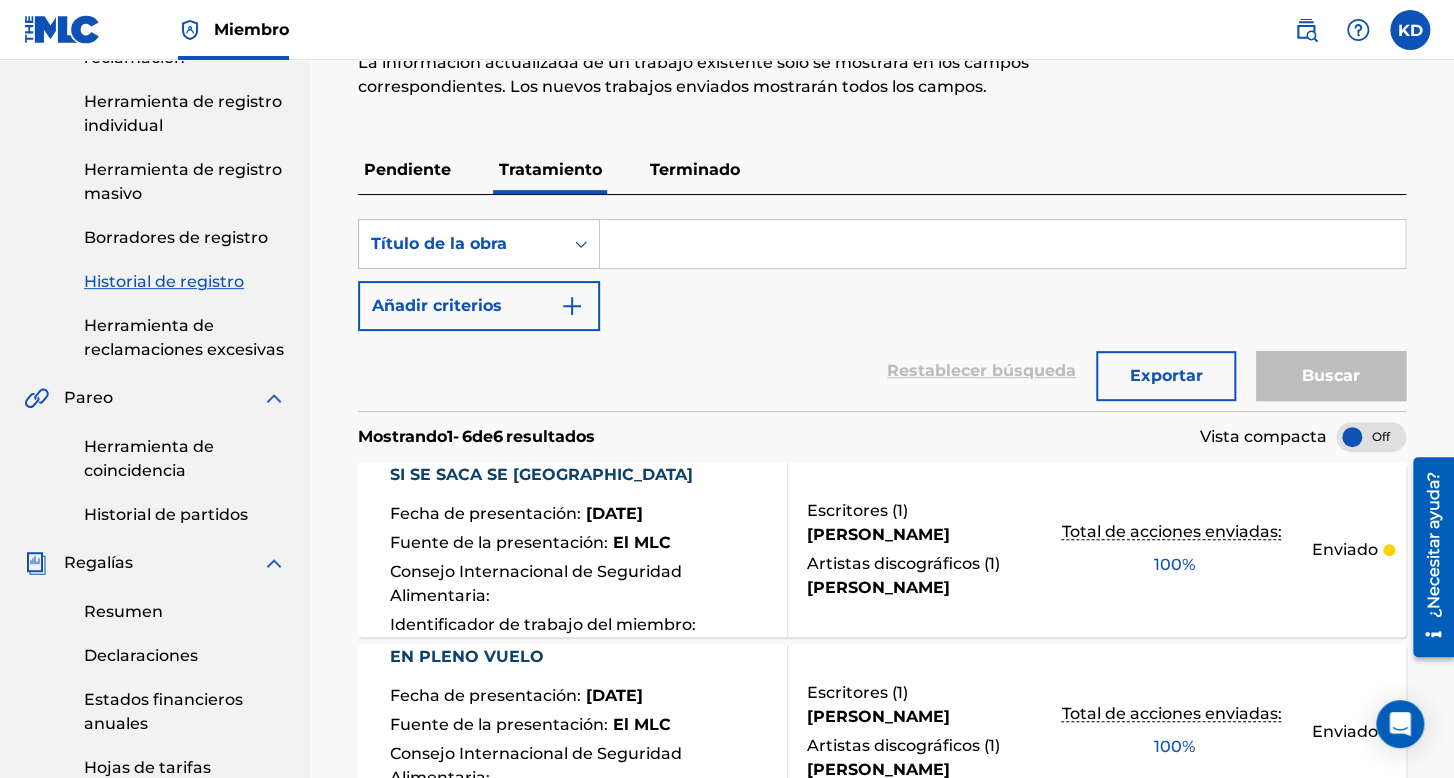 scroll, scrollTop: 252, scrollLeft: 0, axis: vertical 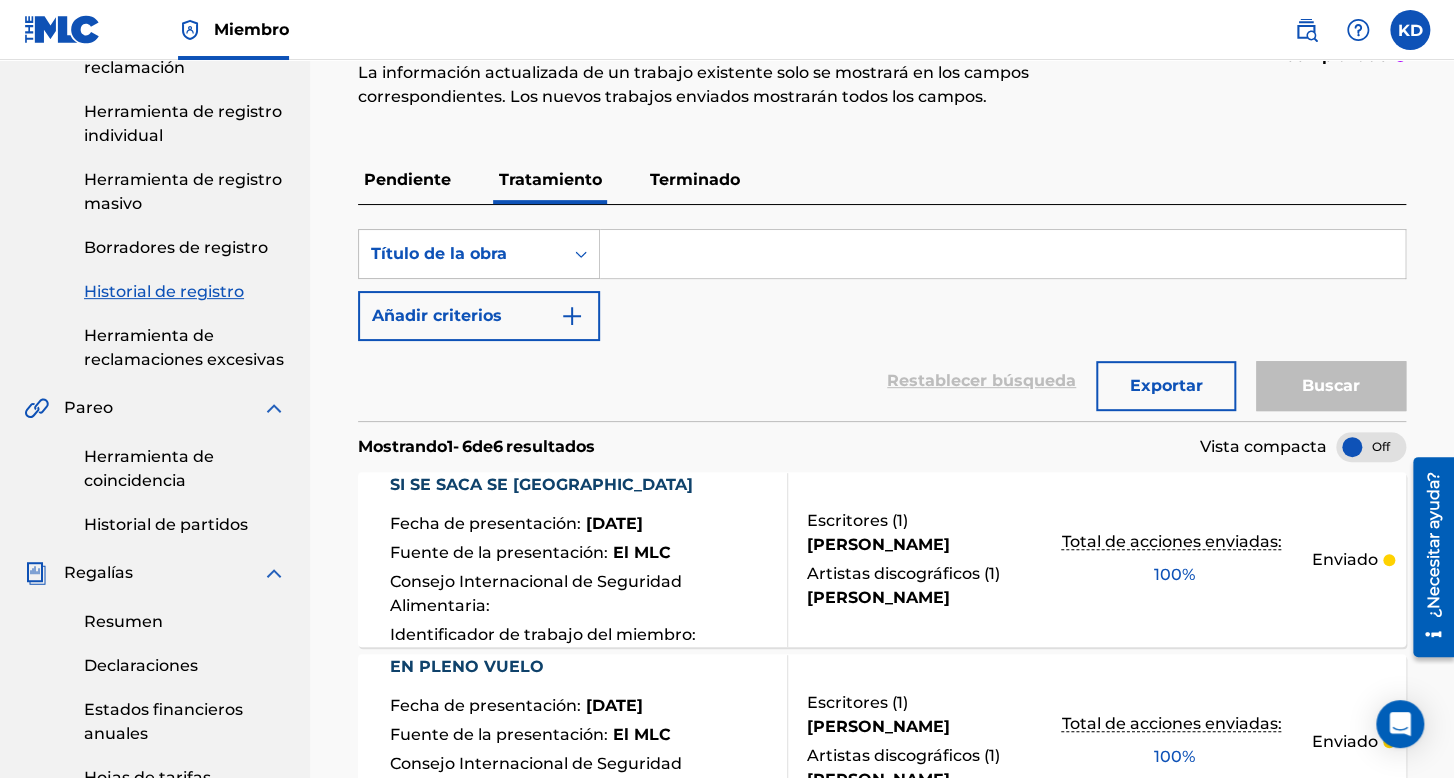 click on "Pendiente" at bounding box center (407, 179) 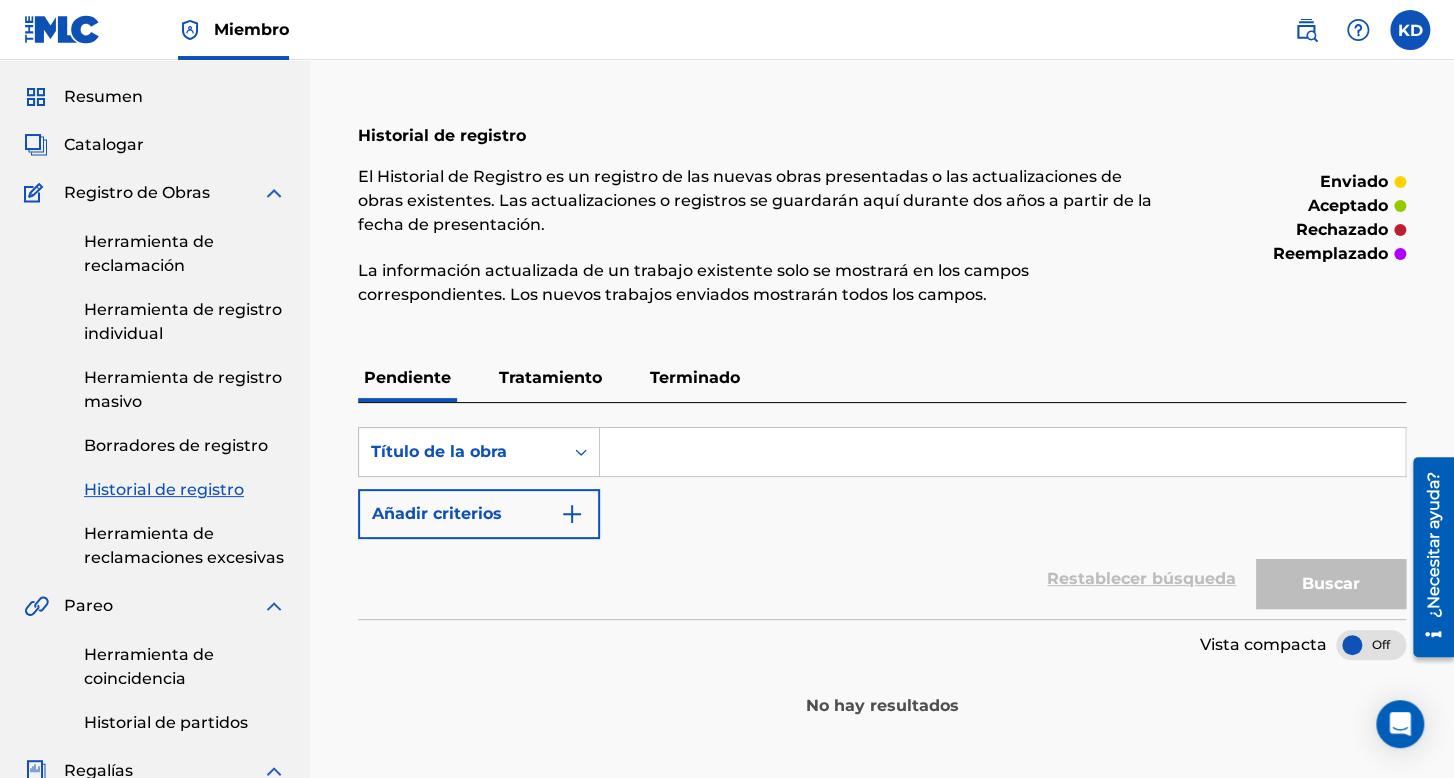 scroll, scrollTop: 0, scrollLeft: 0, axis: both 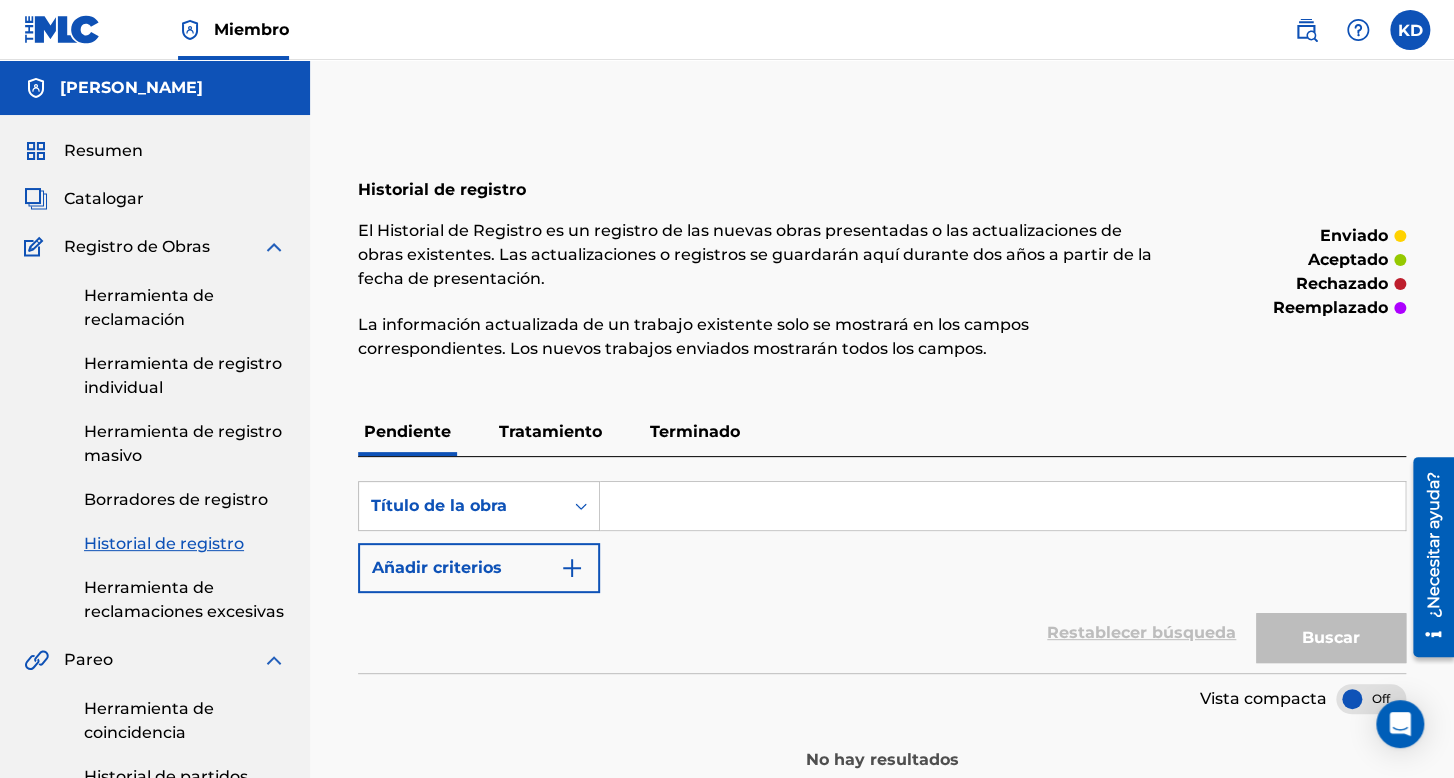 click on "Terminado" at bounding box center (695, 431) 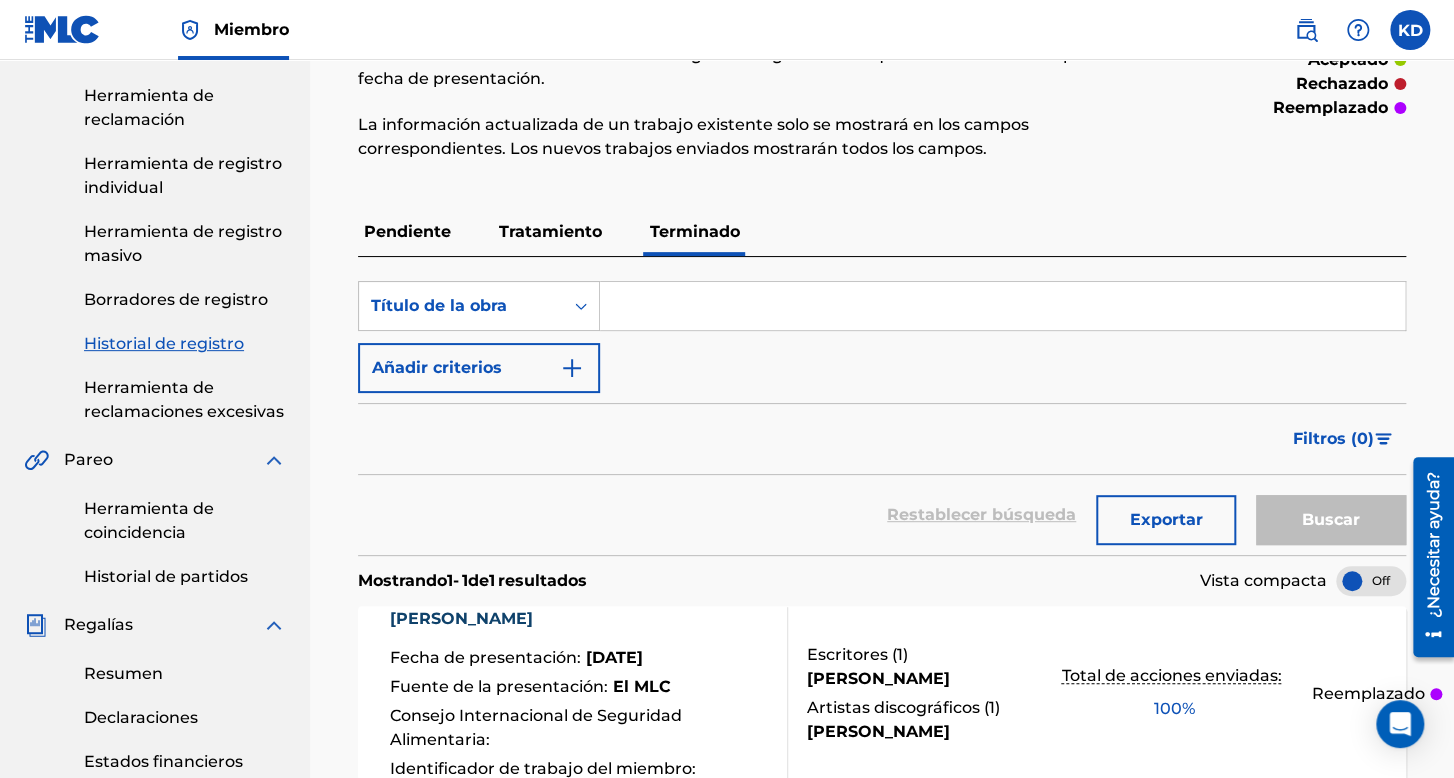 scroll, scrollTop: 0, scrollLeft: 0, axis: both 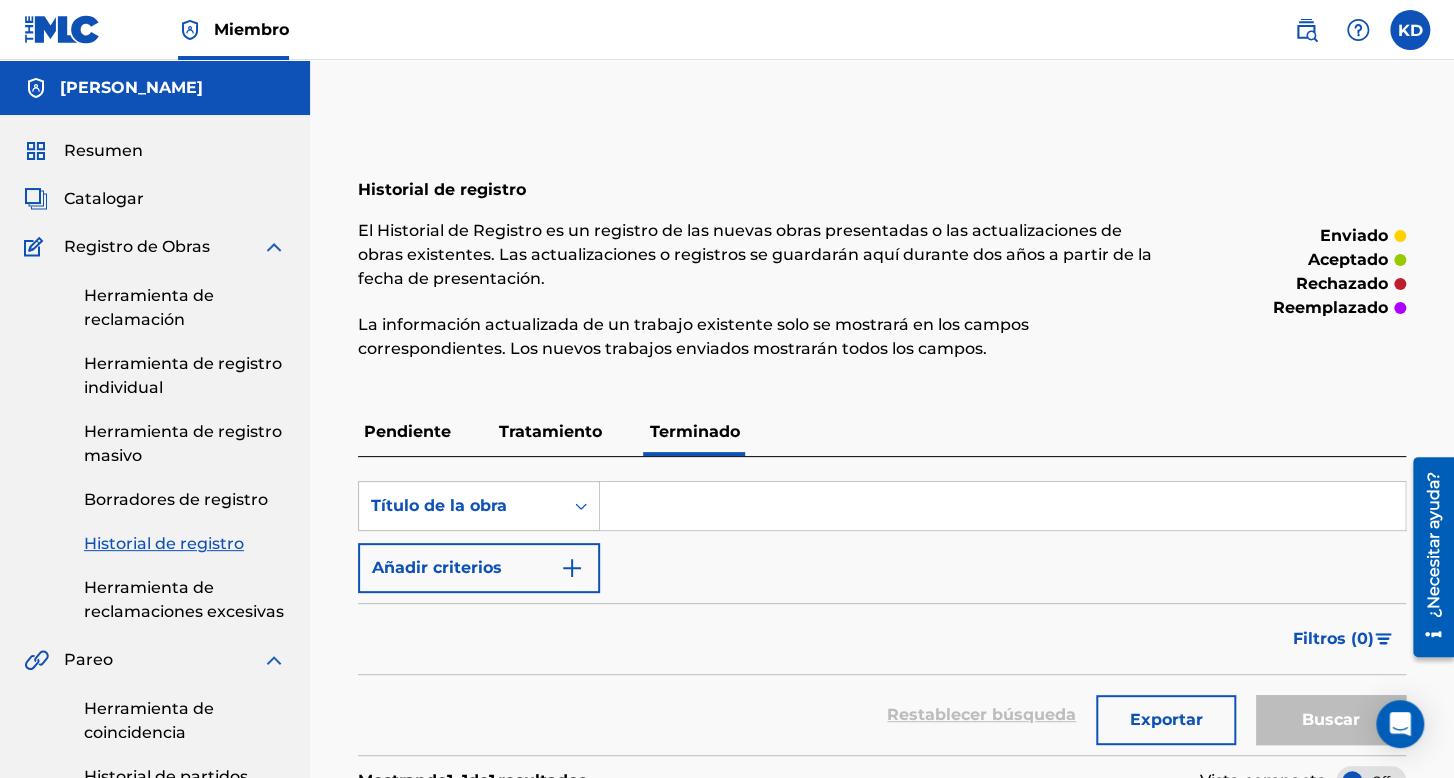 click on "Tratamiento" at bounding box center (550, 431) 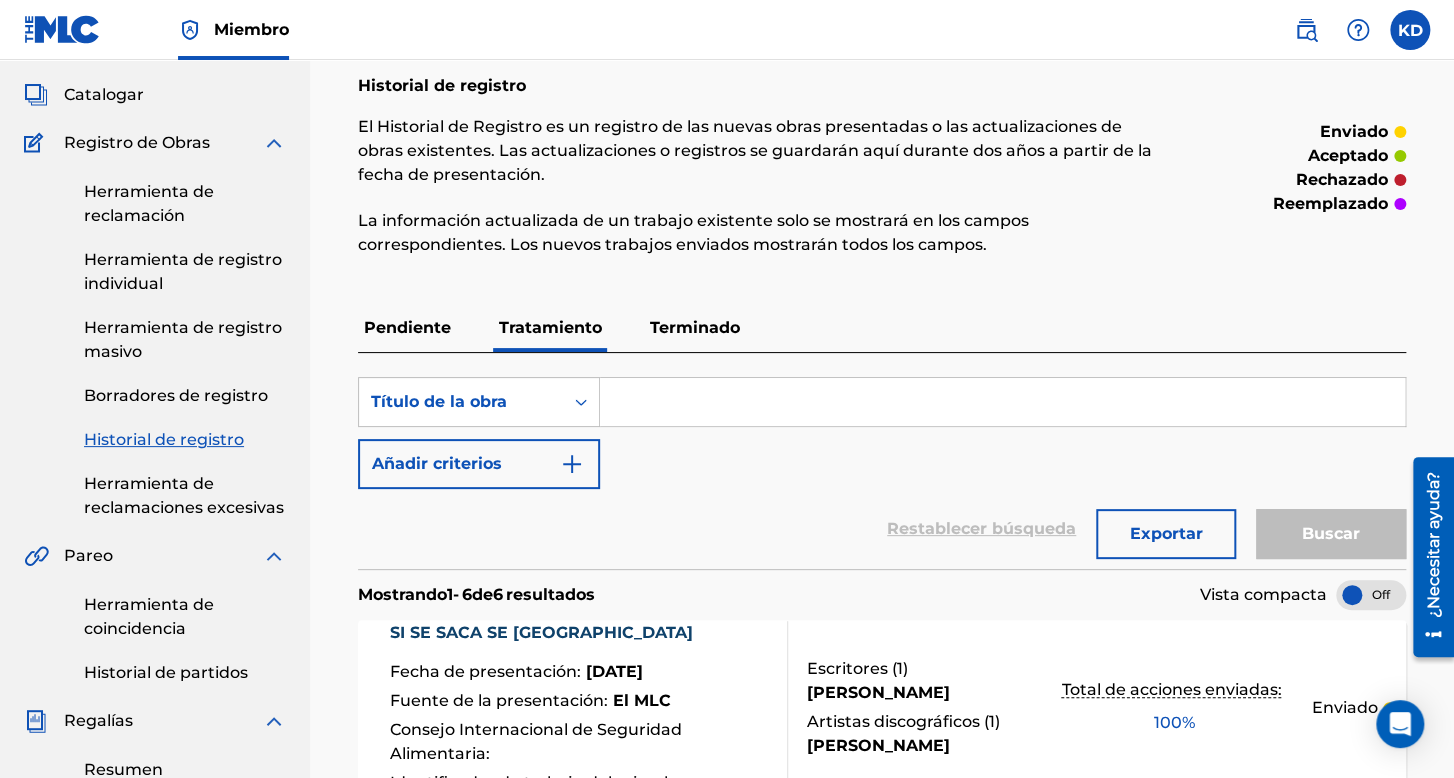 scroll, scrollTop: 100, scrollLeft: 0, axis: vertical 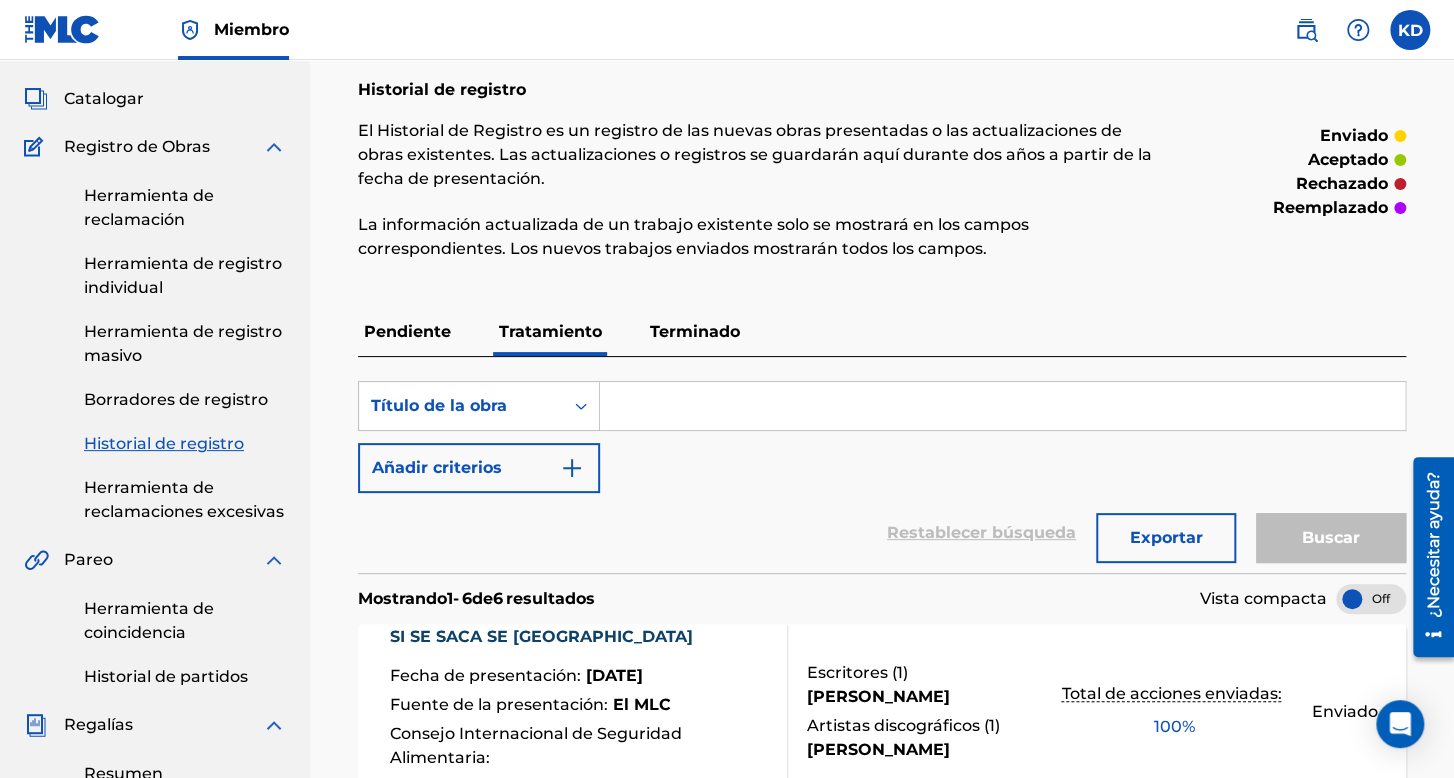 click on "Historial de registro" at bounding box center [164, 443] 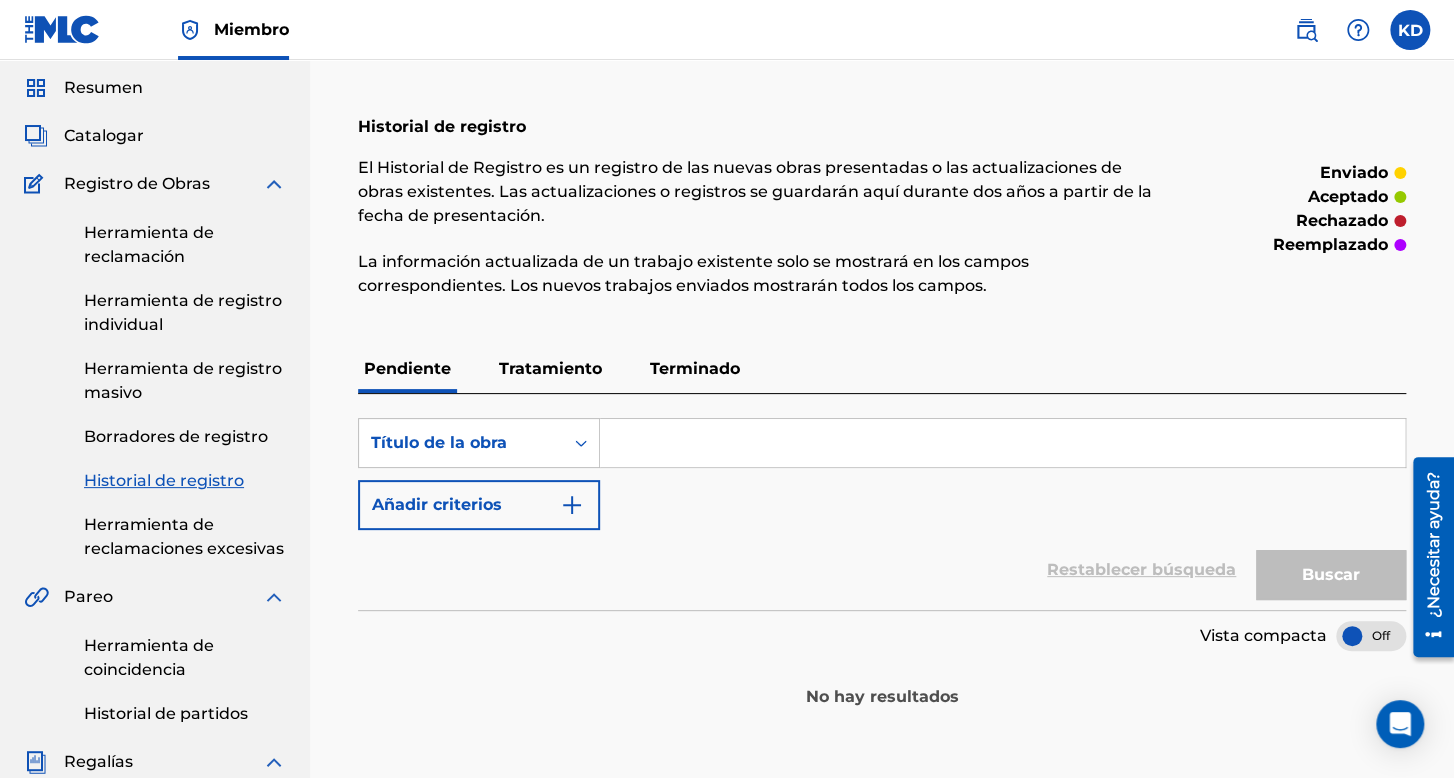 scroll, scrollTop: 0, scrollLeft: 0, axis: both 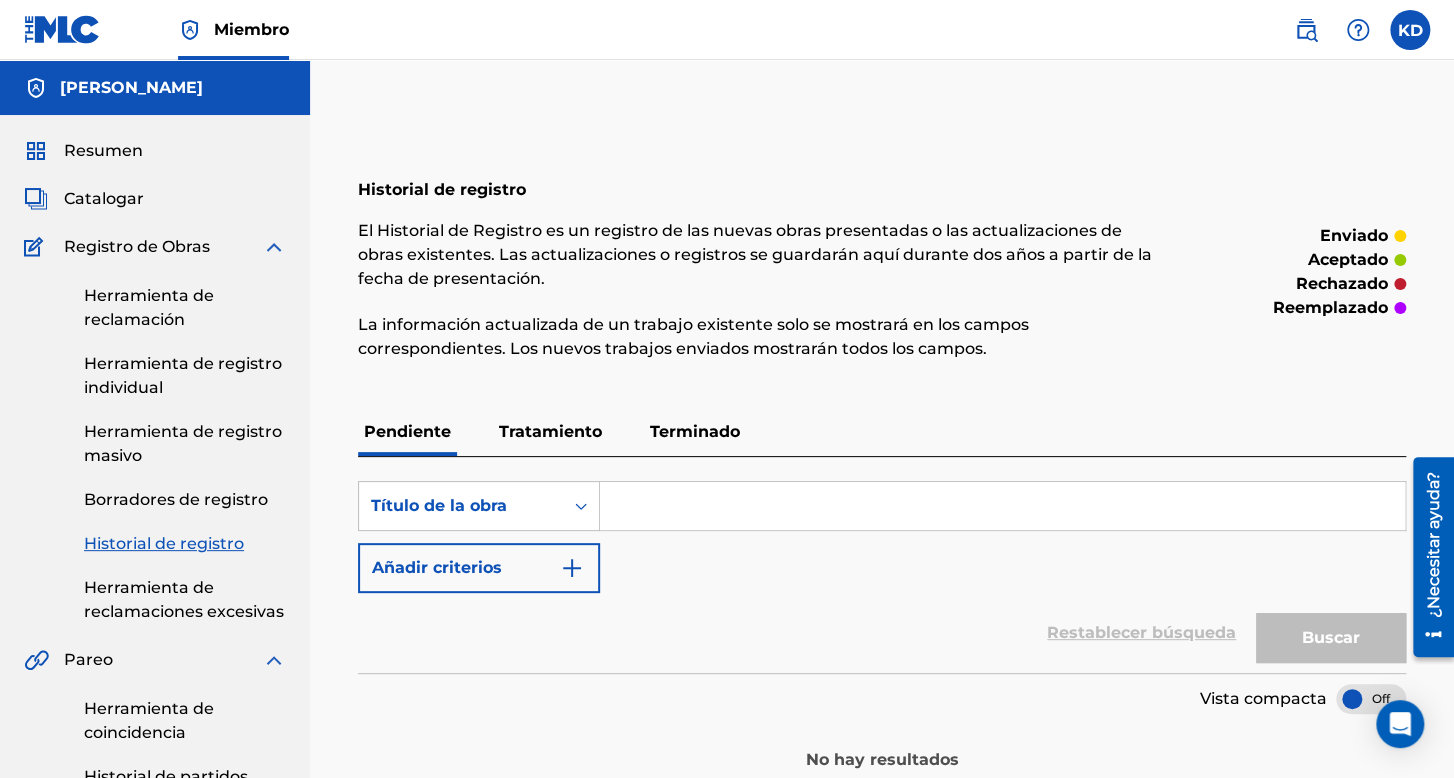 click on "Herramienta de registro individual" at bounding box center [183, 375] 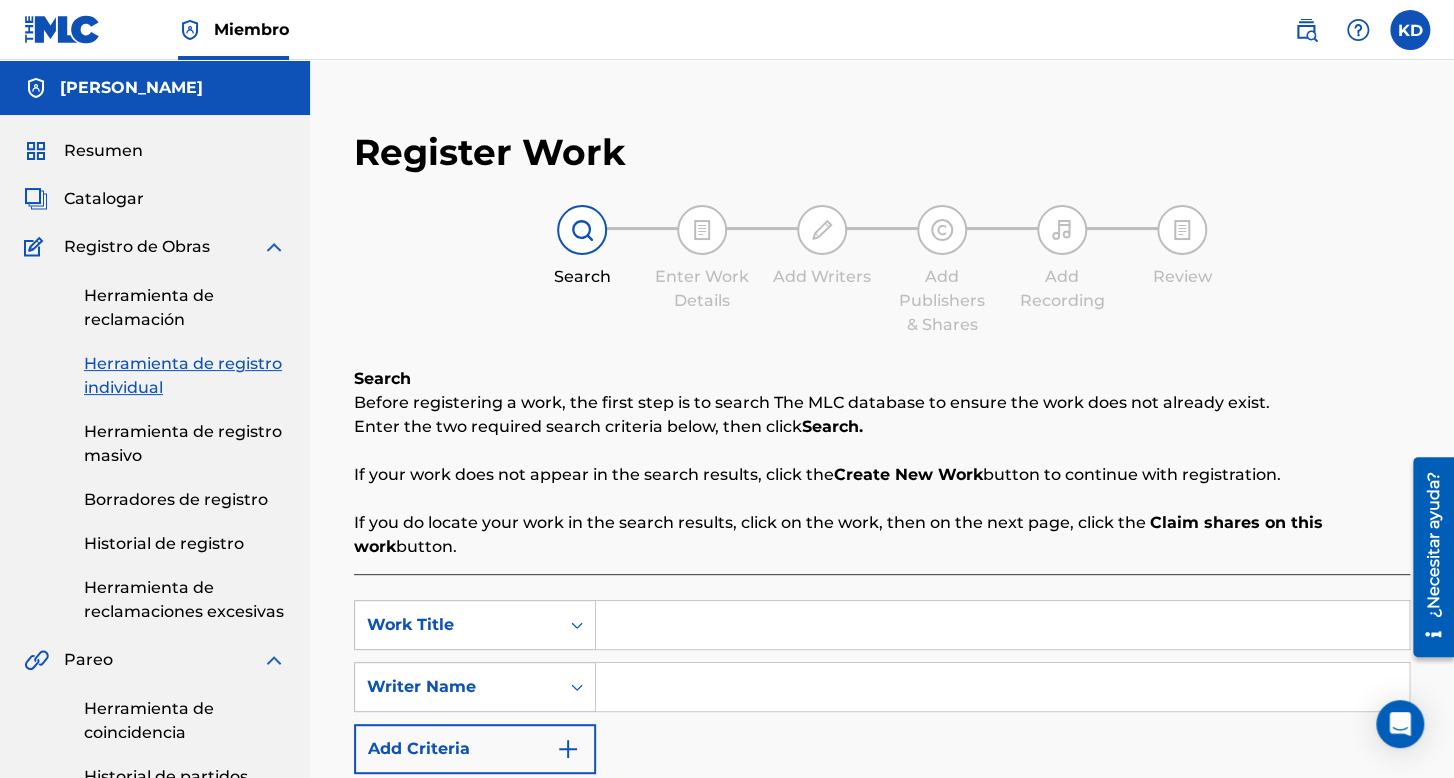 click at bounding box center (1002, 625) 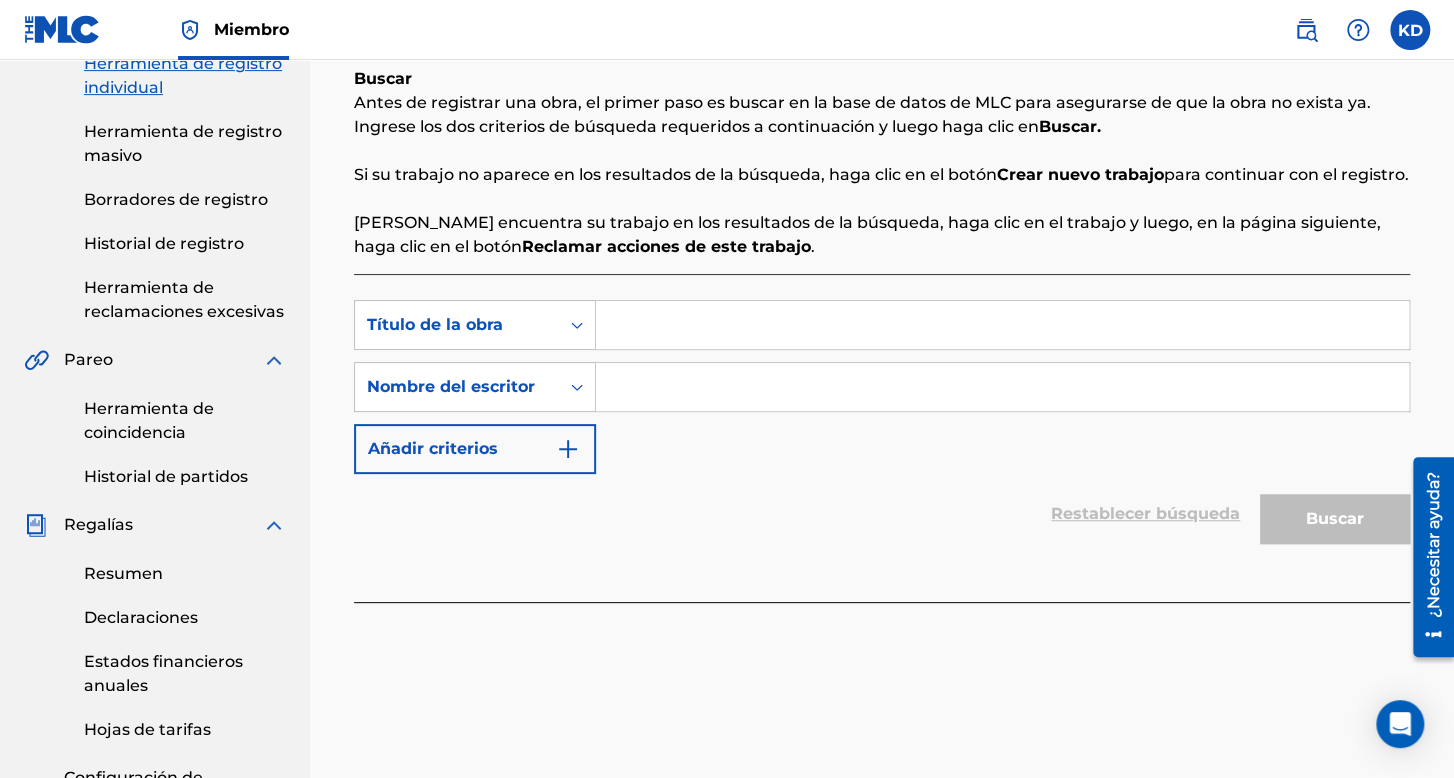 click at bounding box center [1002, 387] 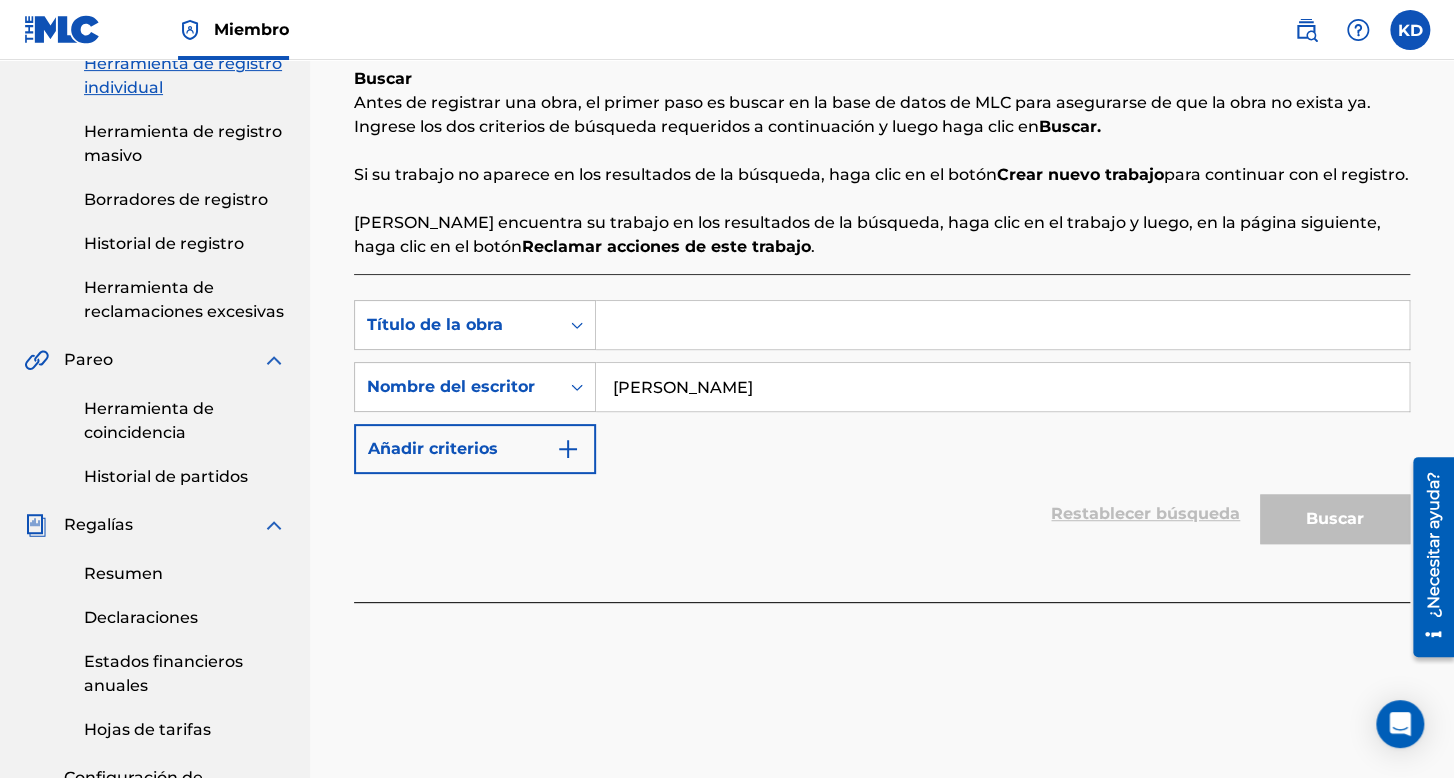 type on "[PERSON_NAME]" 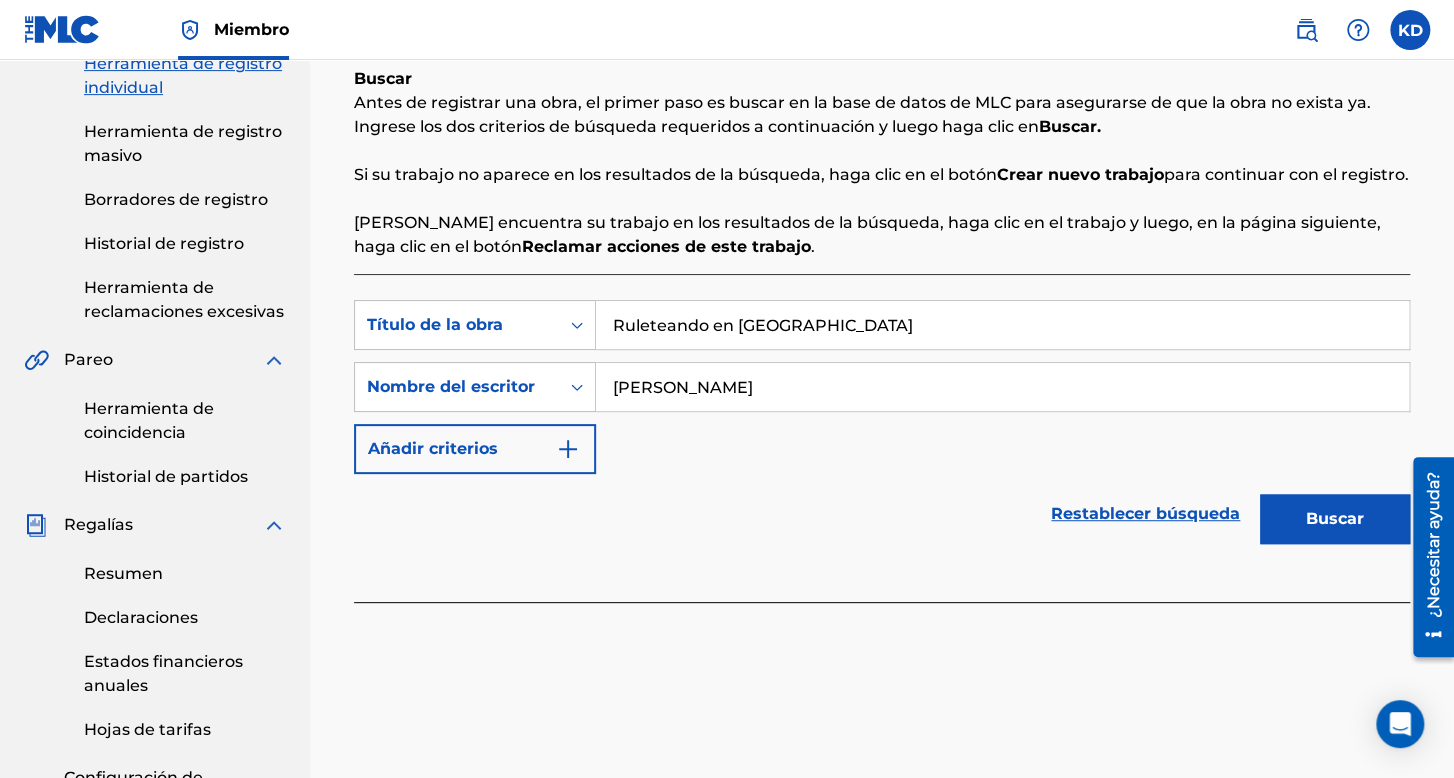 type on "Ruleteando en [GEOGRAPHIC_DATA]" 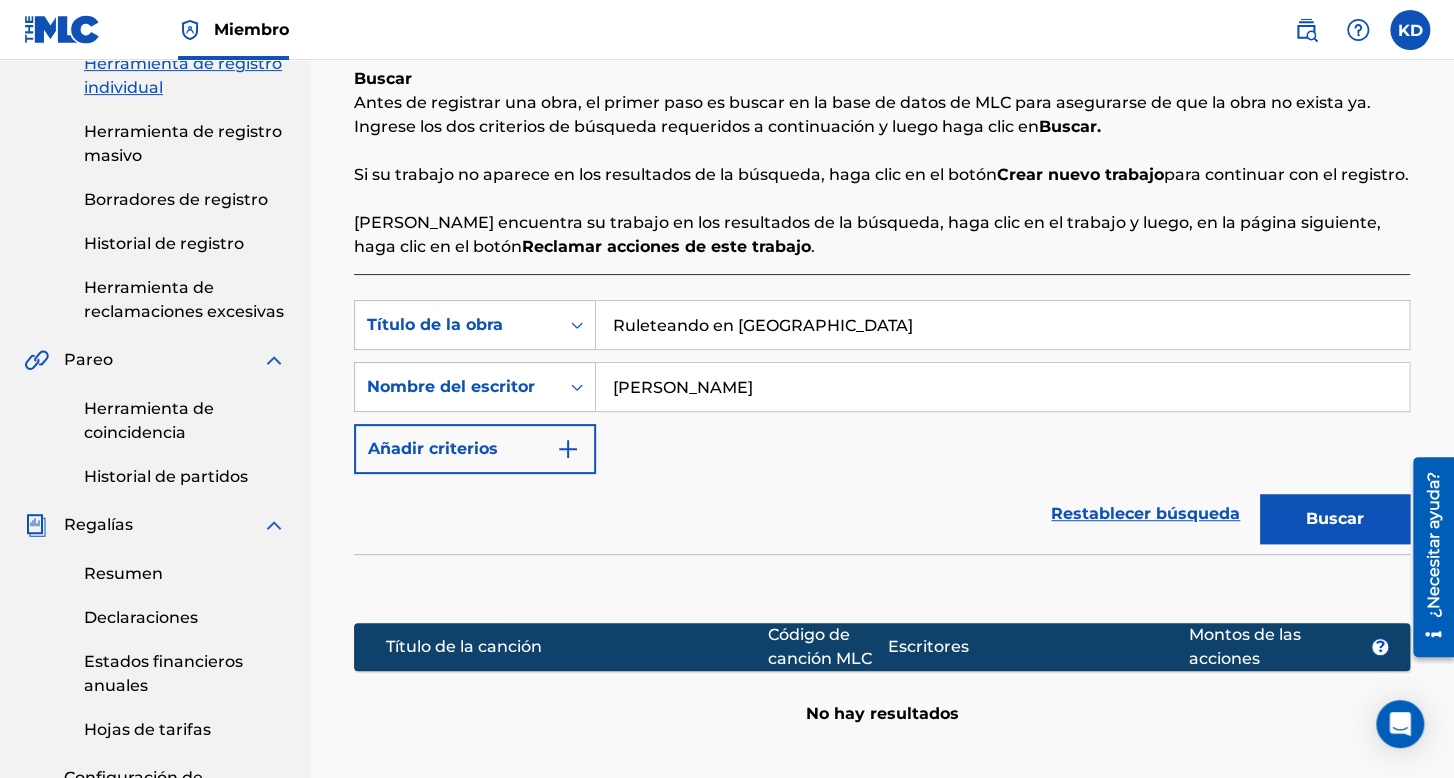 scroll, scrollTop: 600, scrollLeft: 0, axis: vertical 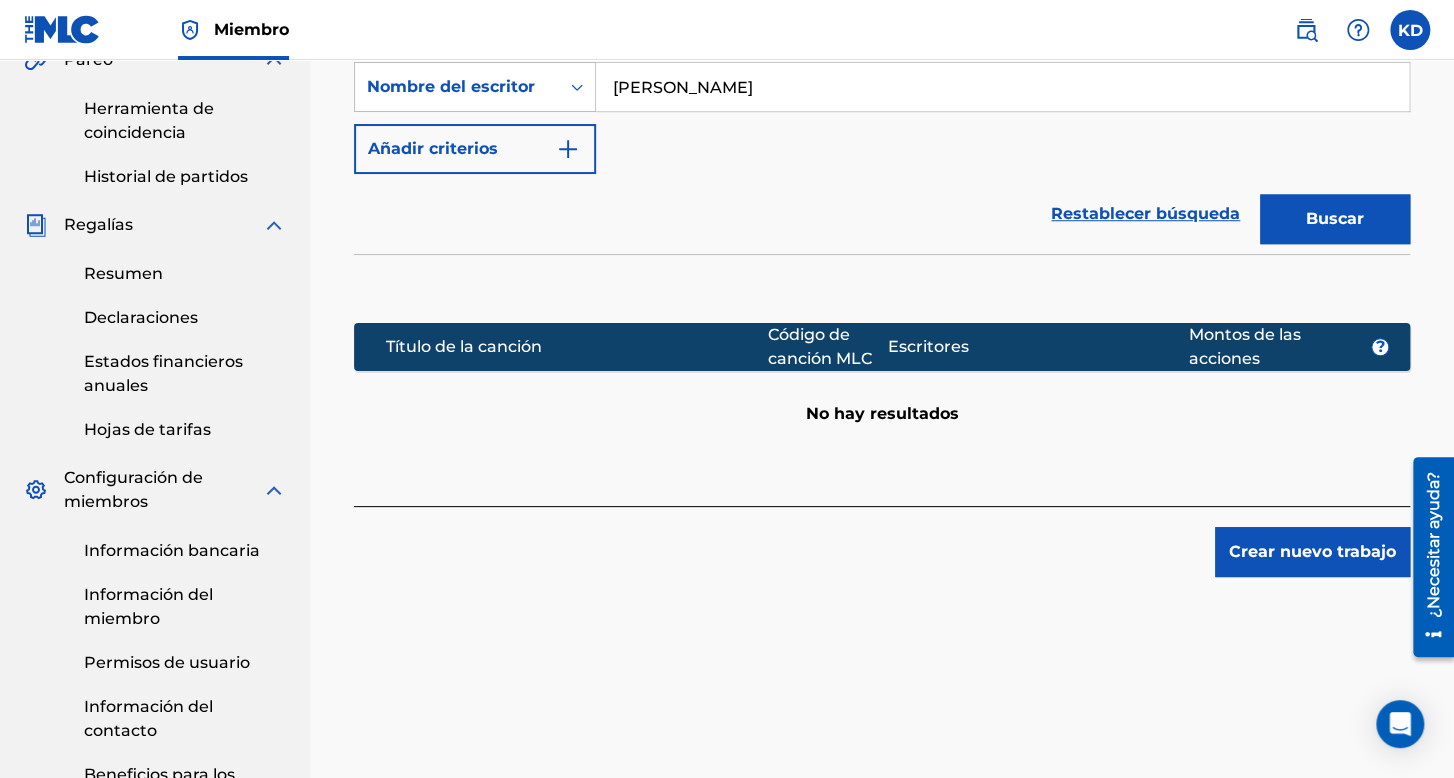 click on "Crear nuevo trabajo" at bounding box center (1312, 551) 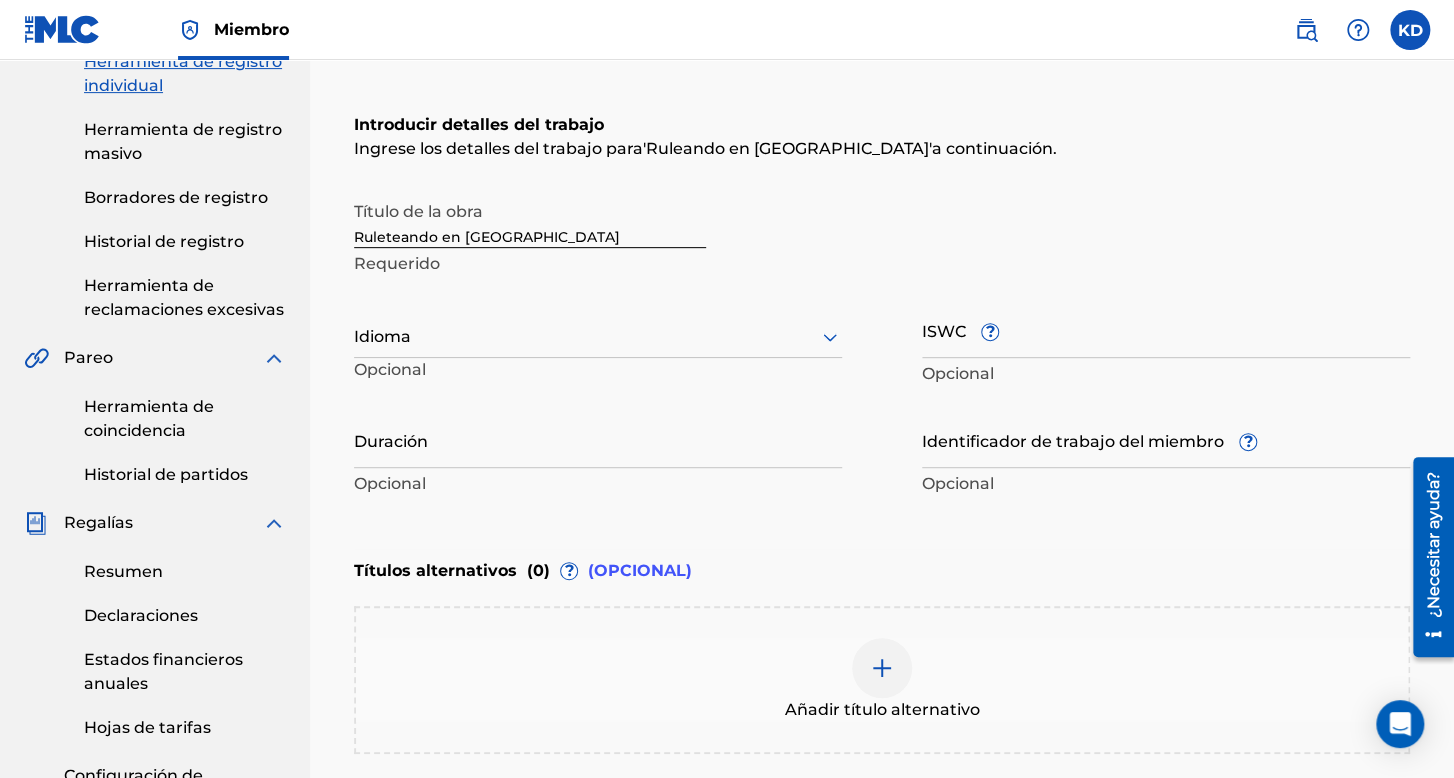 scroll, scrollTop: 300, scrollLeft: 0, axis: vertical 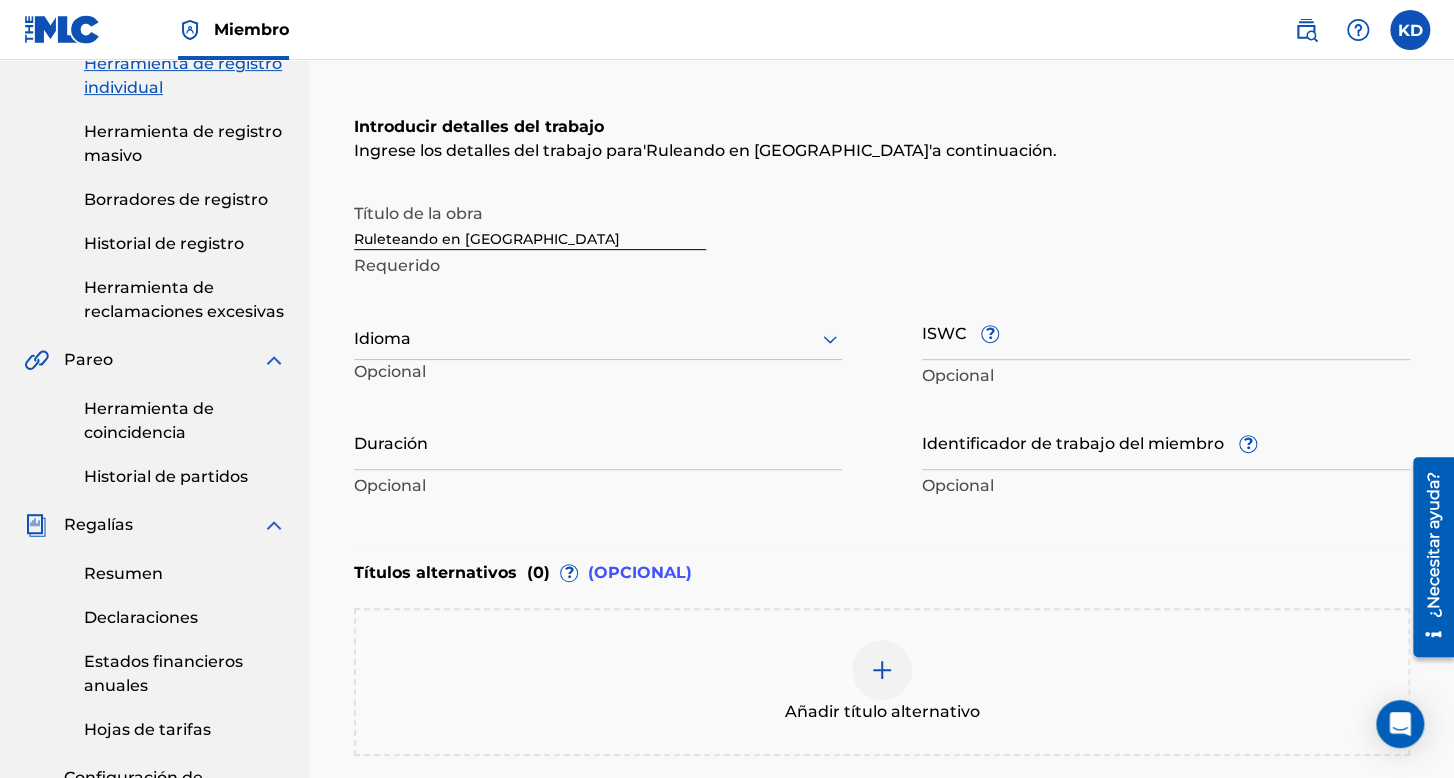 click at bounding box center (598, 338) 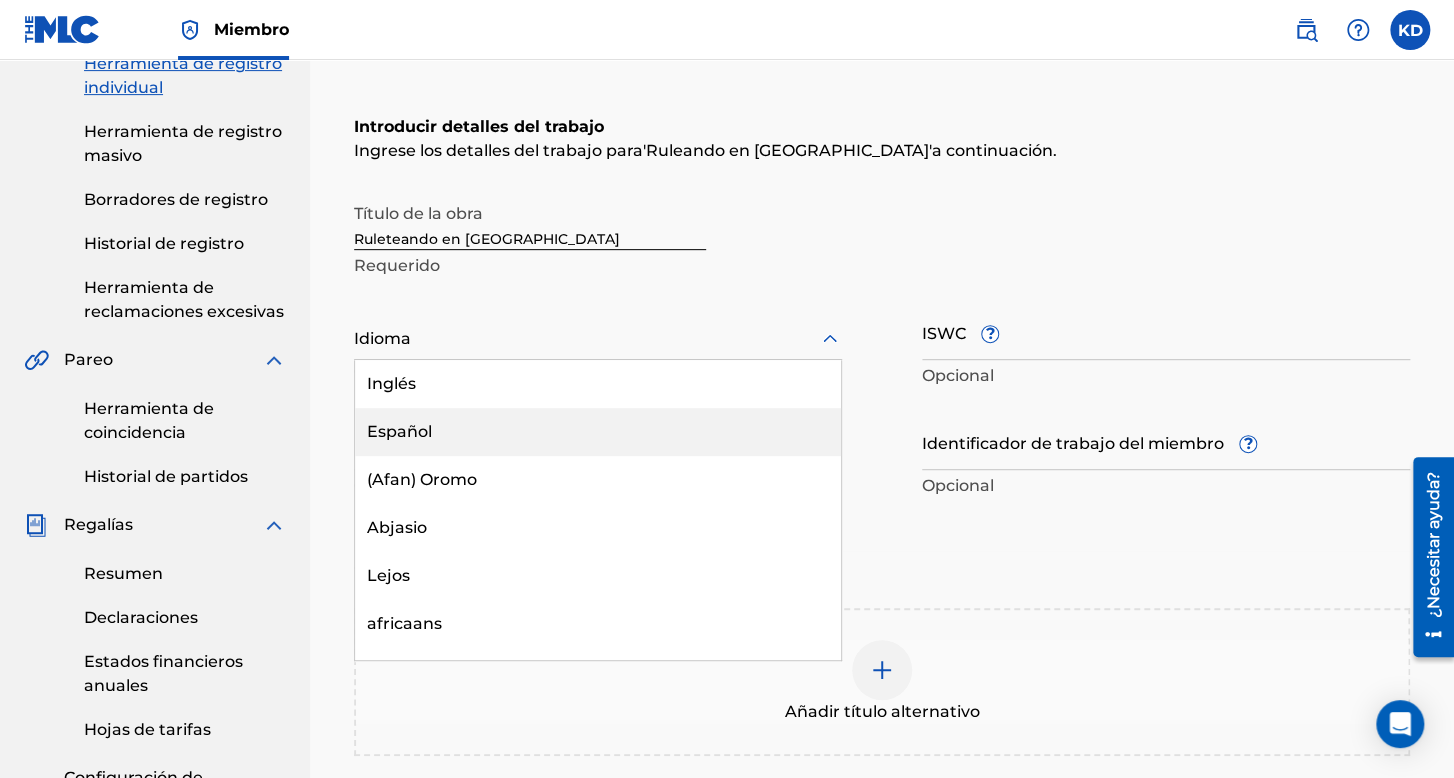 click on "Español" at bounding box center [598, 432] 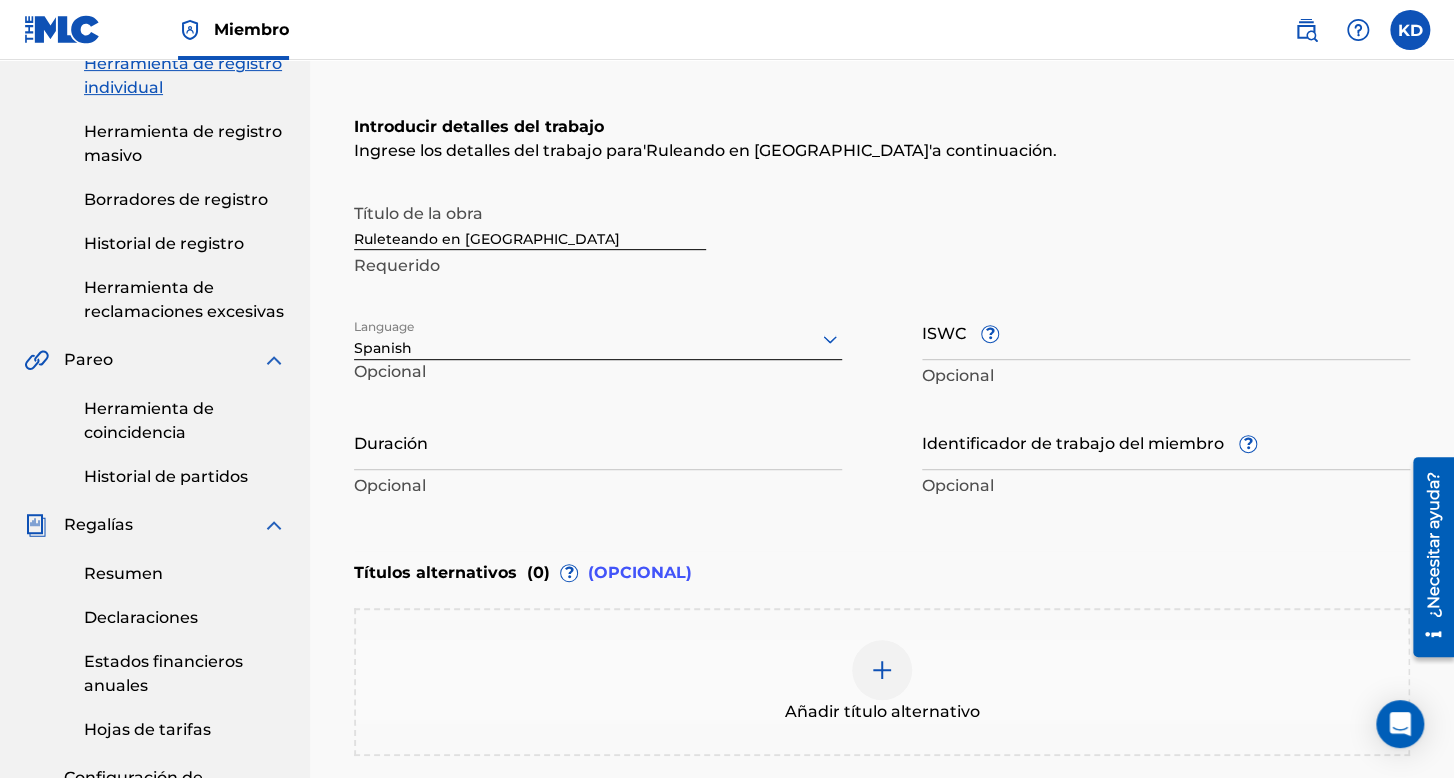 click on "Duración" at bounding box center [598, 441] 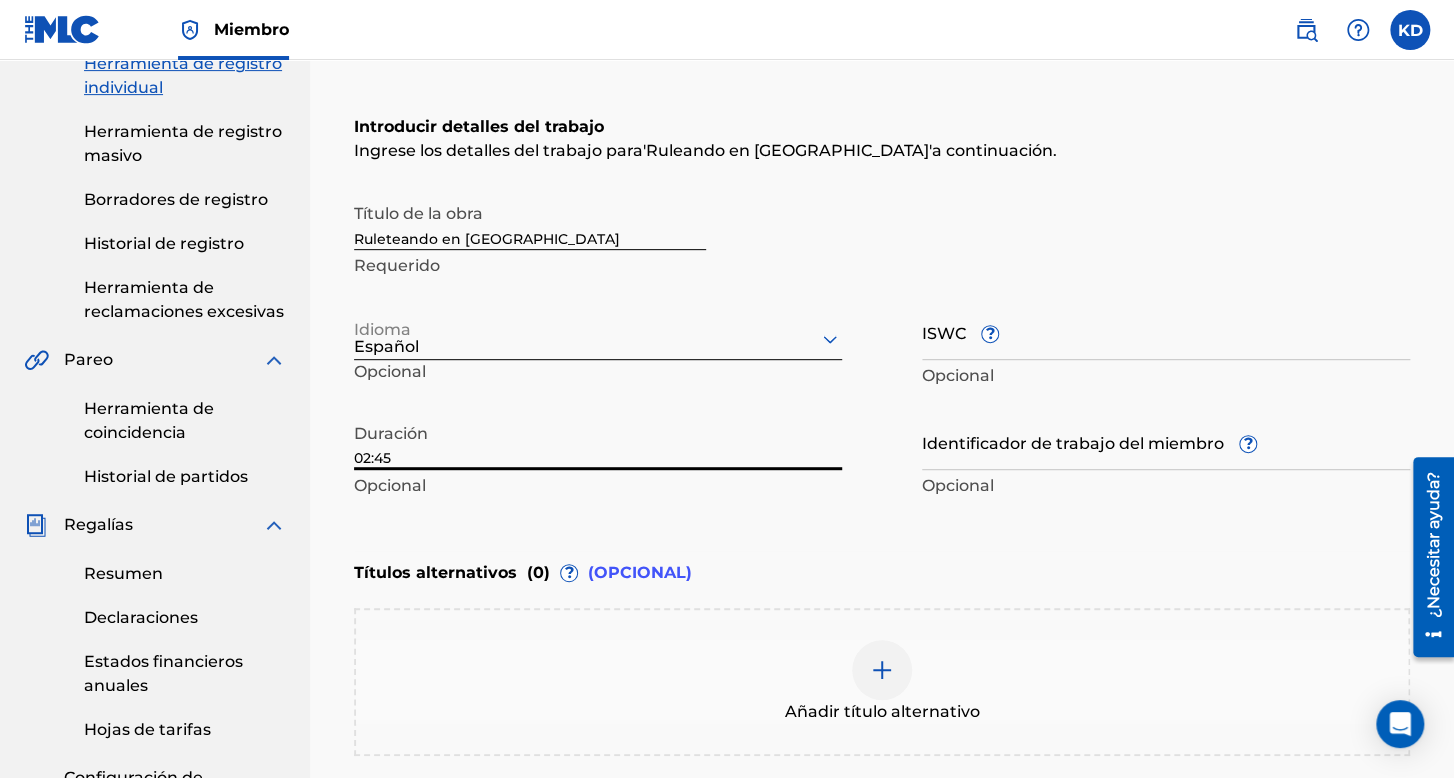 scroll, scrollTop: 753, scrollLeft: 0, axis: vertical 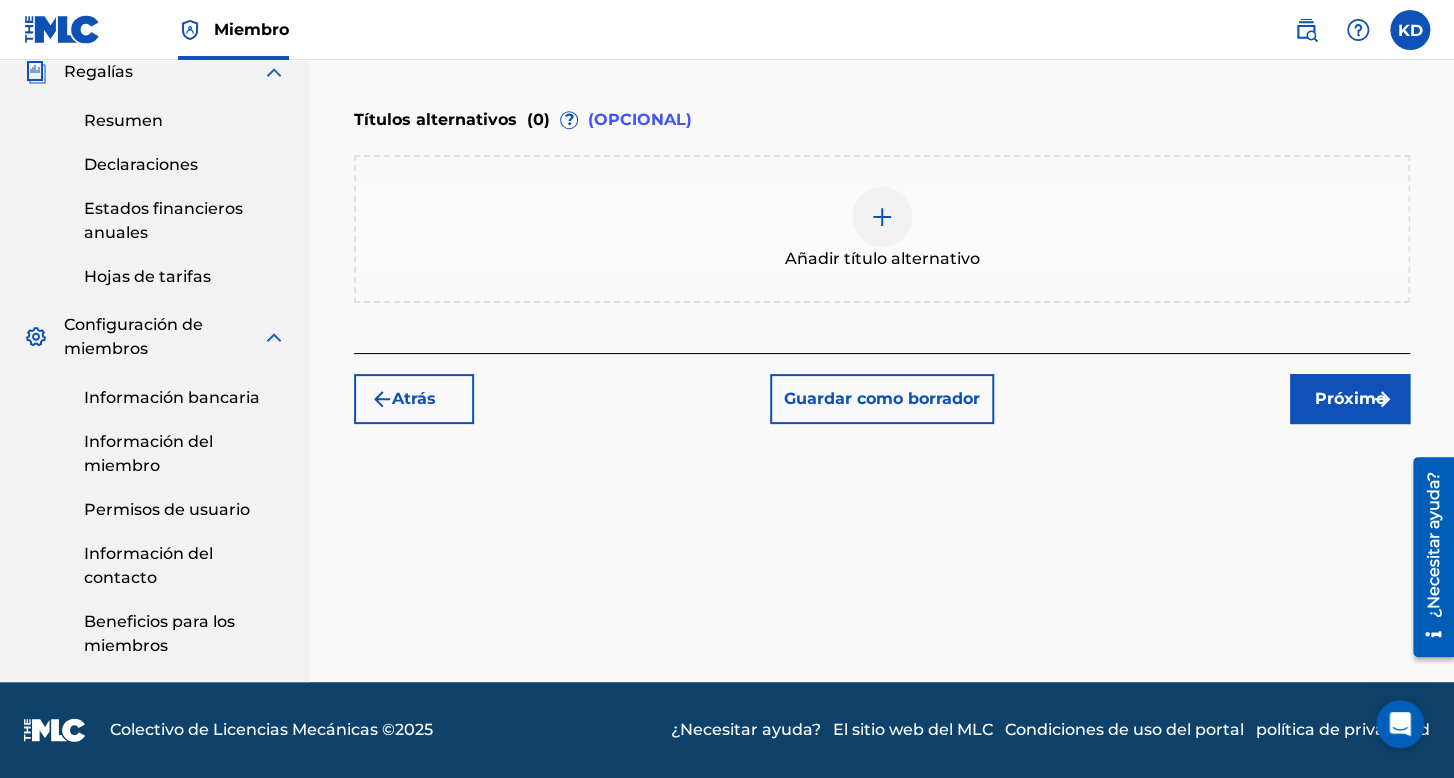 type on "02:45" 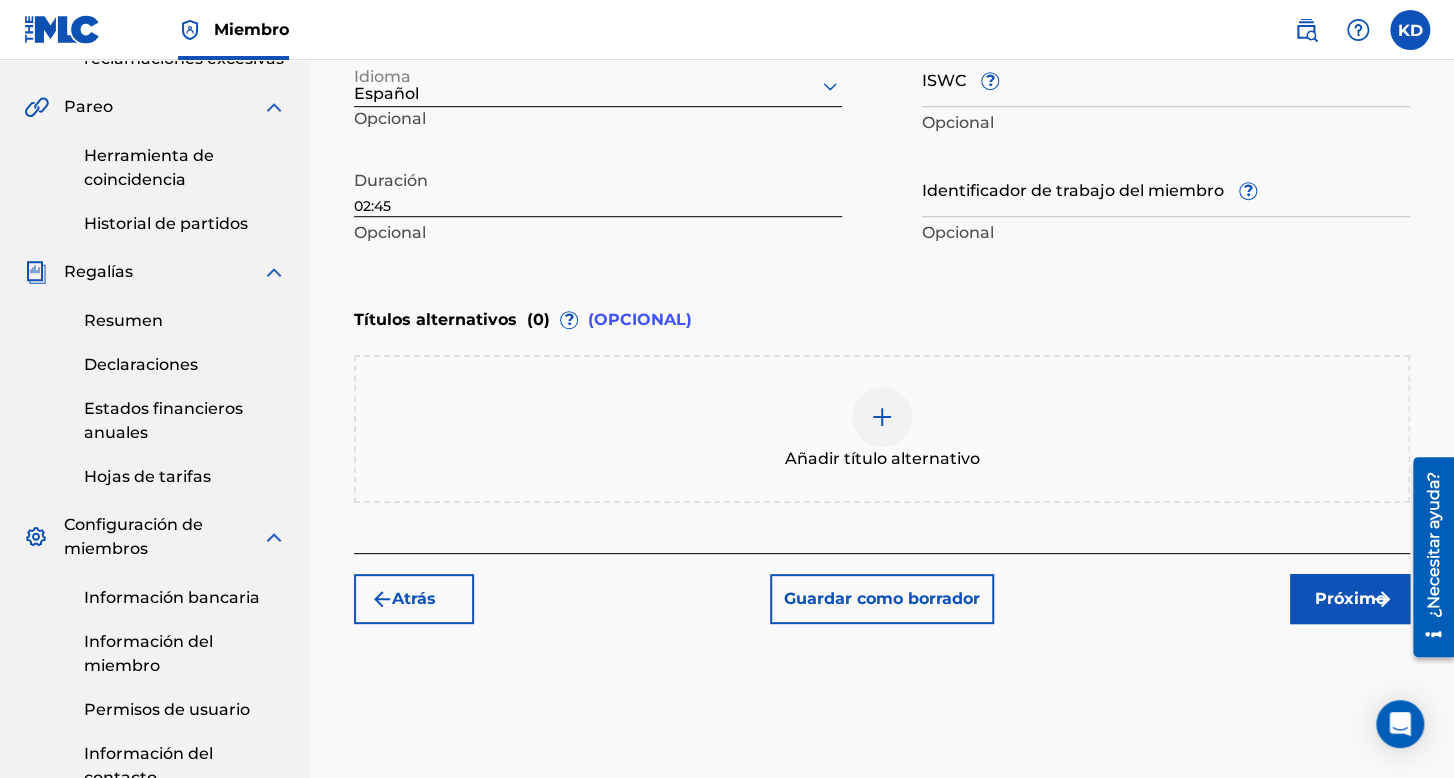 click on "Próximo" at bounding box center (1350, 599) 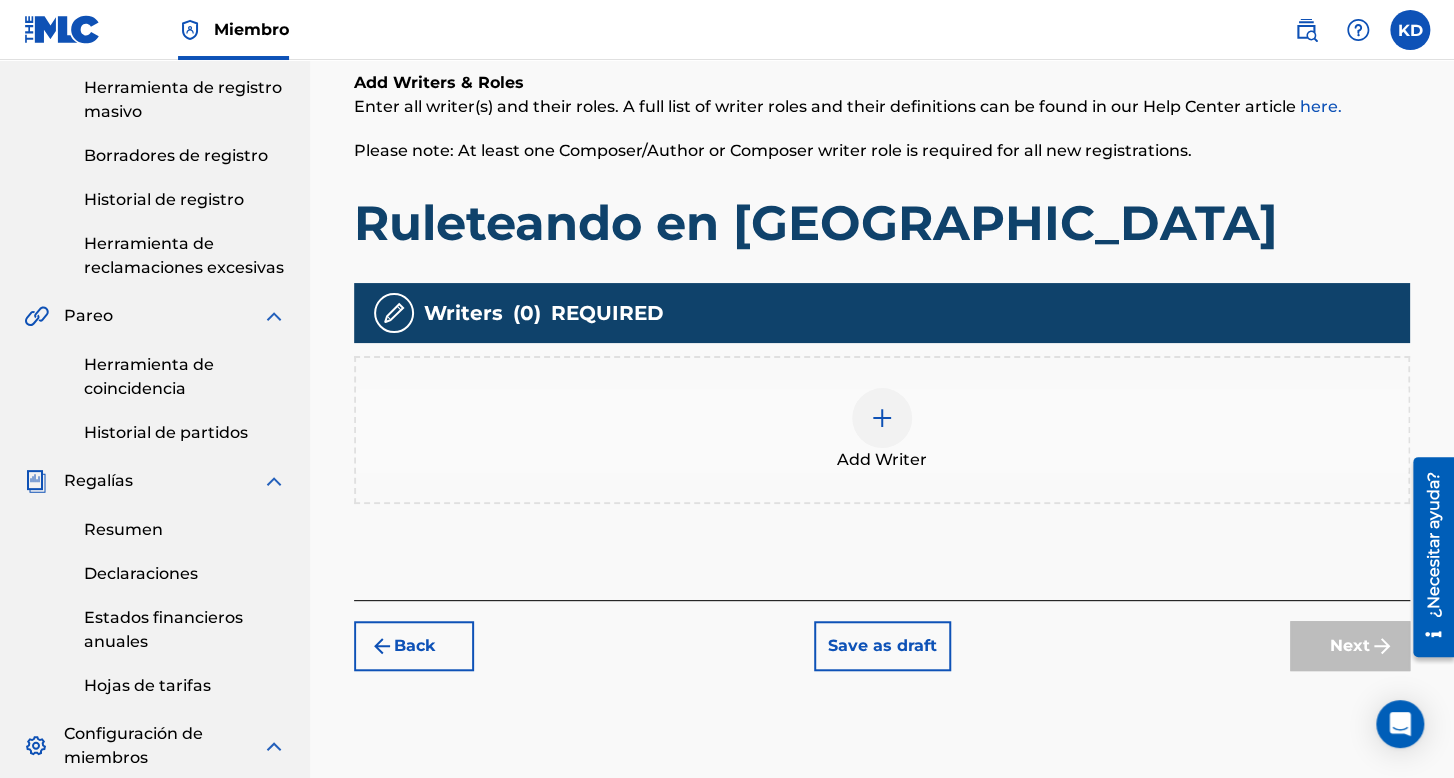 scroll, scrollTop: 390, scrollLeft: 0, axis: vertical 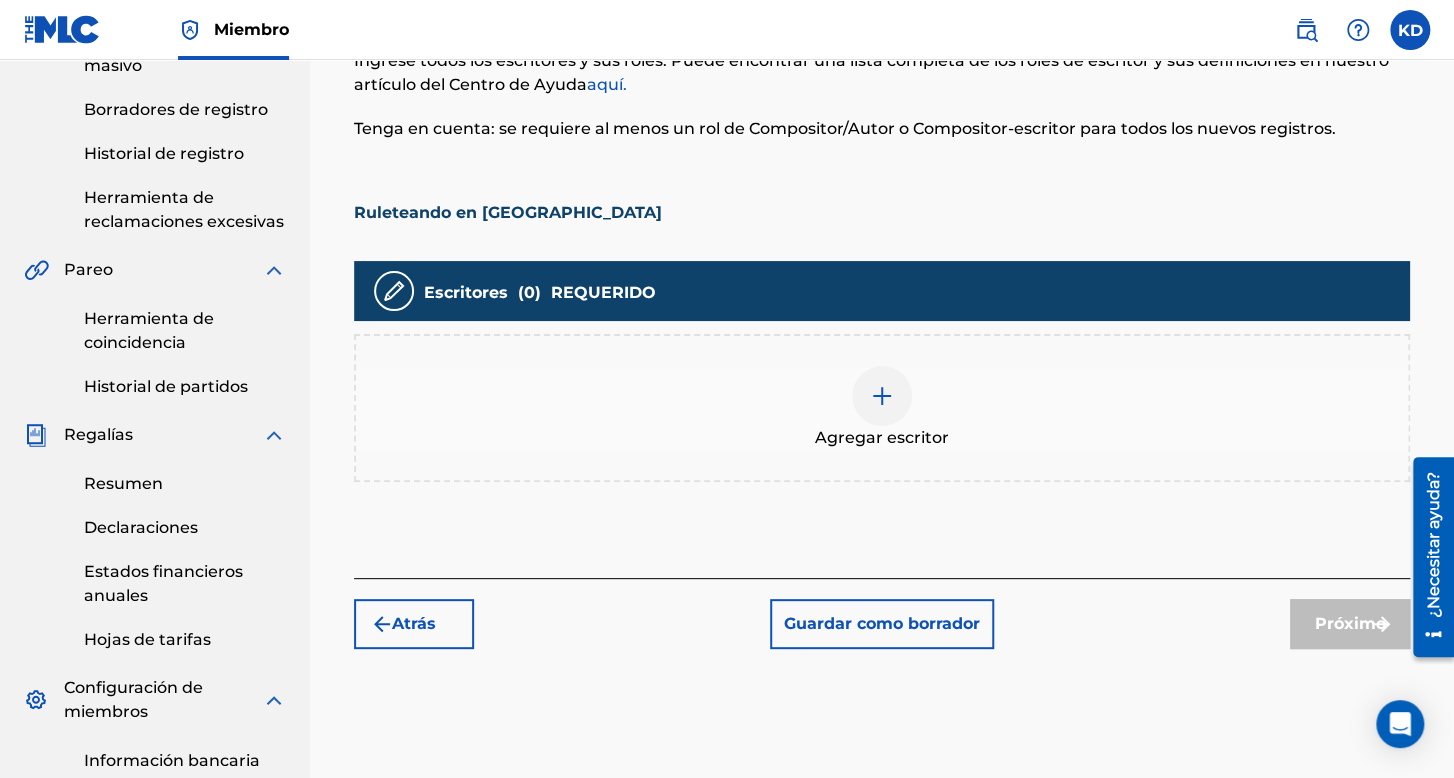 click at bounding box center [882, 396] 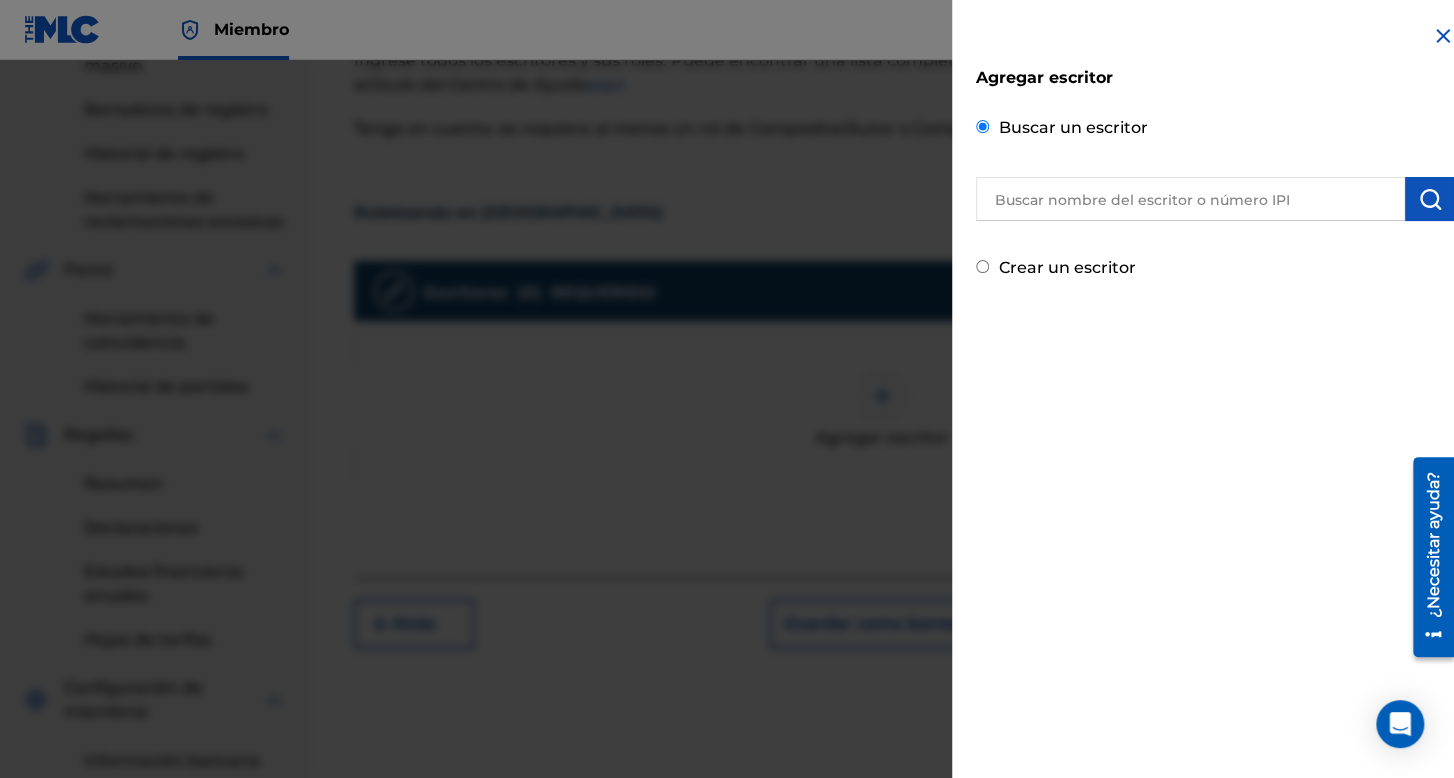 click on "Crear un escritor" at bounding box center (982, 266) 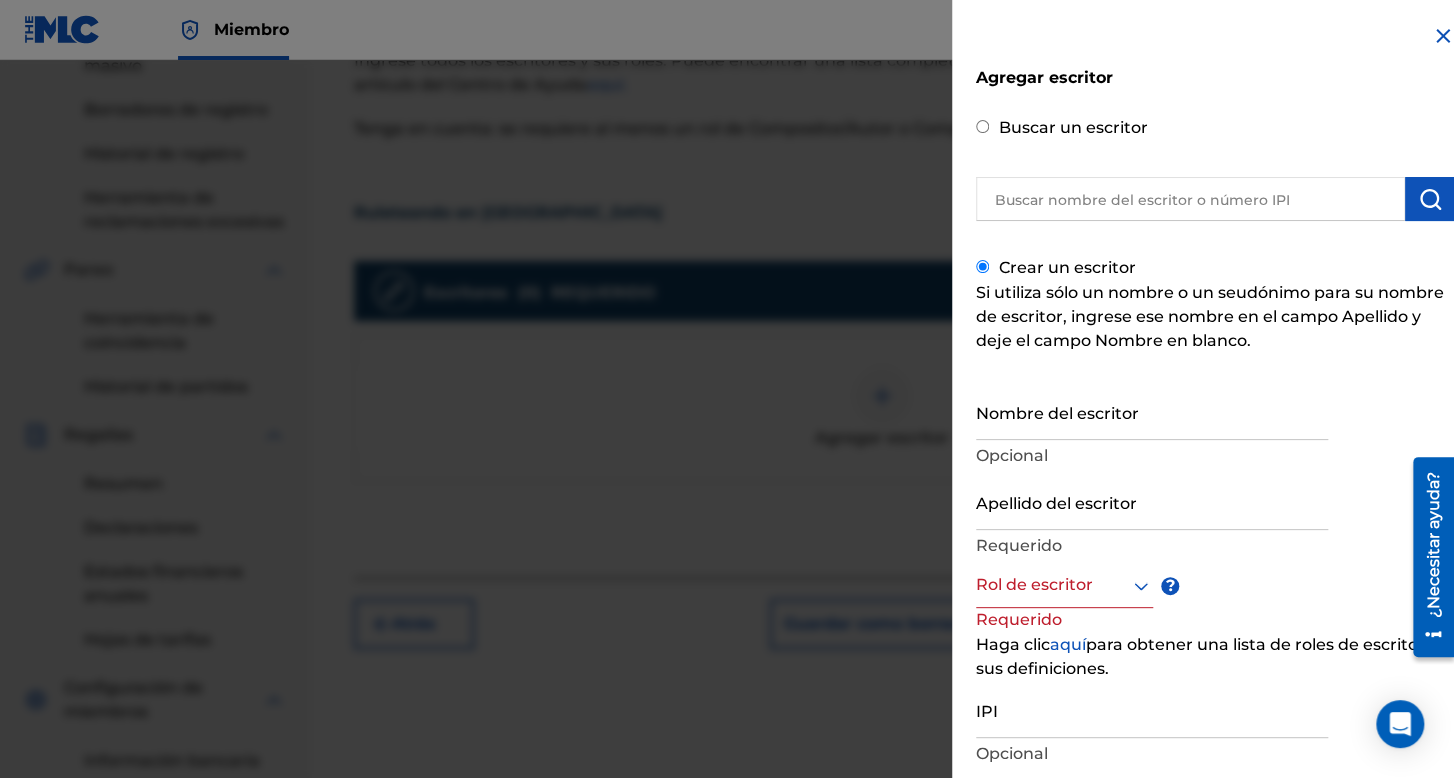 click on "Nombre del escritor" at bounding box center (1152, 411) 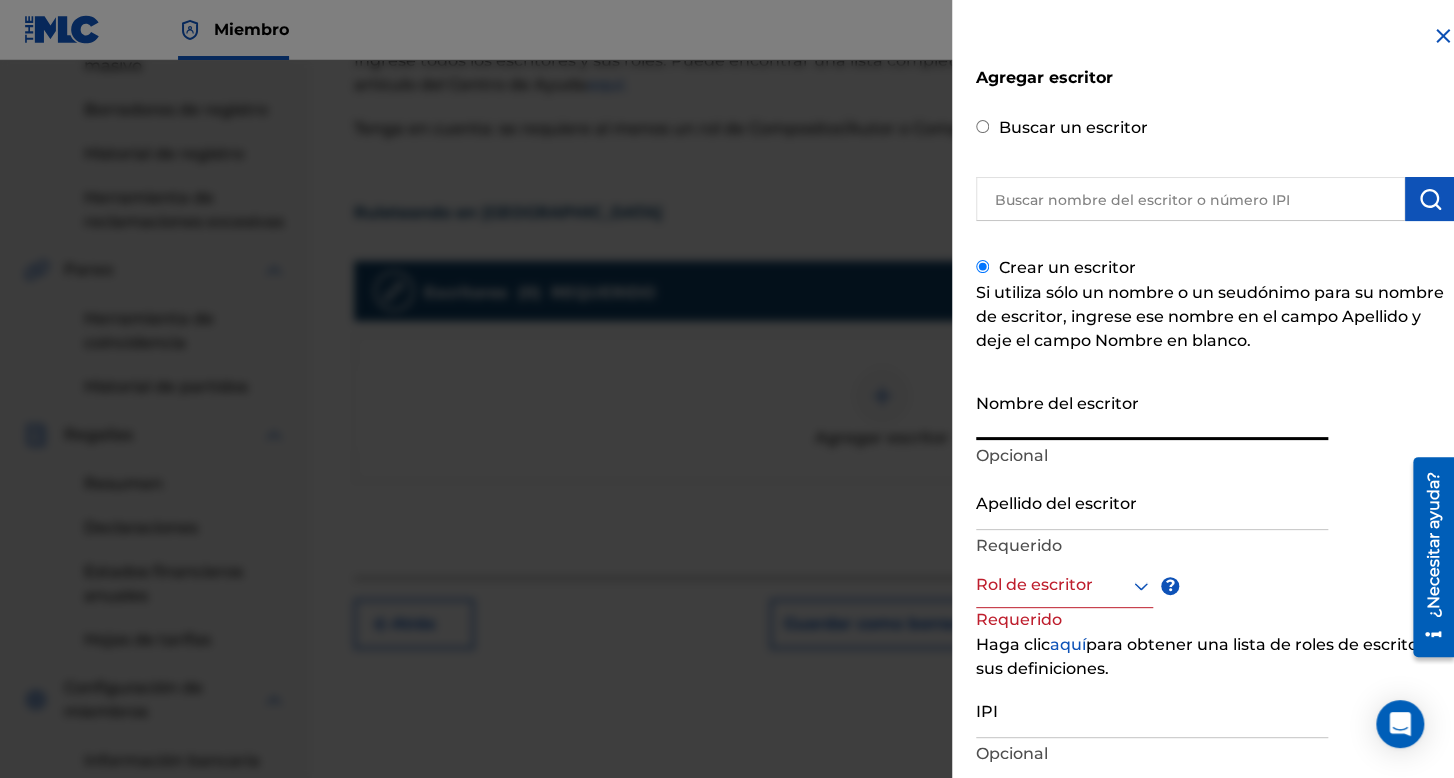 type on "k" 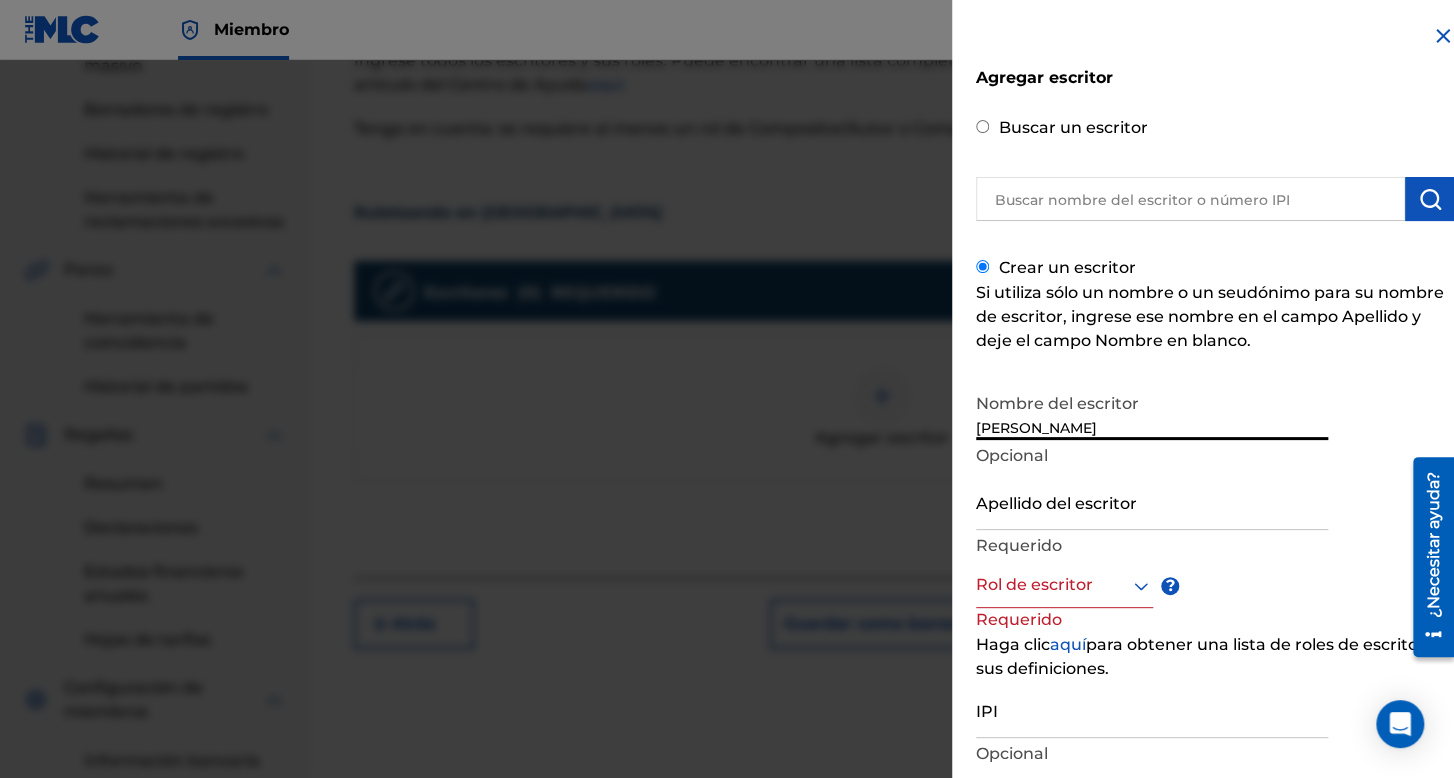 type on "[PERSON_NAME]" 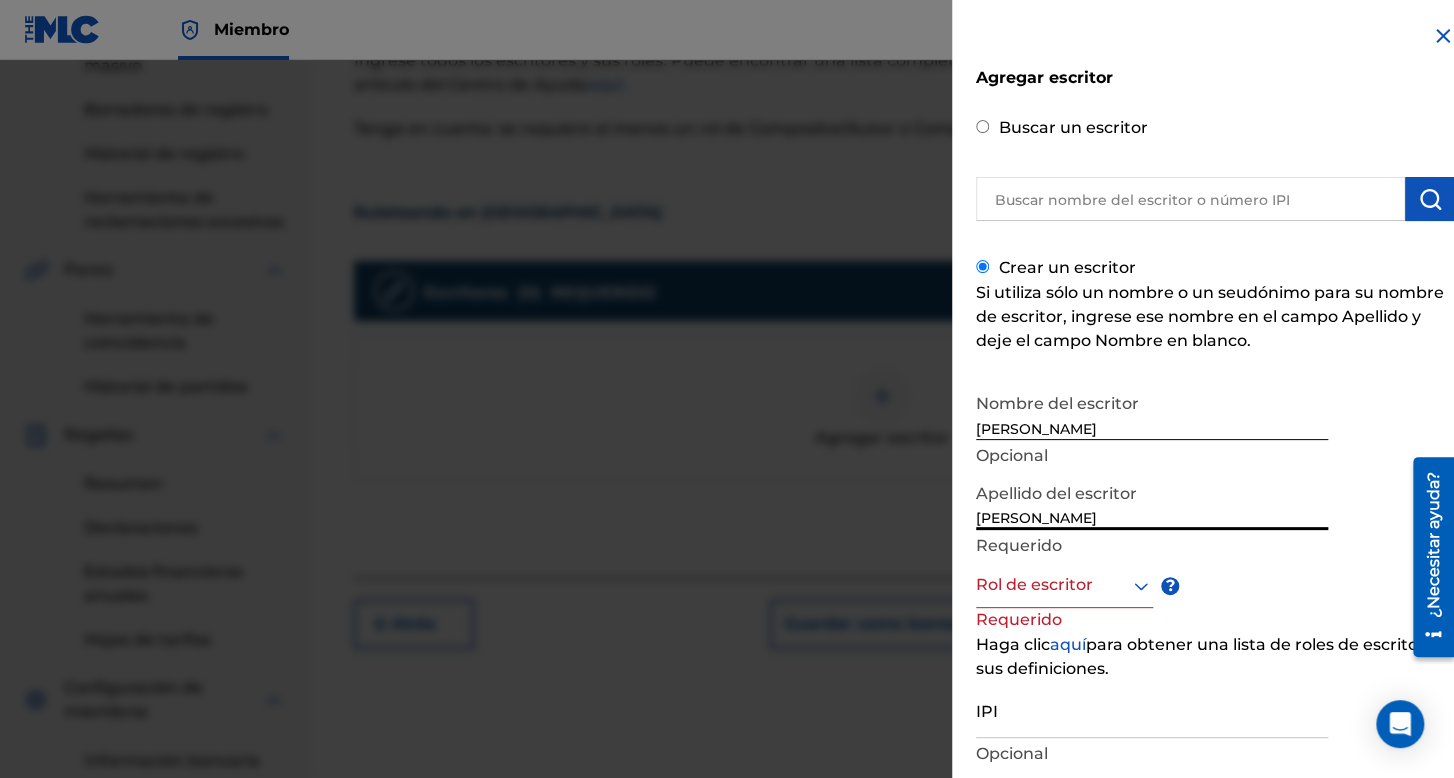 type on "[PERSON_NAME]" 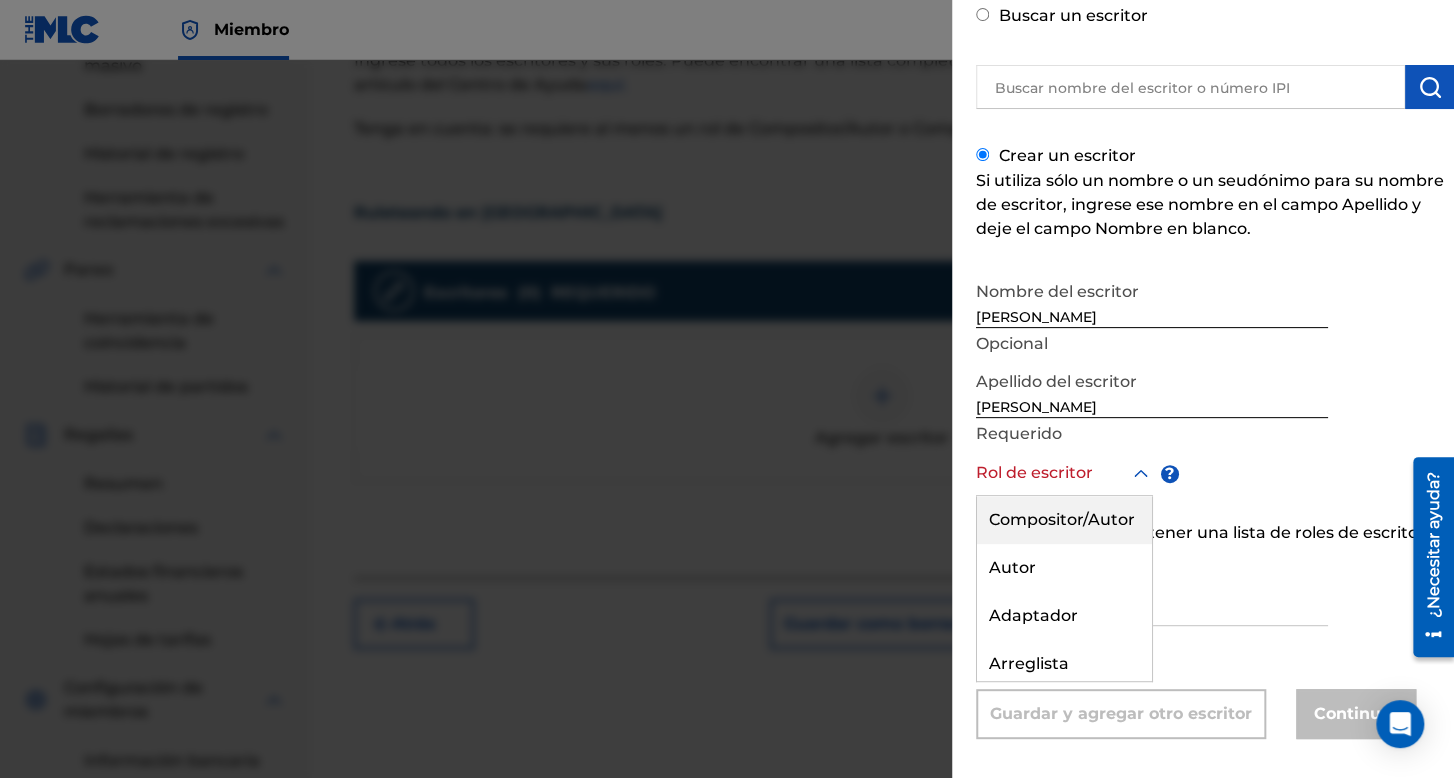 click on "Compositor/Autor" at bounding box center [1062, 519] 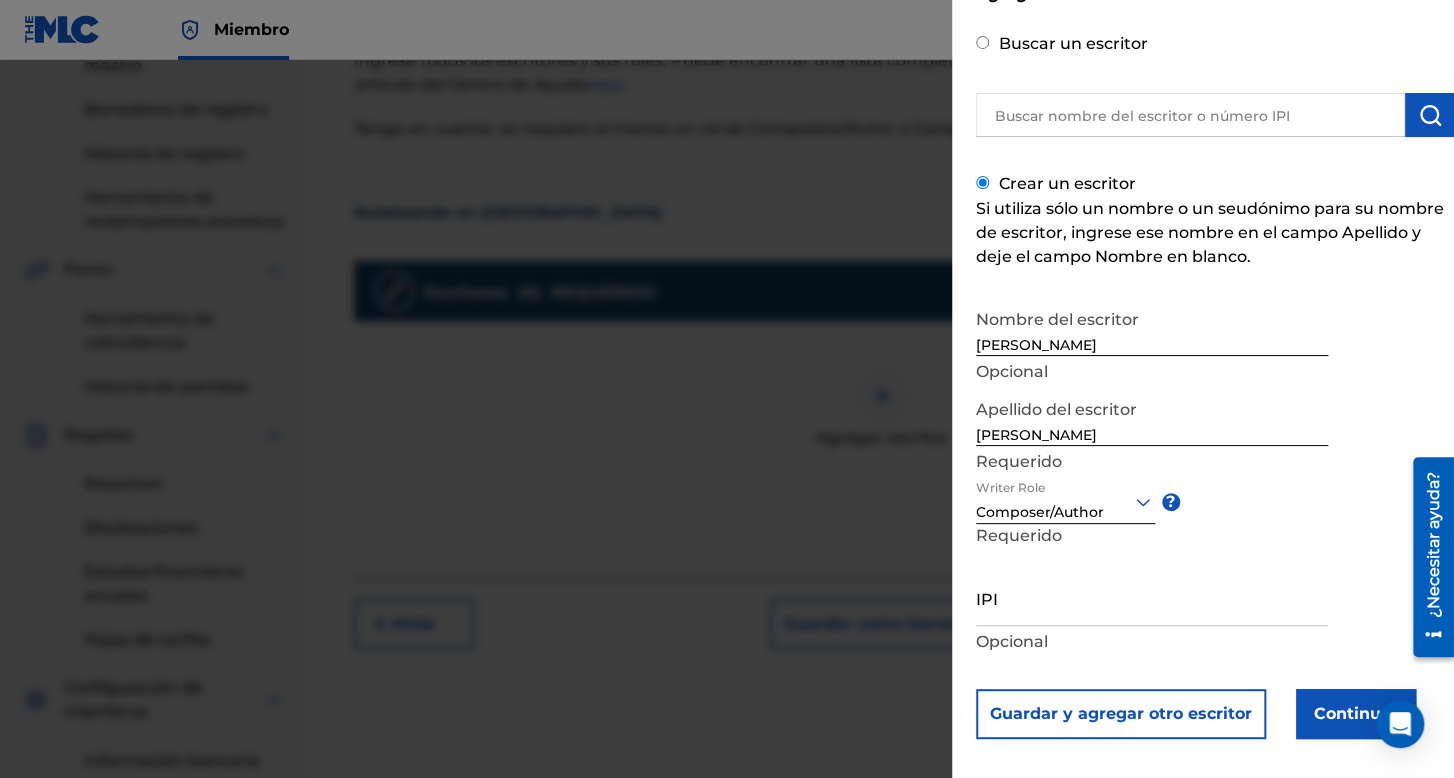 scroll, scrollTop: 99, scrollLeft: 0, axis: vertical 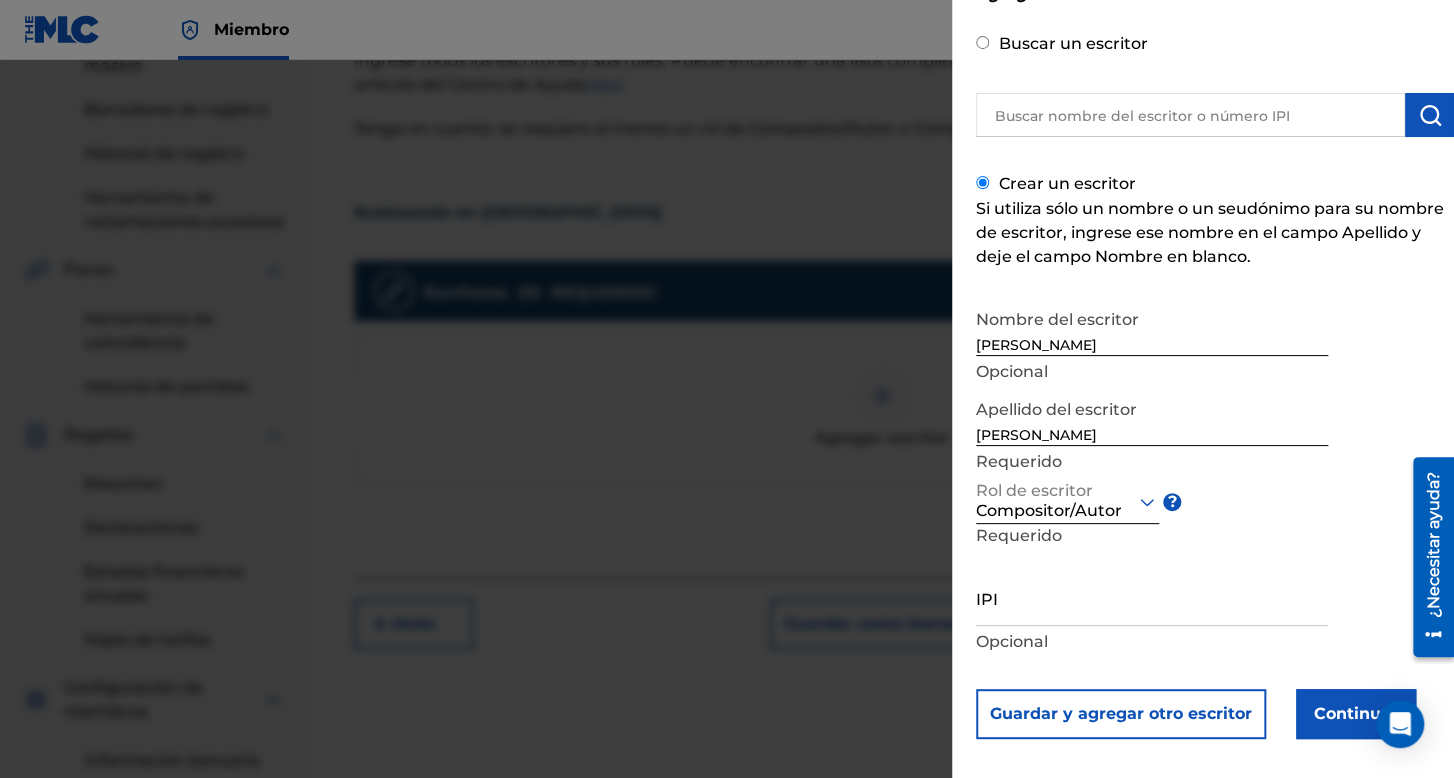 click on "IPI" at bounding box center (1152, 597) 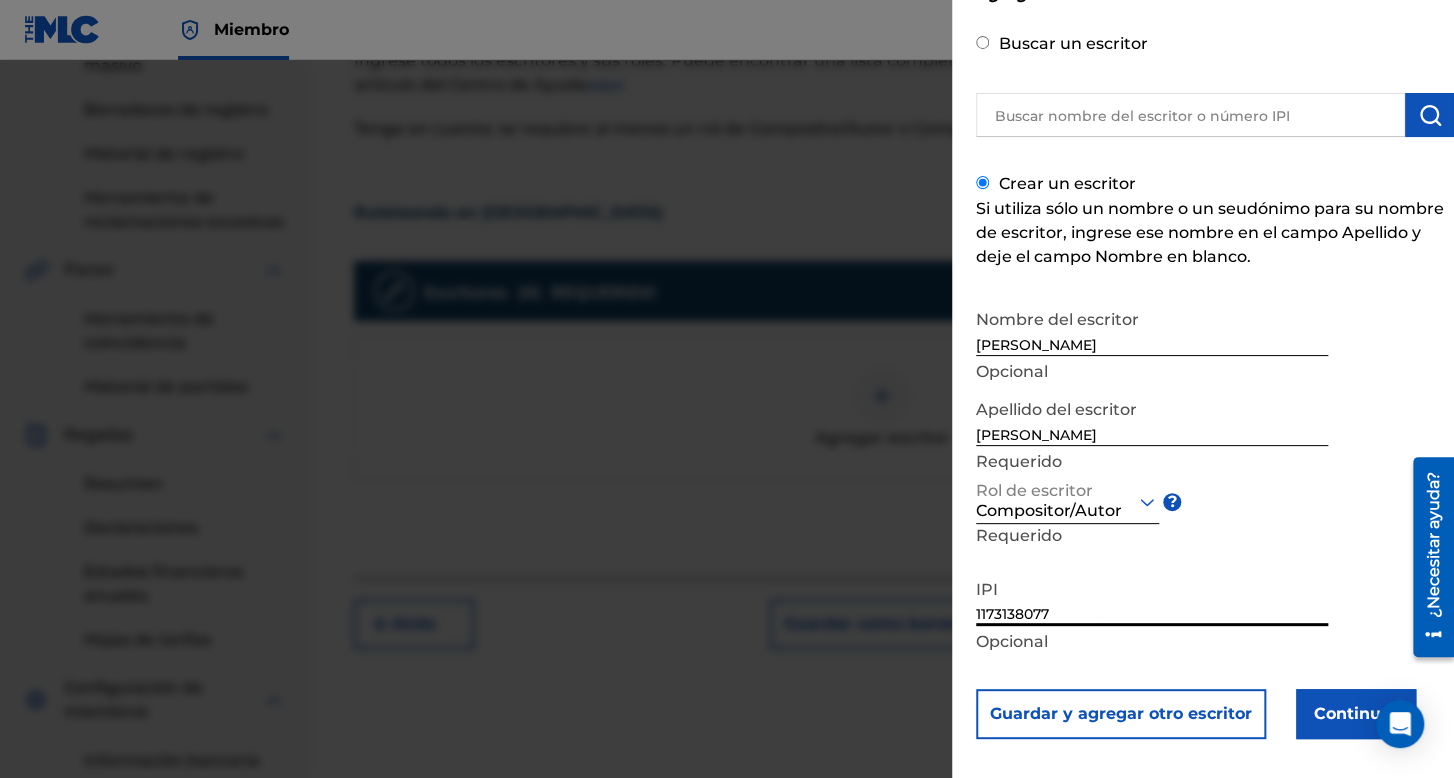 type on "1173138077" 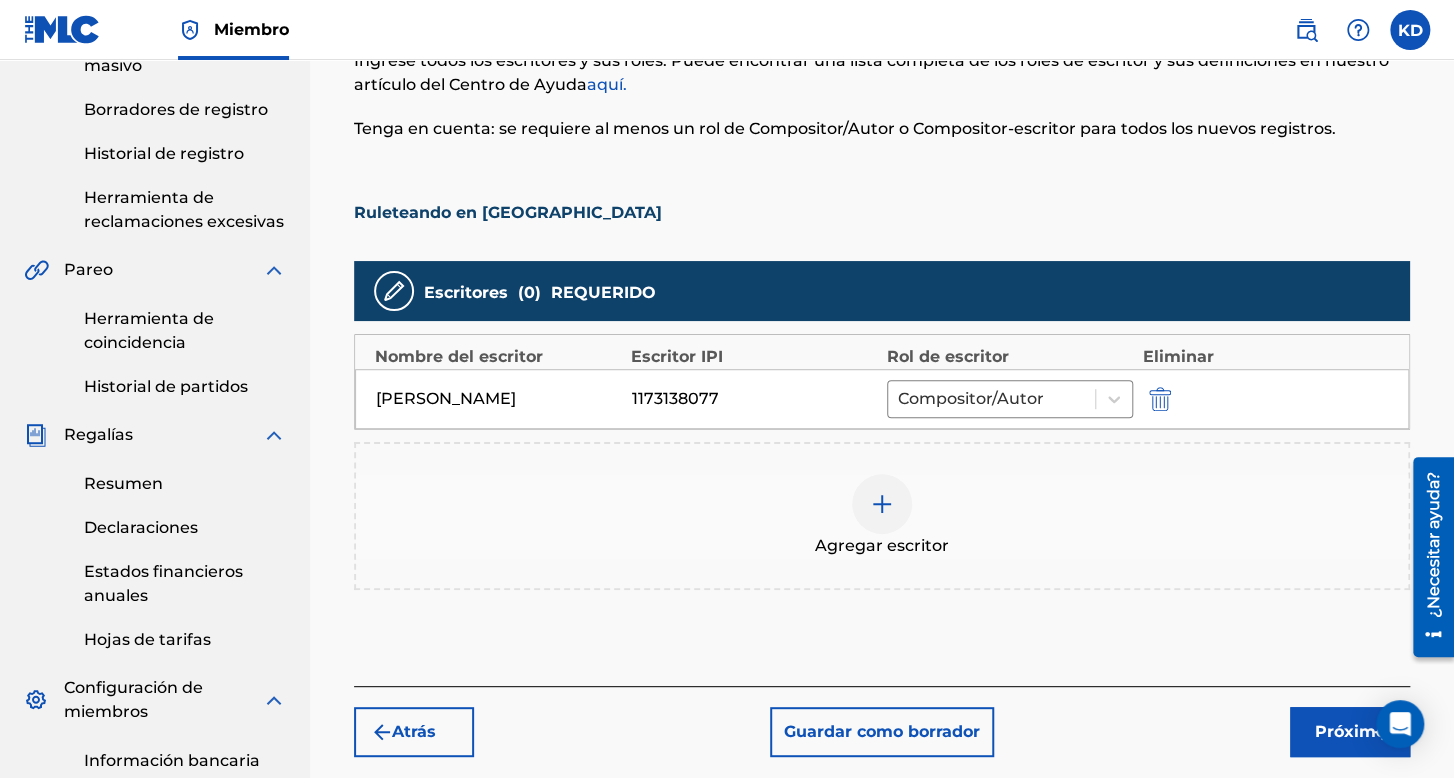 click on "Próximo" at bounding box center (1350, 731) 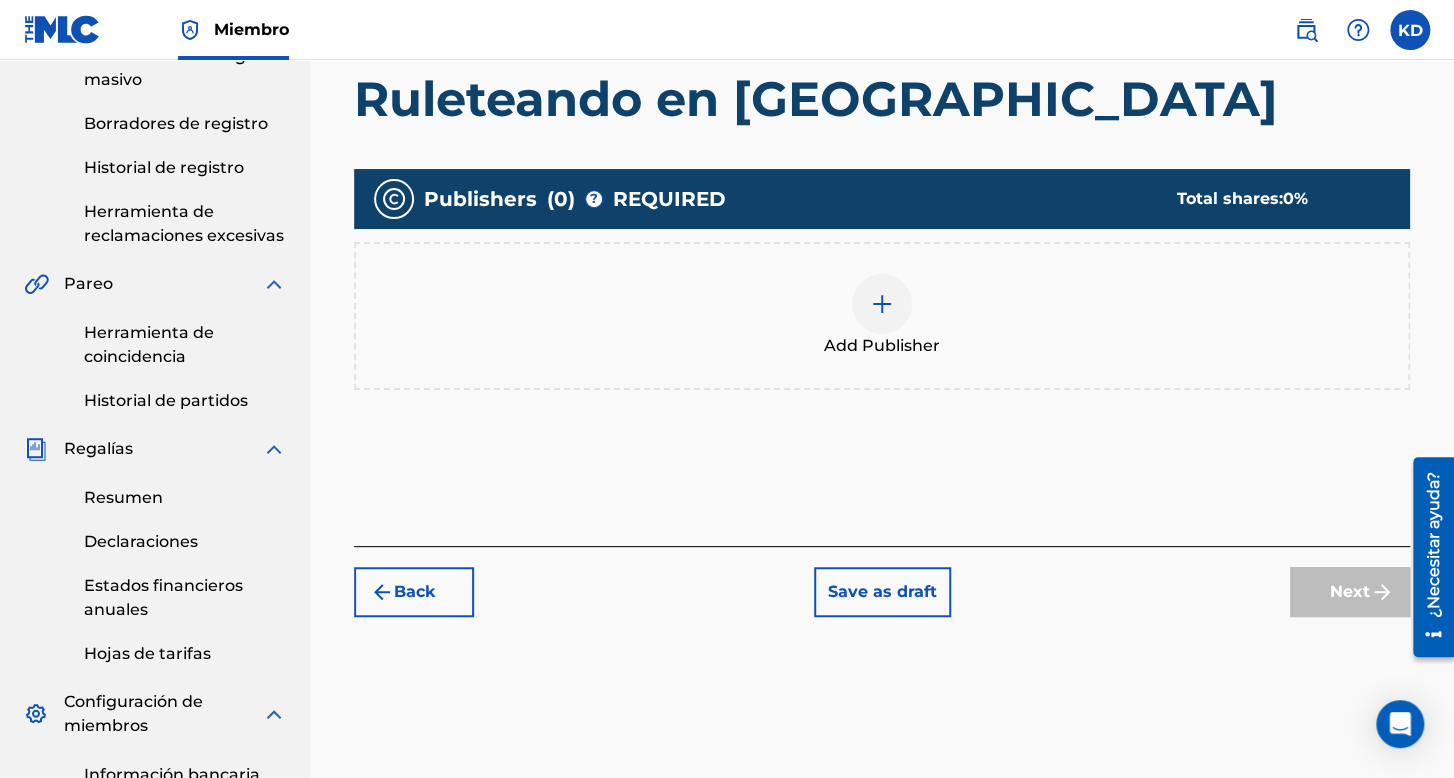 scroll, scrollTop: 90, scrollLeft: 0, axis: vertical 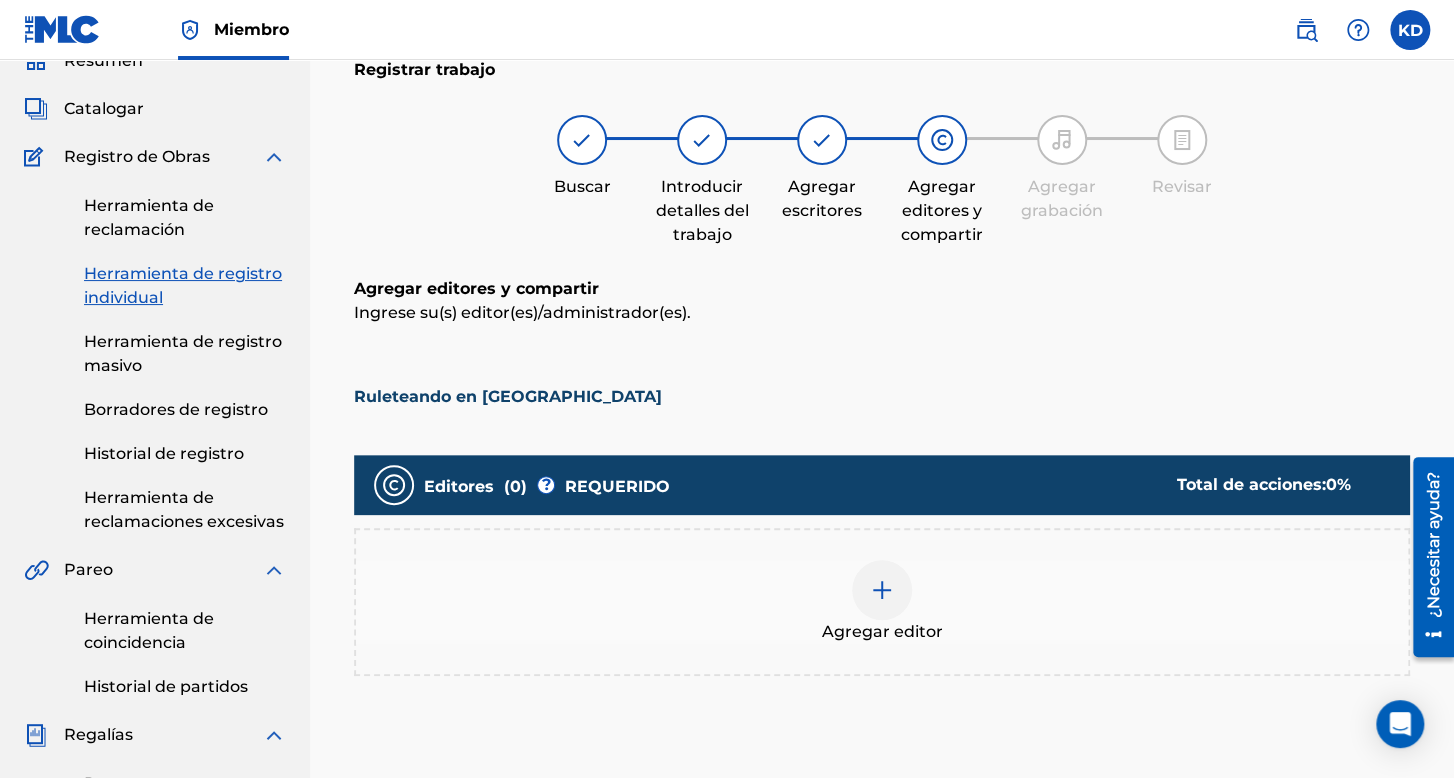 click at bounding box center [882, 590] 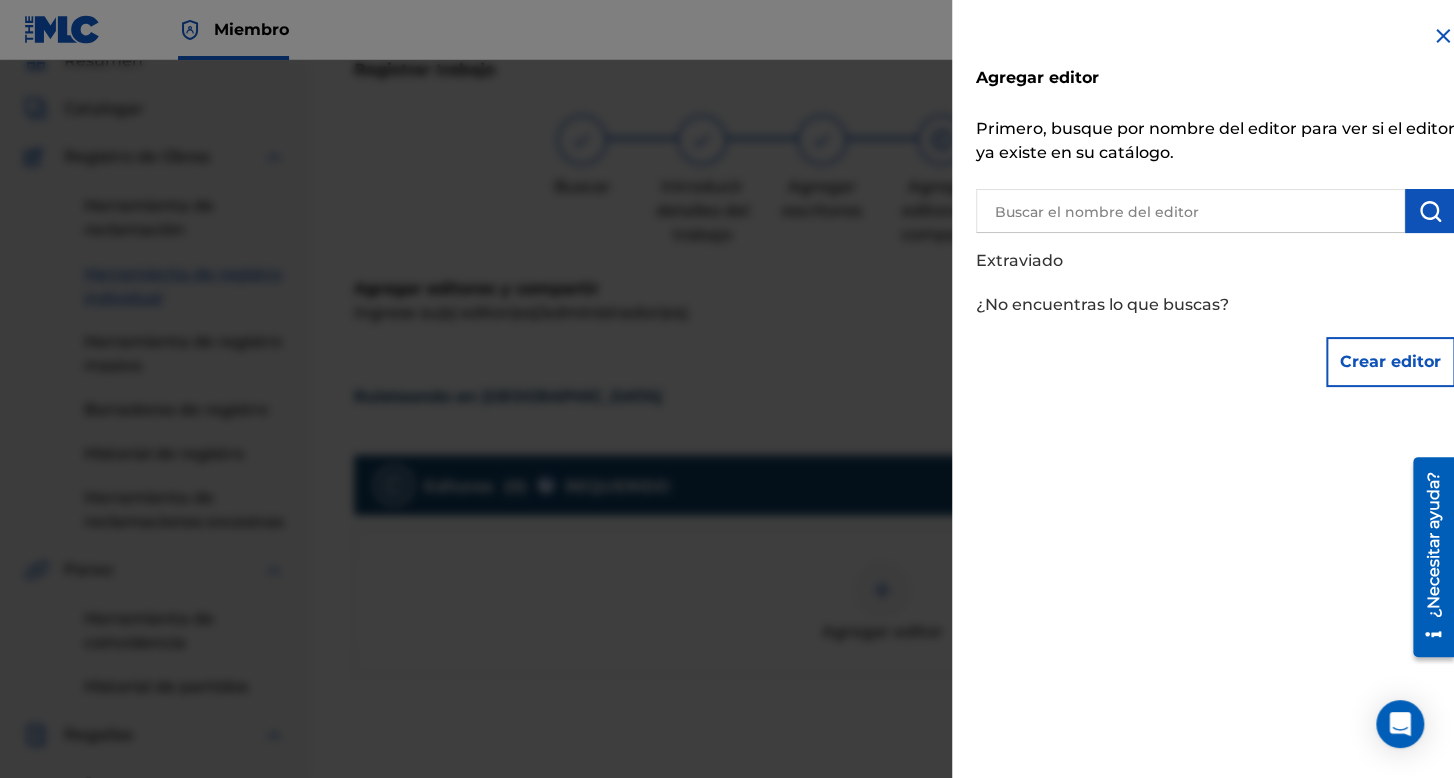 click on "Crear editor" at bounding box center [1390, 361] 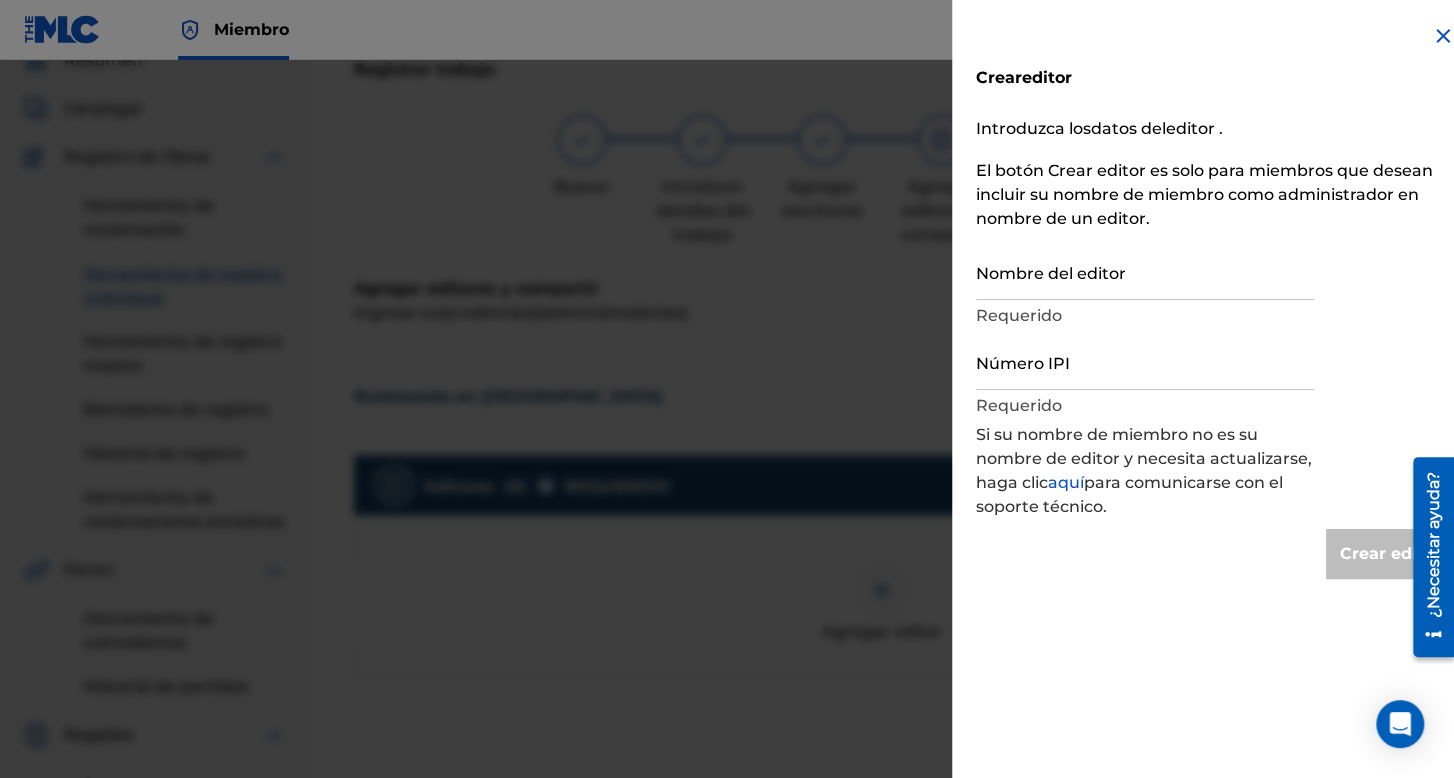 click on "Nombre del editor" at bounding box center (1145, 271) 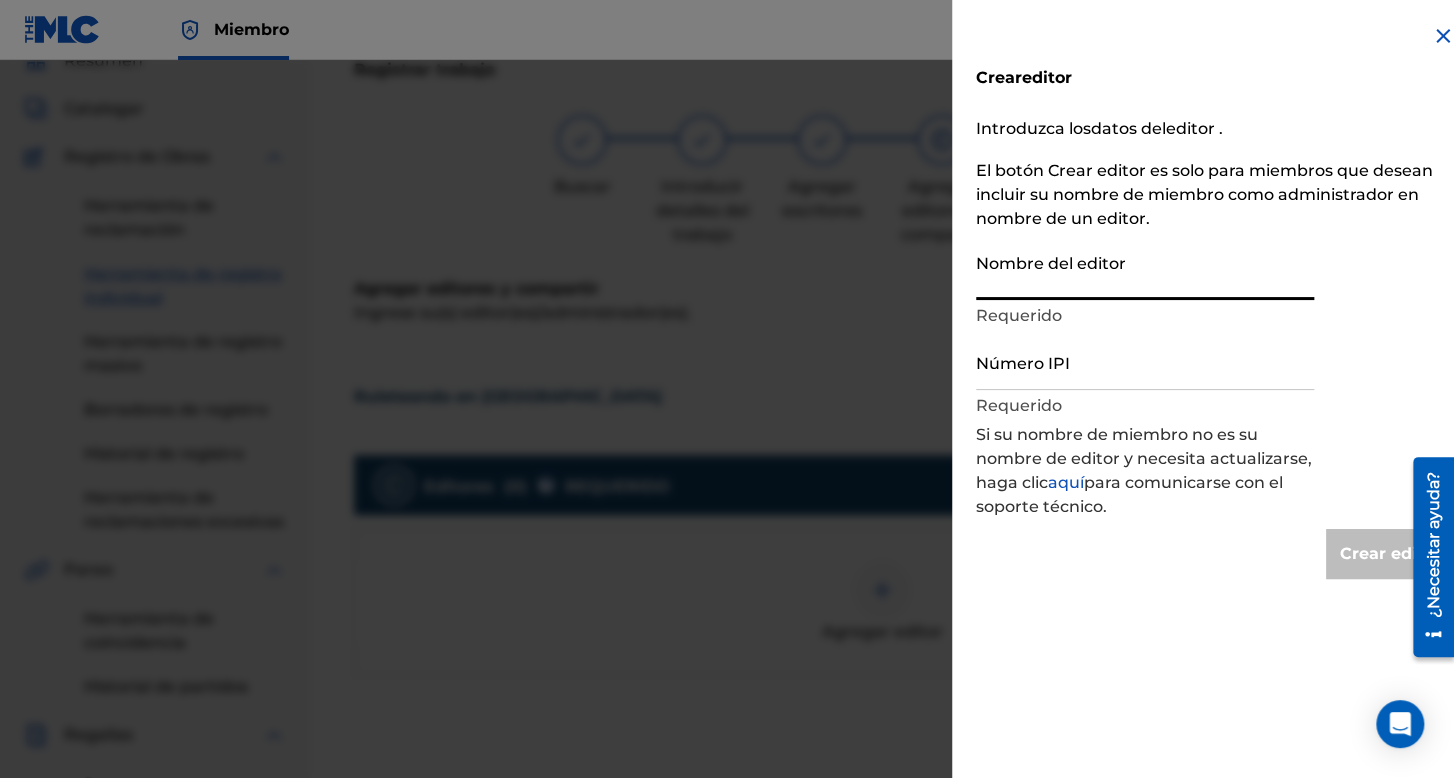 type on "[PERSON_NAME]" 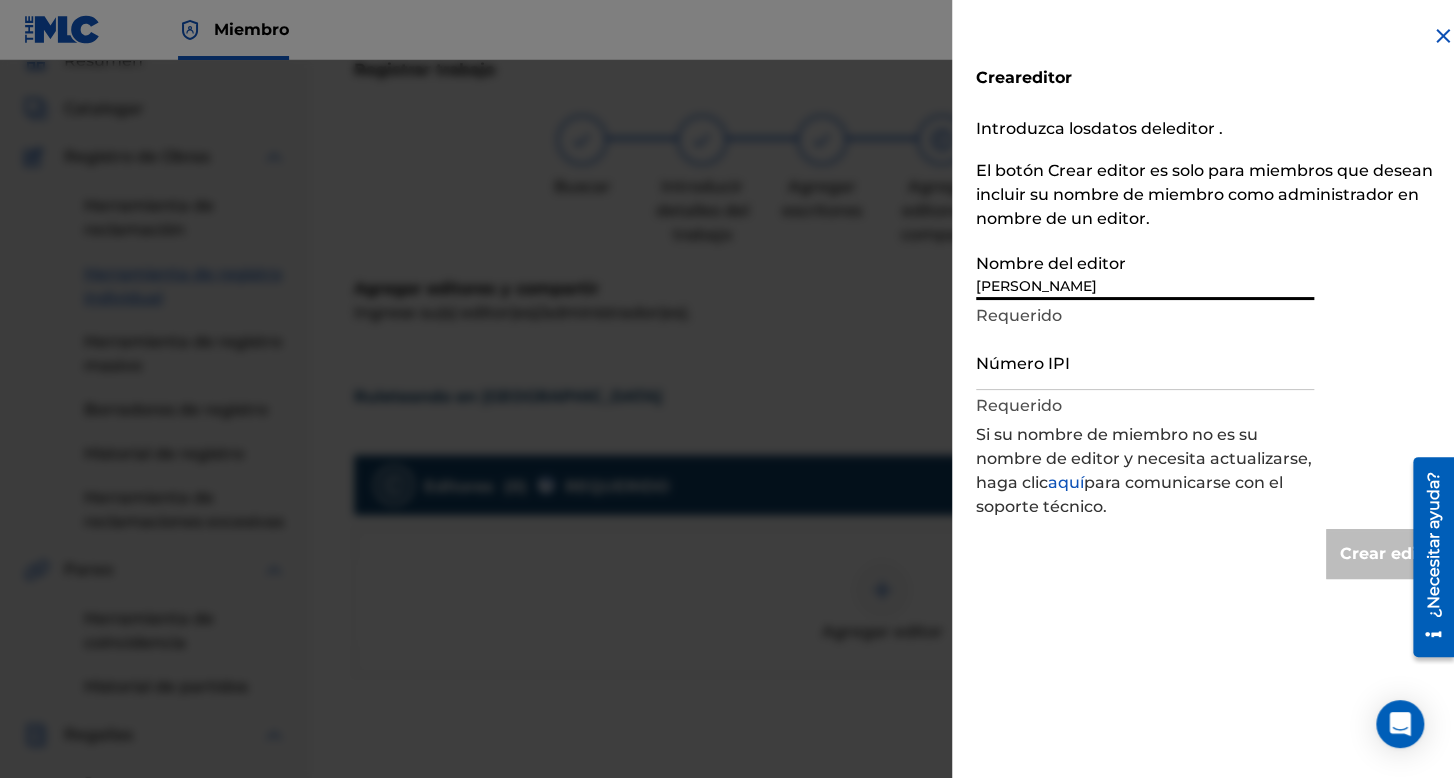 type on "Create Publisher" 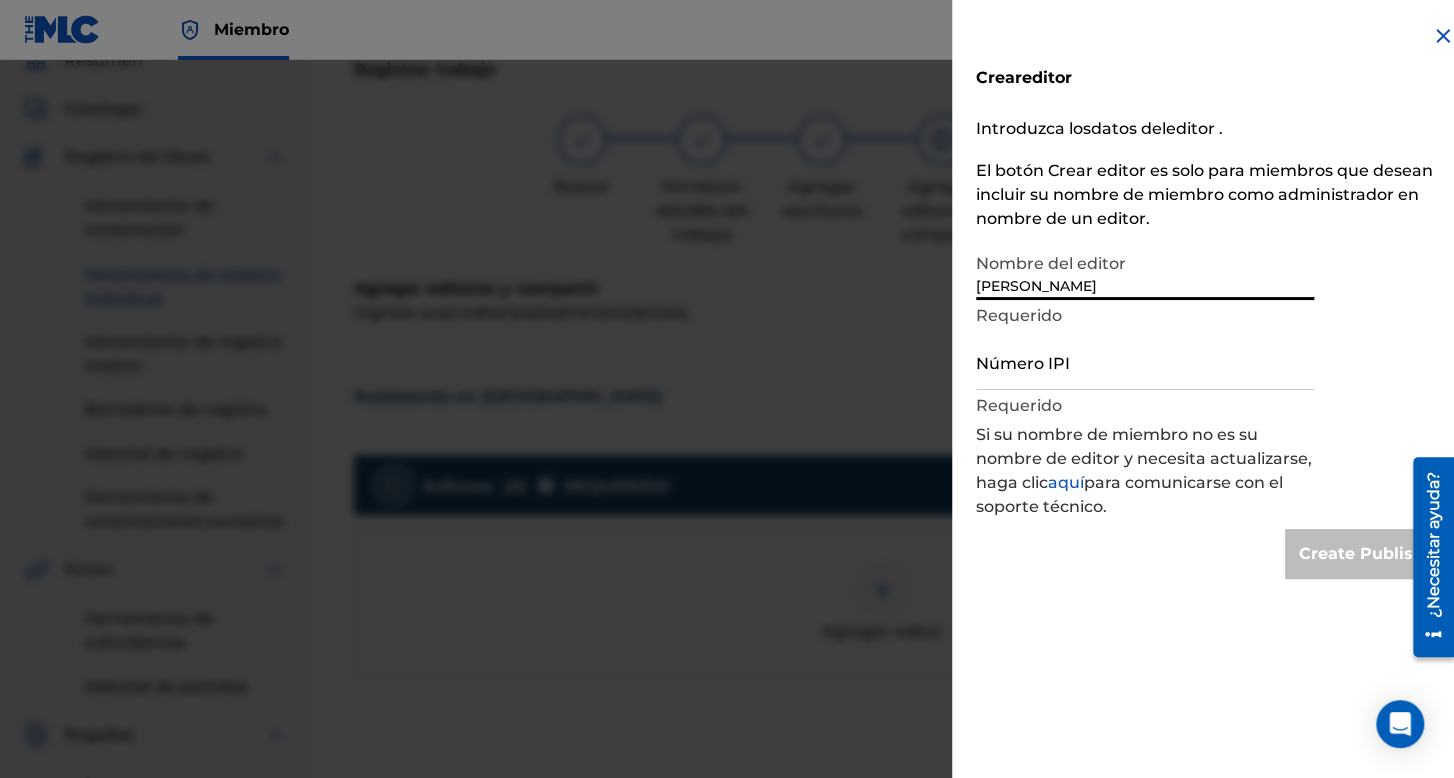 click on "Número IPI" at bounding box center [1145, 361] 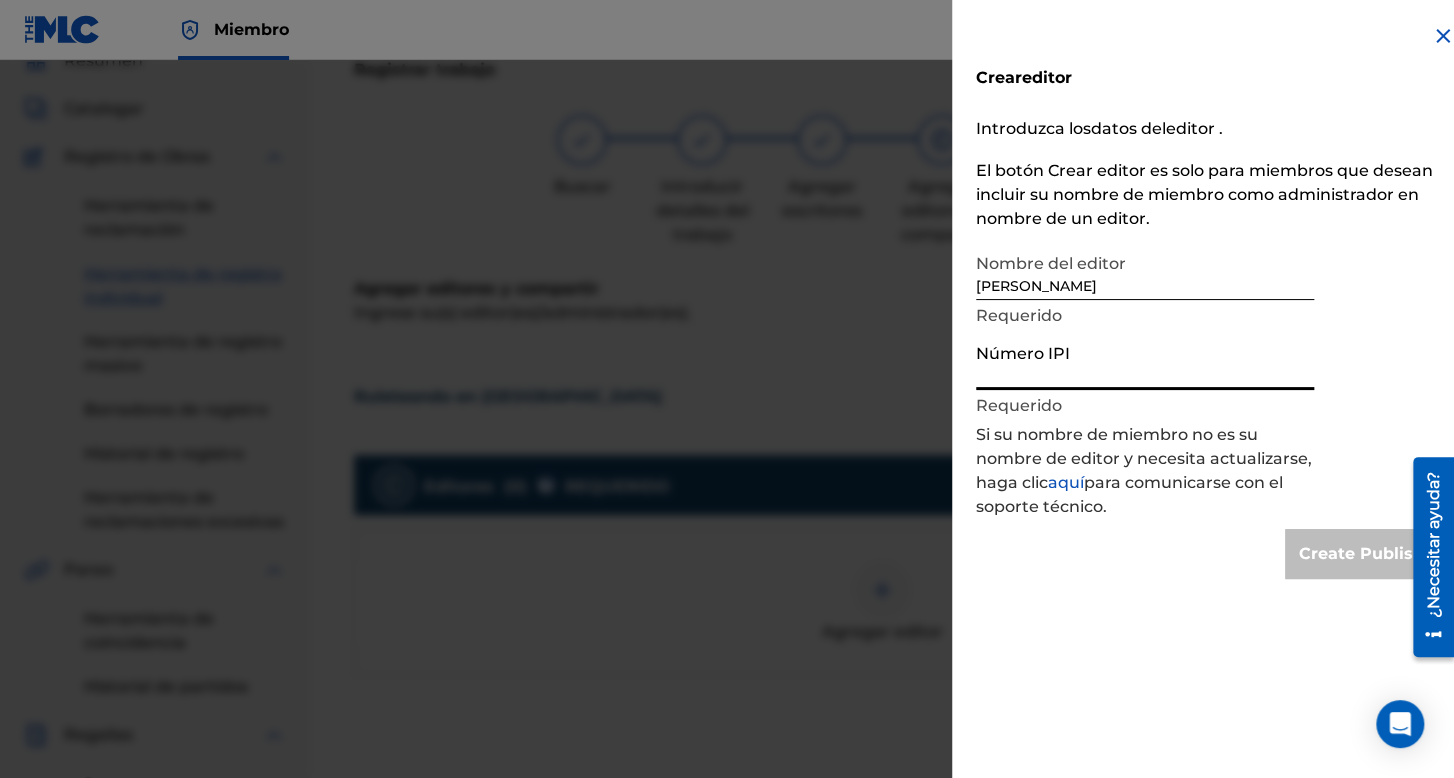 type on "1173138077" 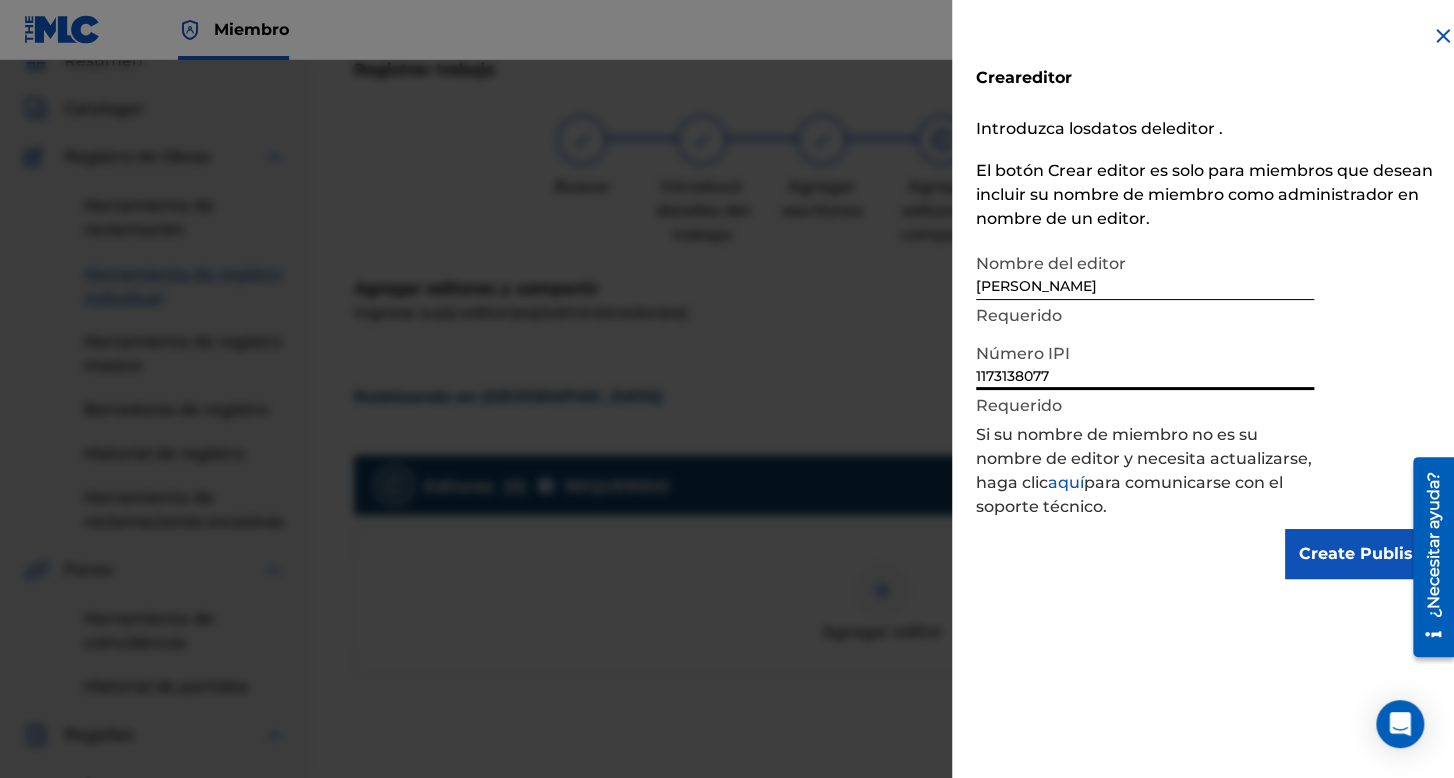 click on "Create Publisher" at bounding box center (1370, 554) 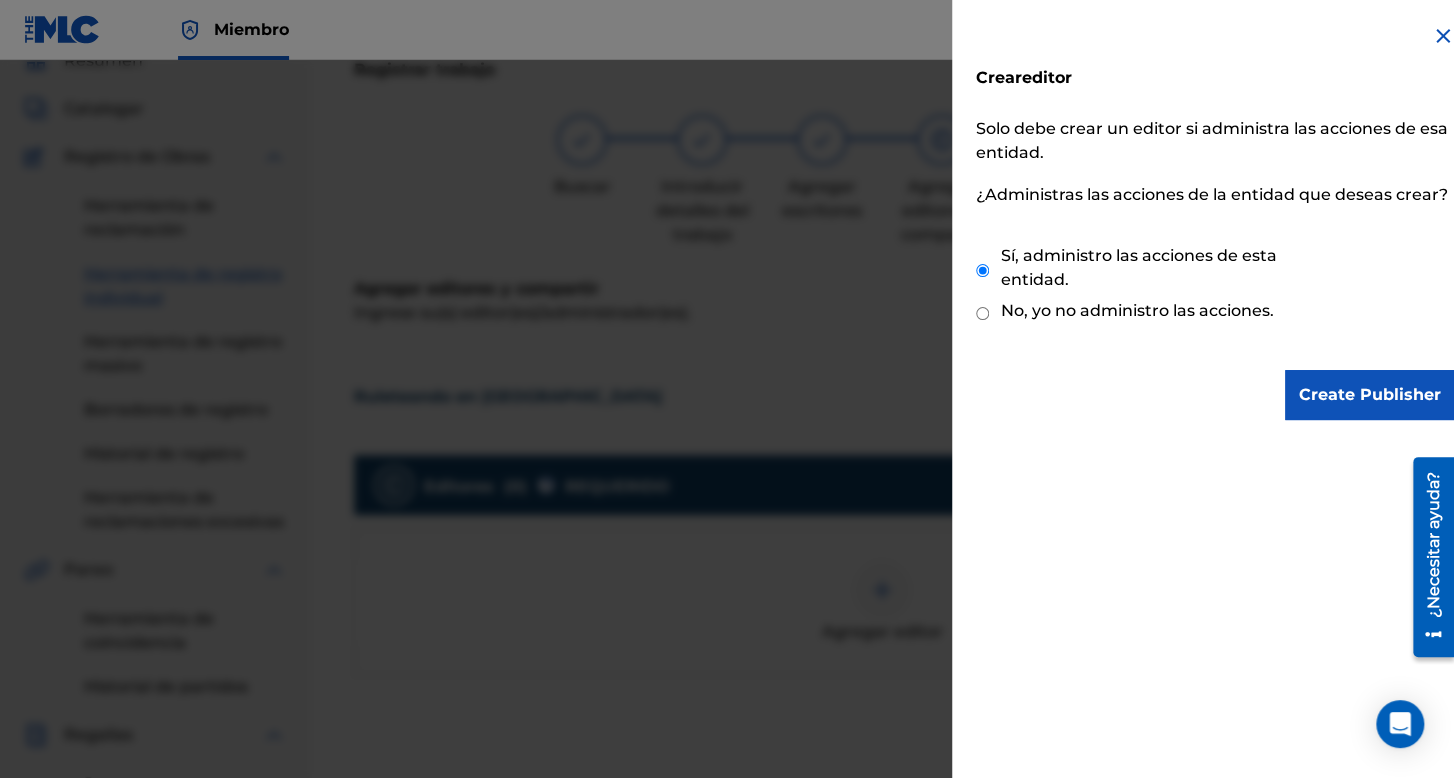 click on "Create Publisher" at bounding box center (1370, 395) 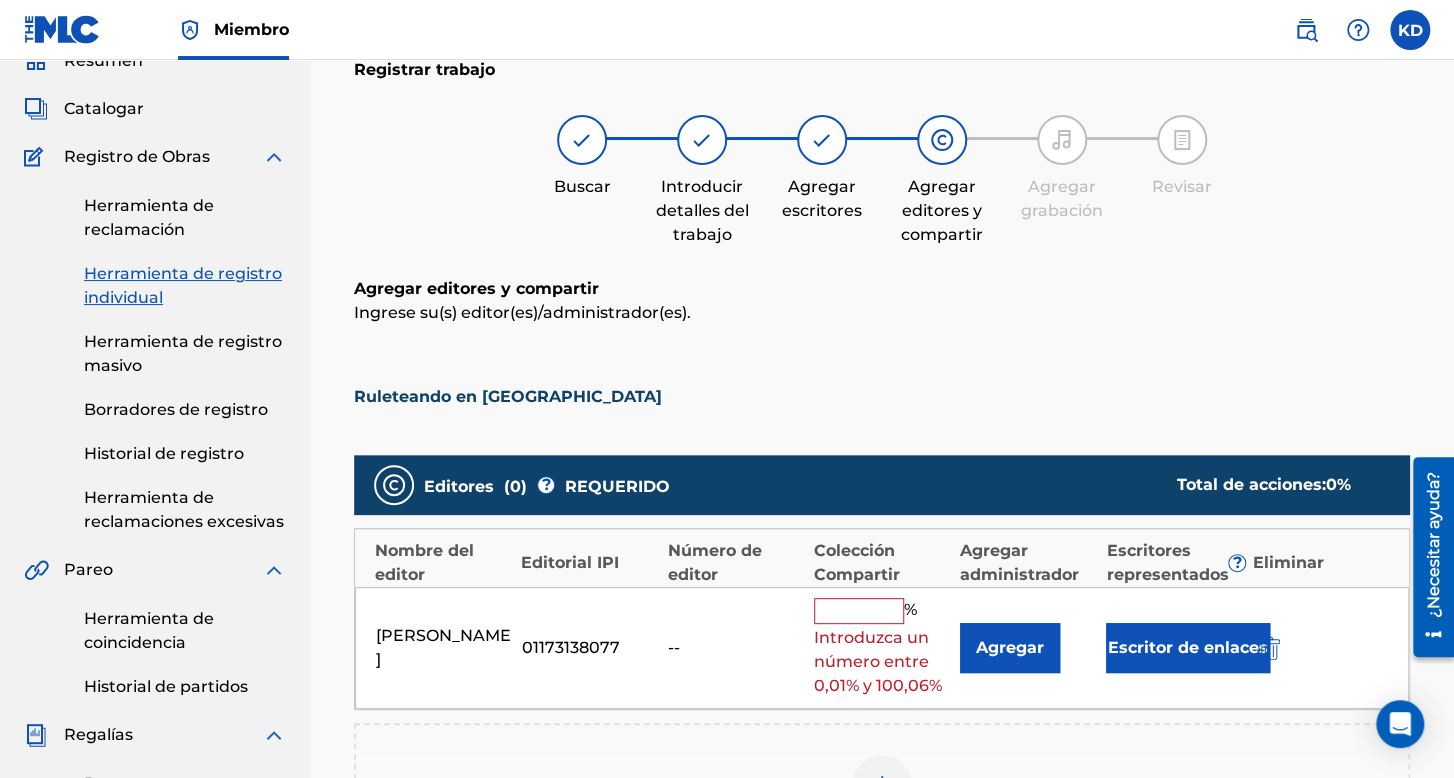 click at bounding box center (859, 611) 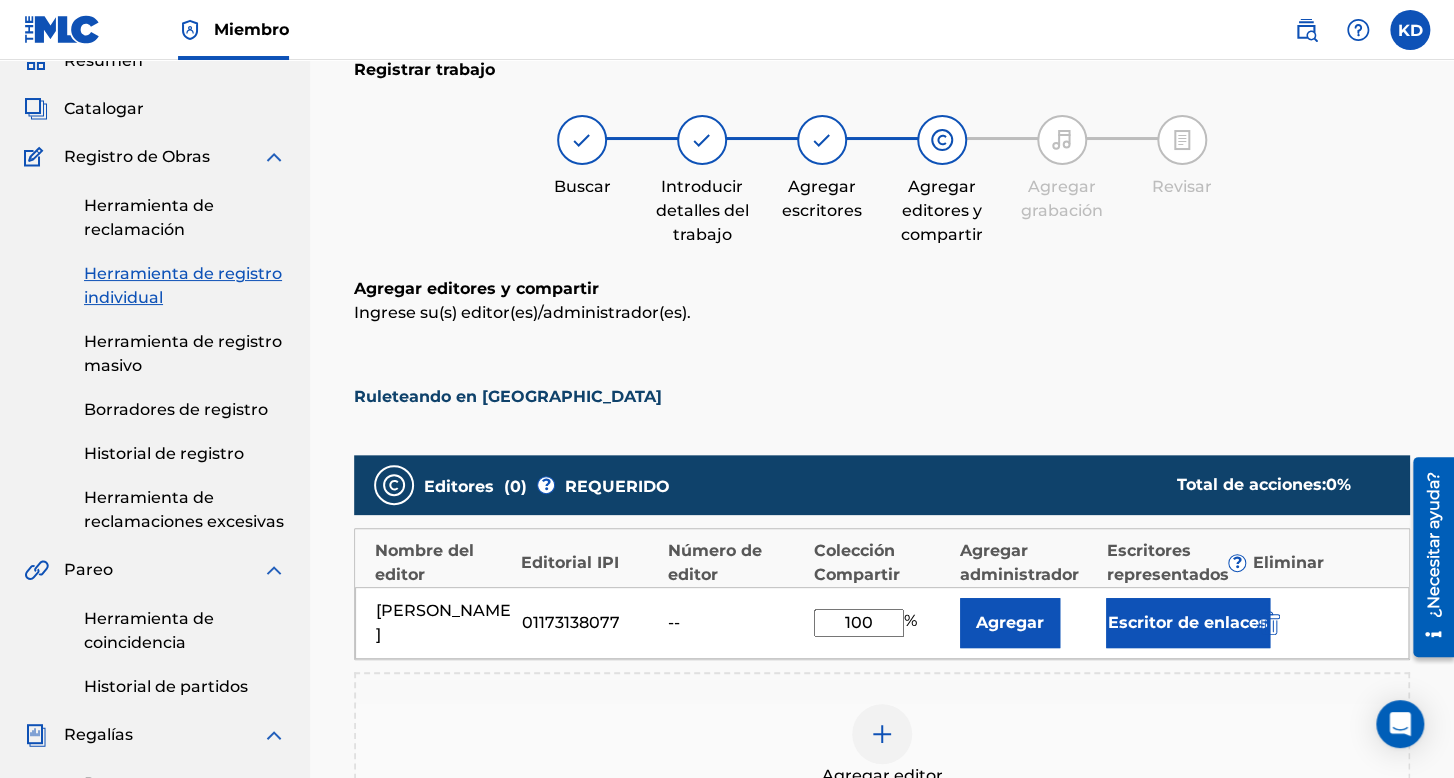 click on "Escritor de enlaces" at bounding box center (1188, 622) 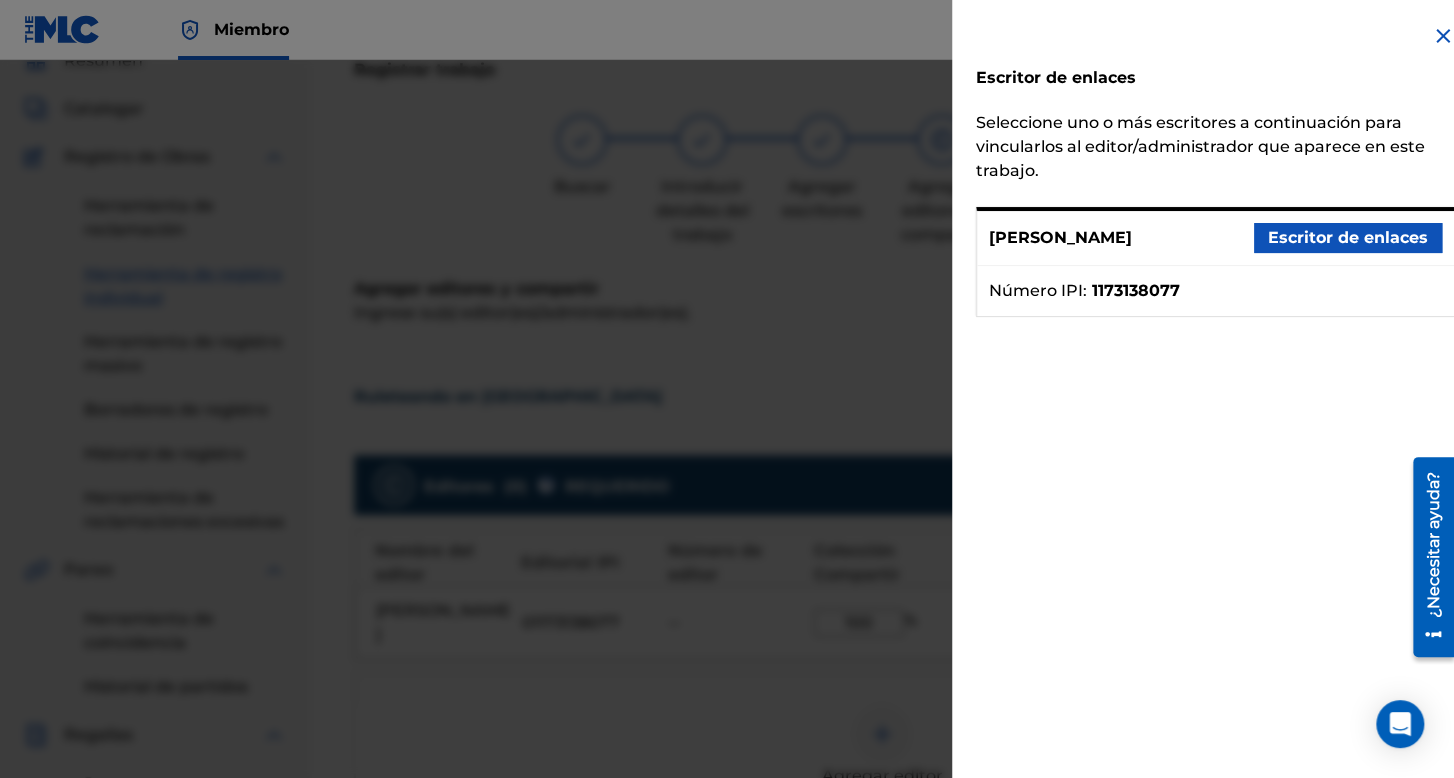 click on "Escritor de enlaces" at bounding box center [1348, 237] 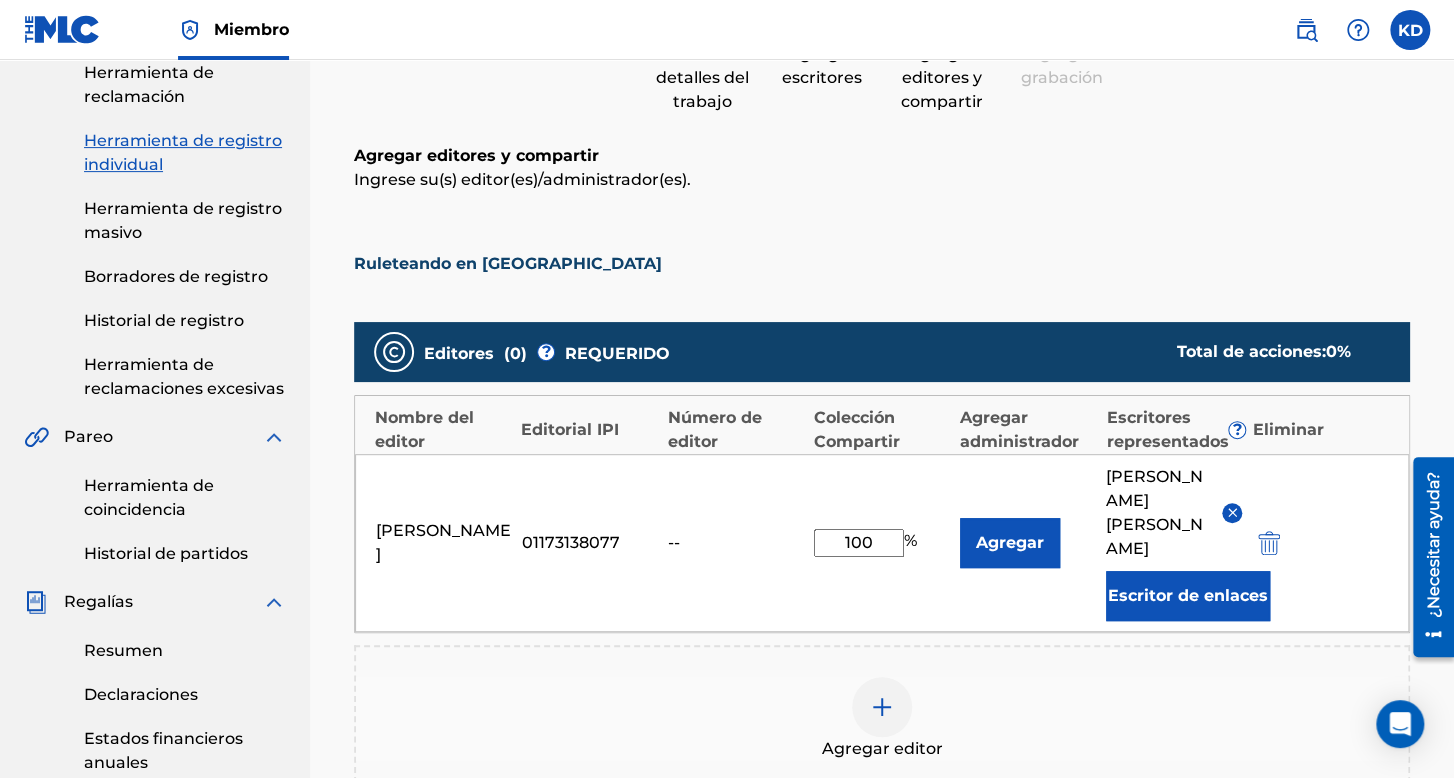 scroll, scrollTop: 490, scrollLeft: 0, axis: vertical 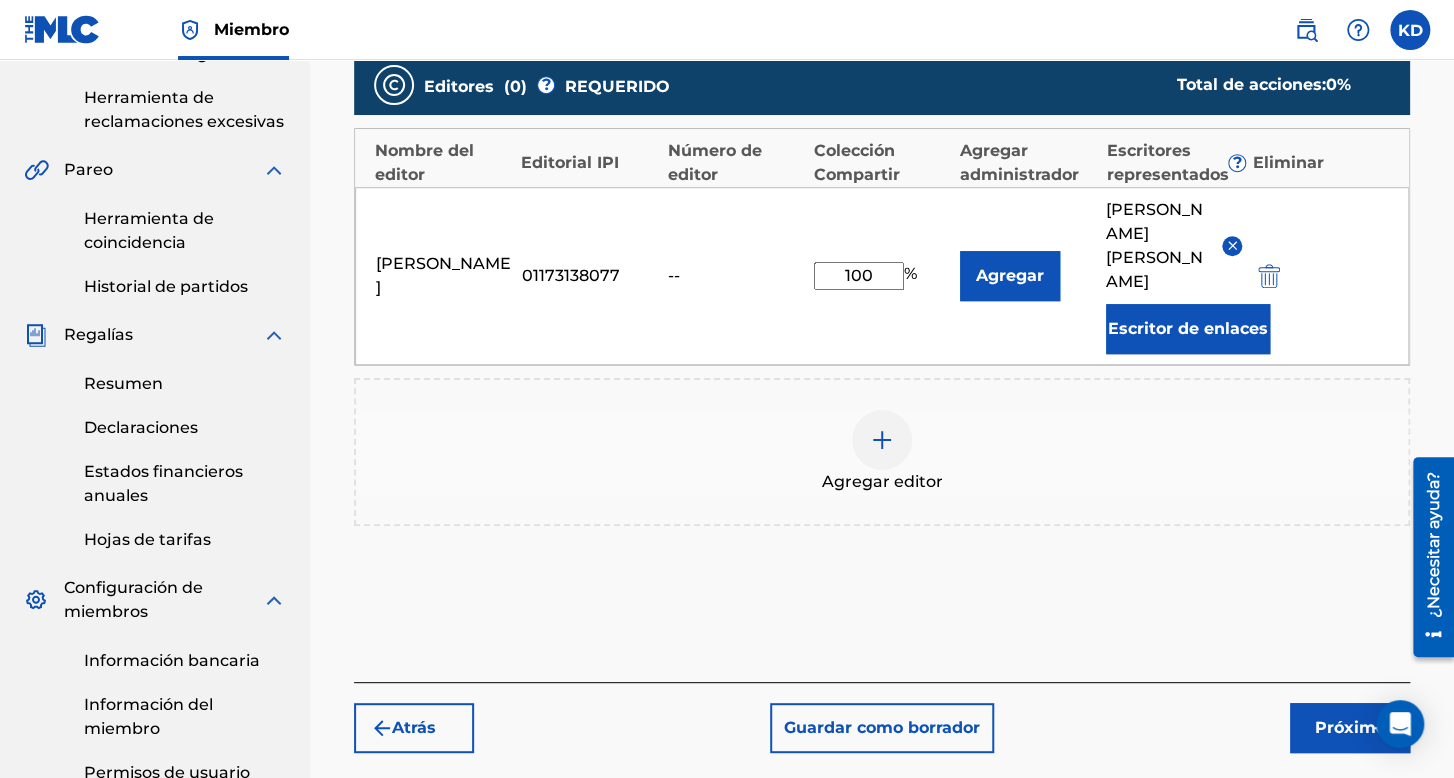 click on "Próximo" at bounding box center (1350, 728) 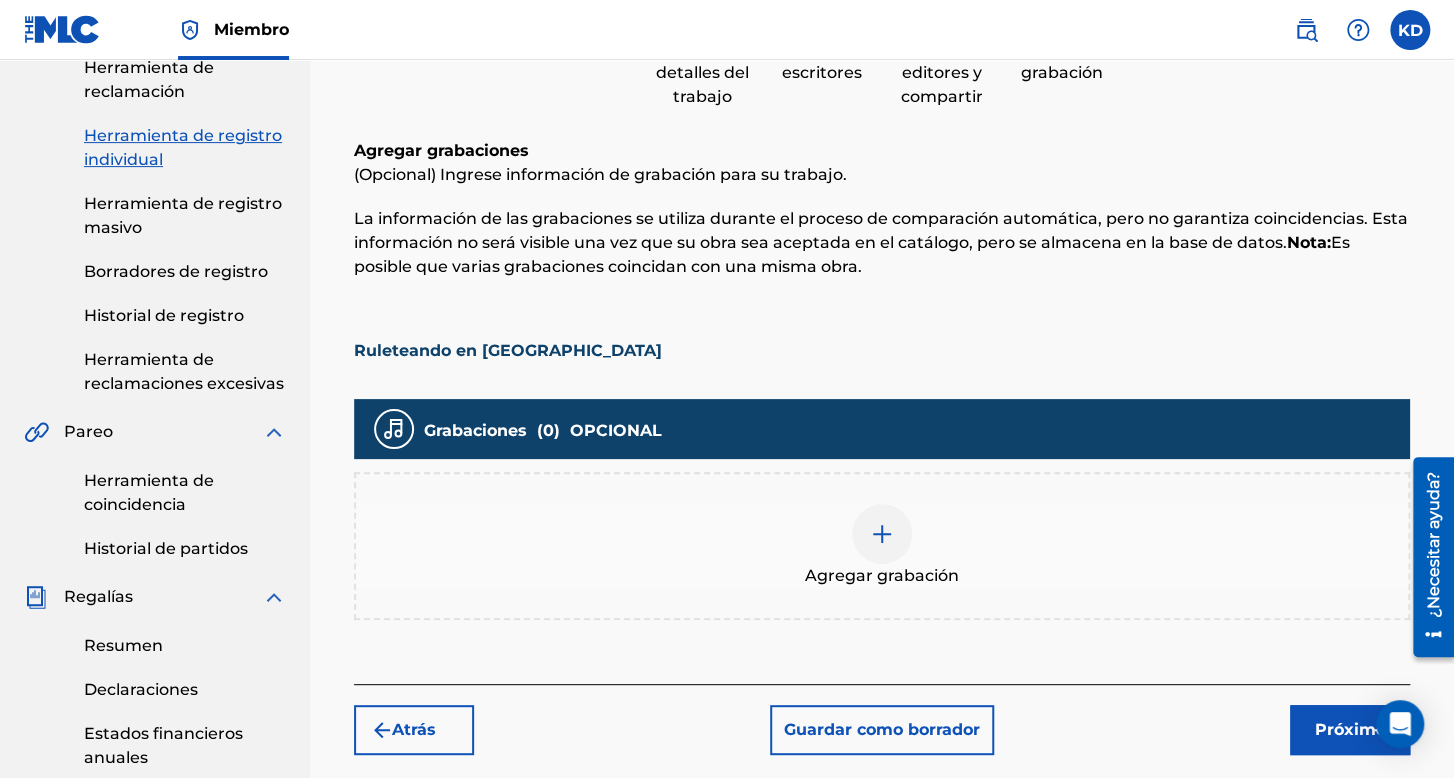 scroll, scrollTop: 390, scrollLeft: 0, axis: vertical 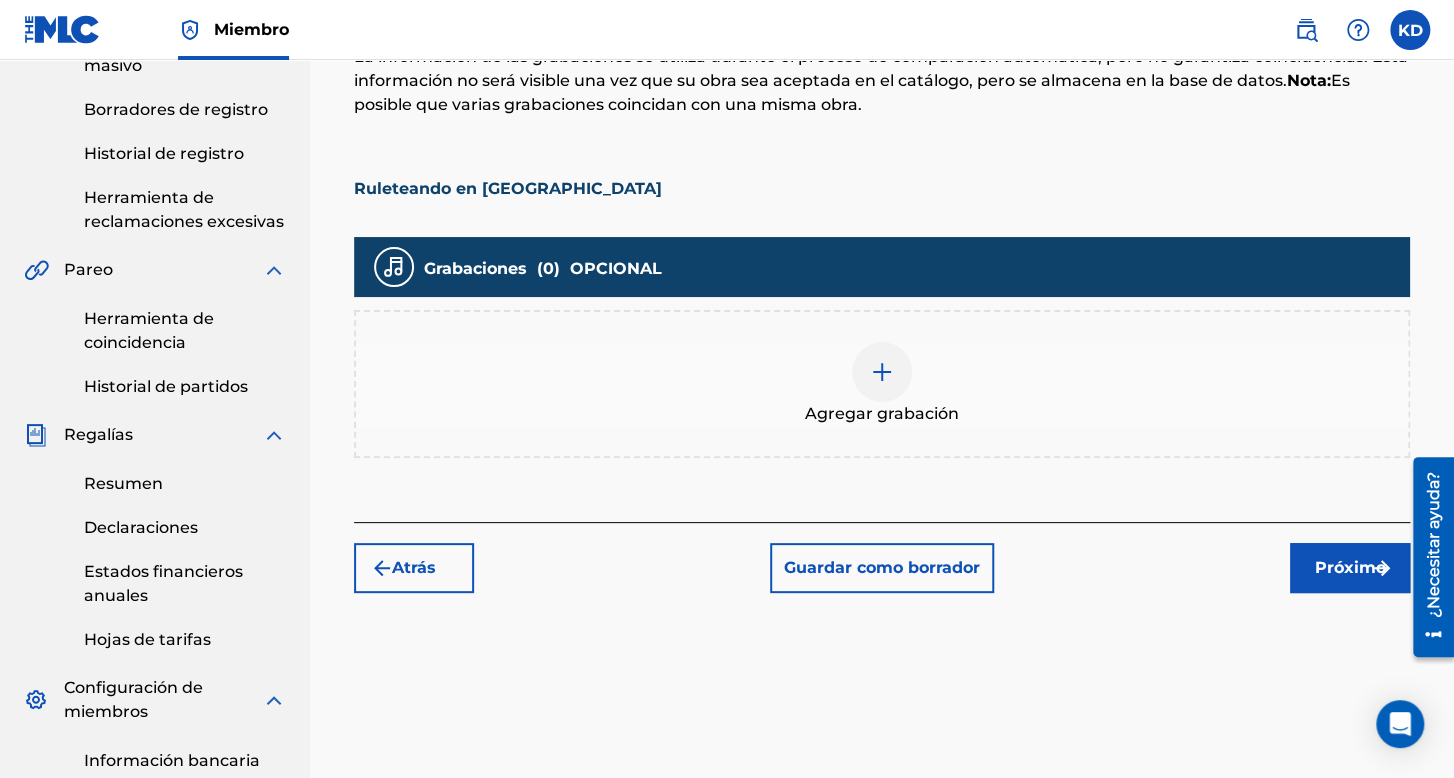 click on "Agregar grabación" at bounding box center [882, 384] 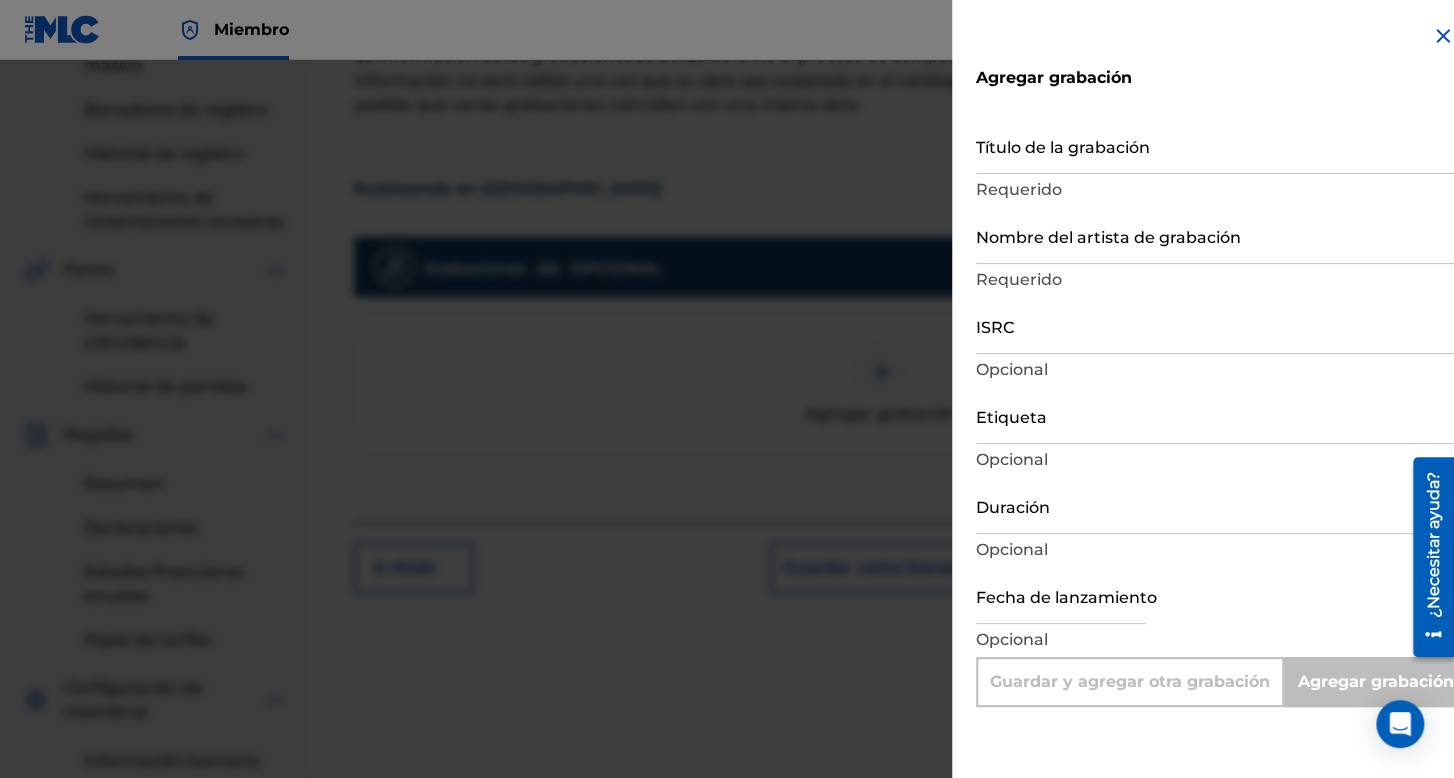 click on "Título de la grabación" at bounding box center (1215, 145) 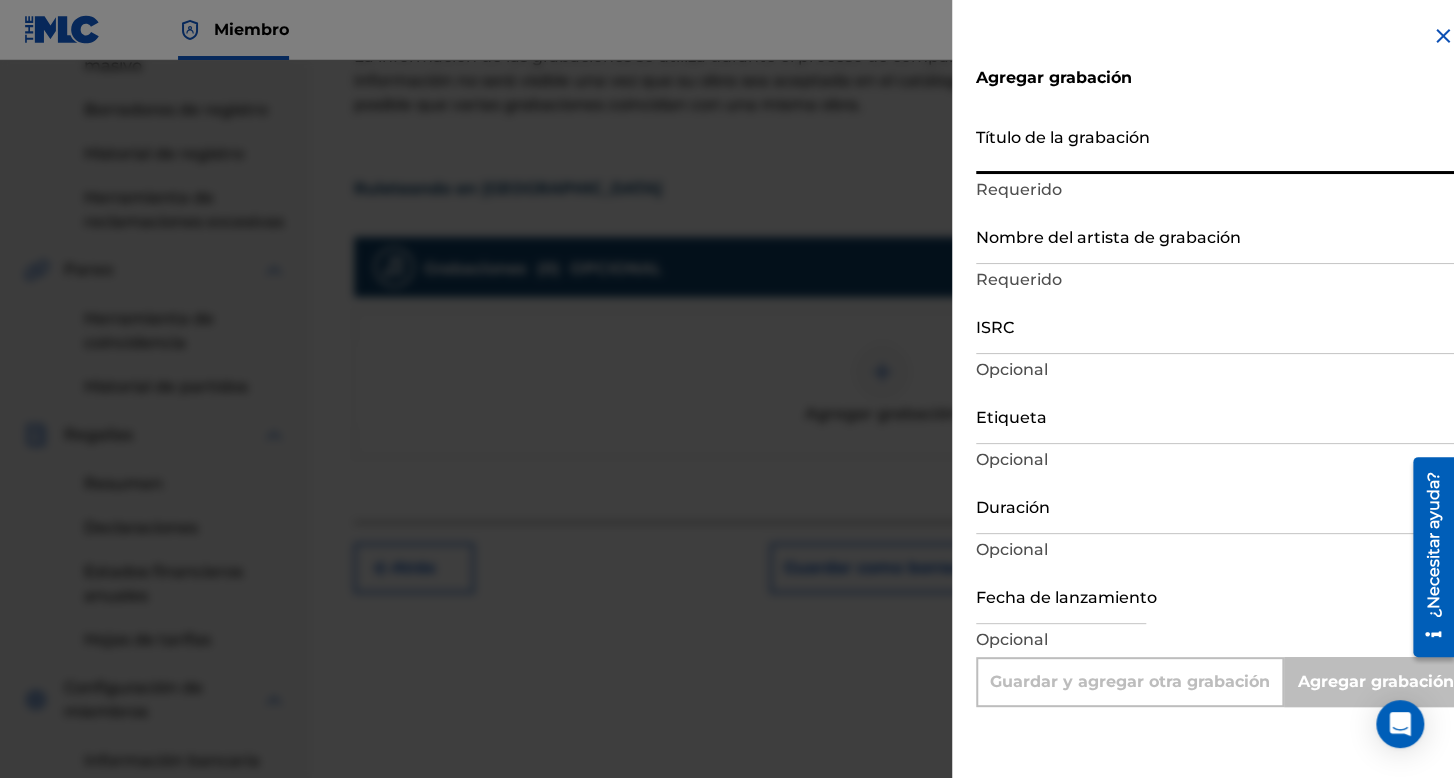 type on "R" 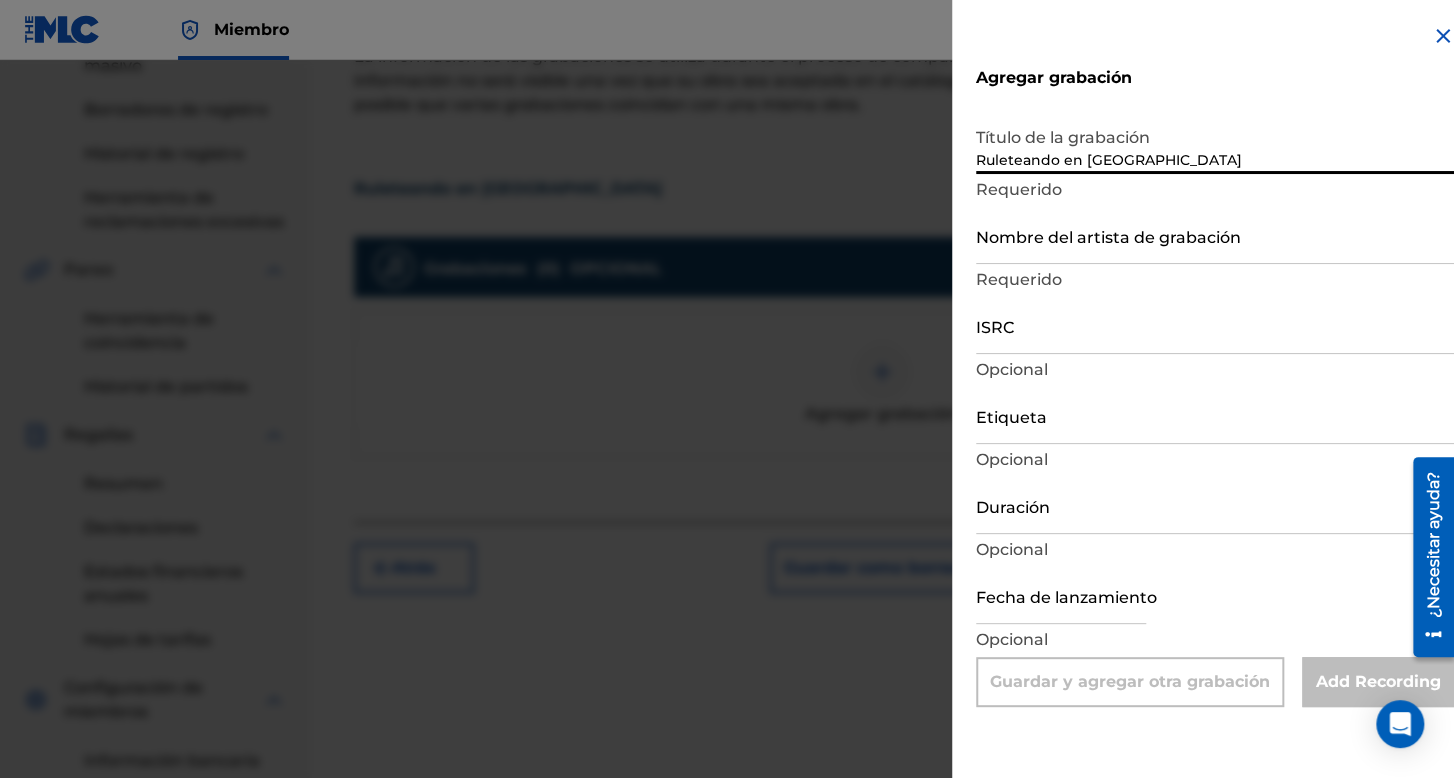 type on "Ruleteando en [GEOGRAPHIC_DATA]" 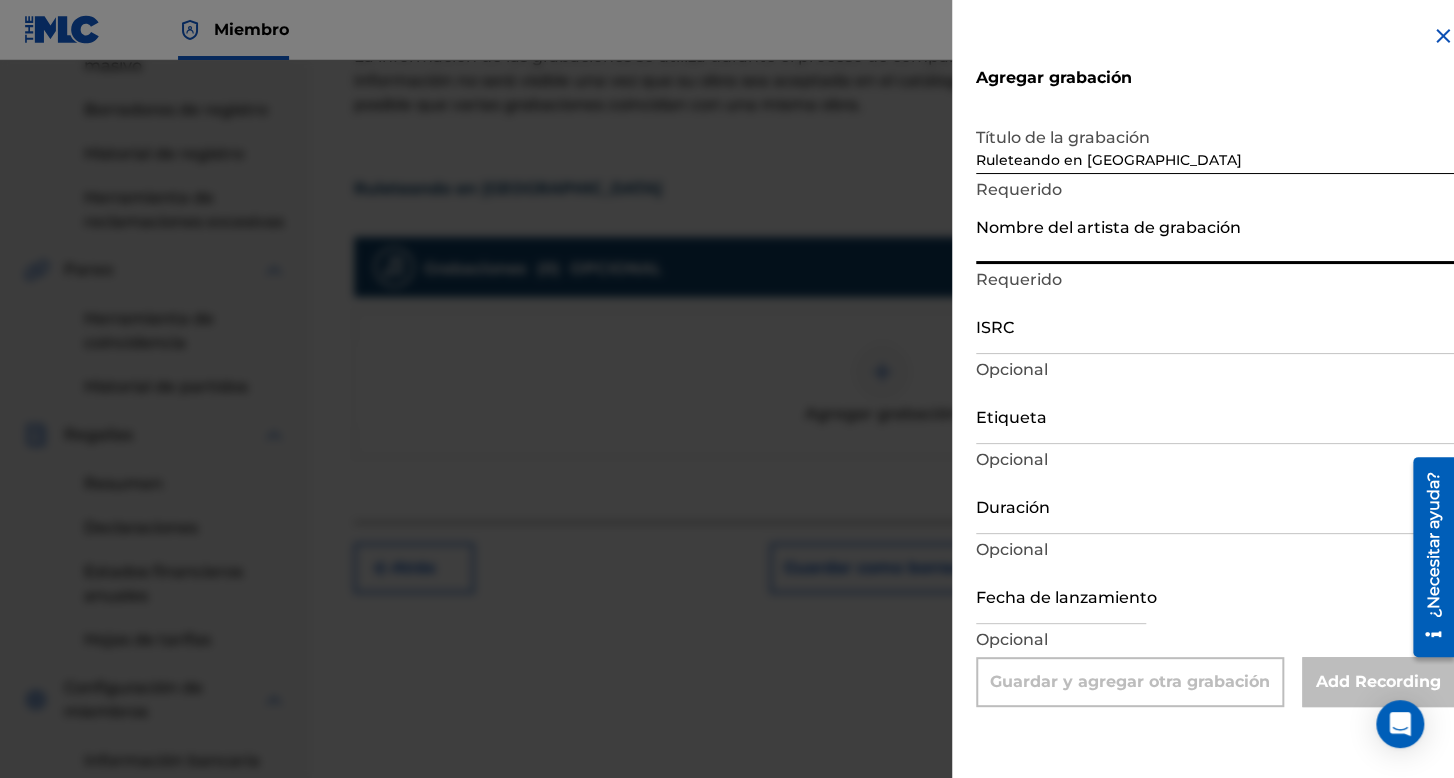 type on "[PERSON_NAME]" 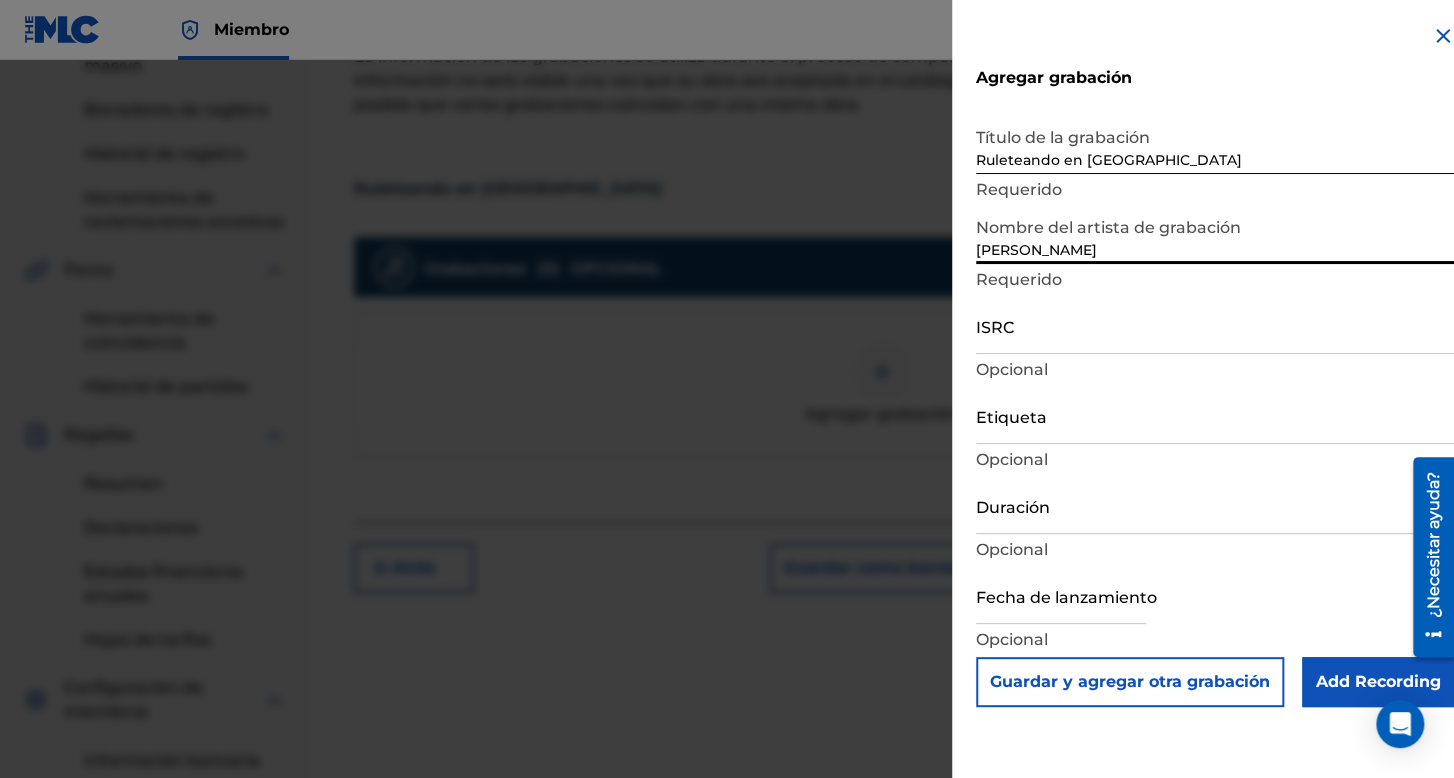 click on "ISRC" at bounding box center [1215, 325] 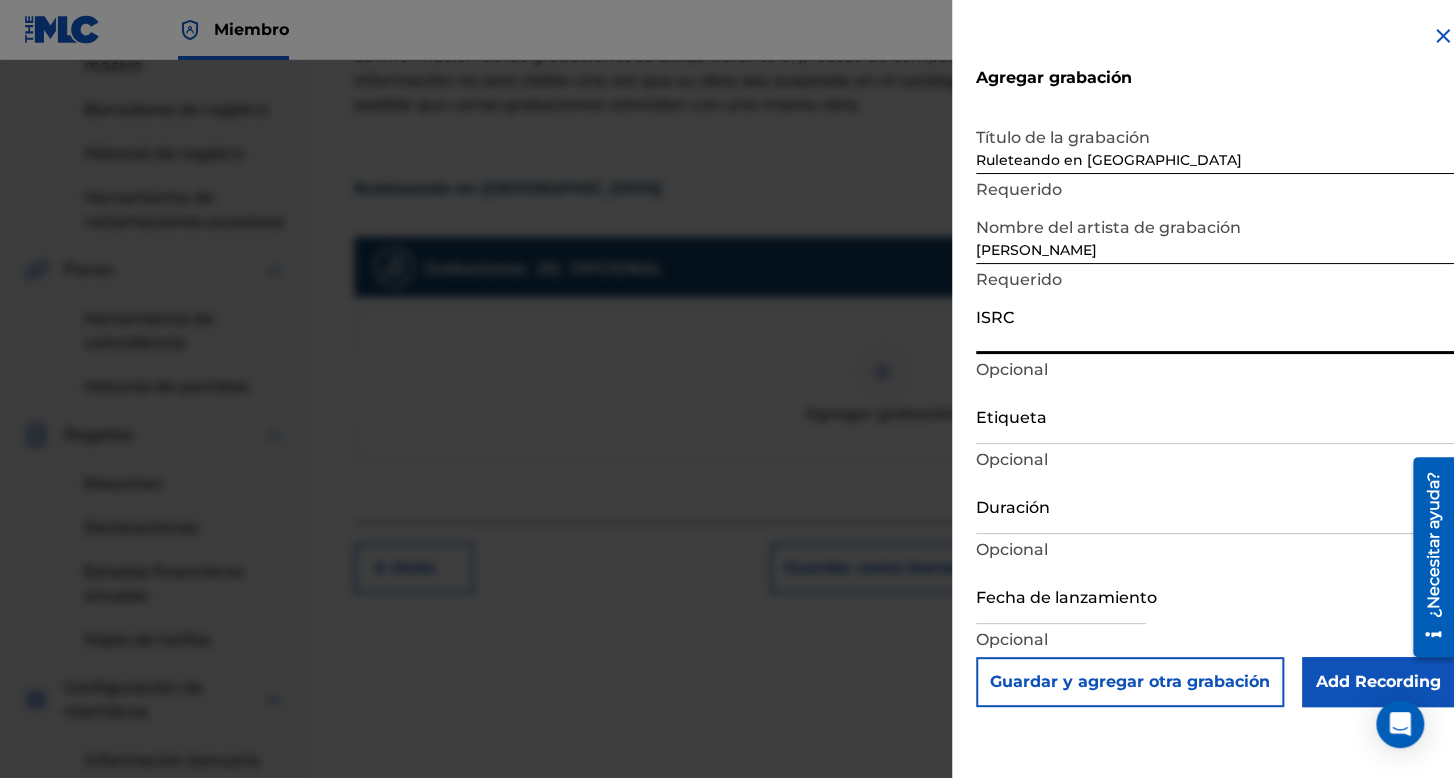 paste on "AUMEV2255676" 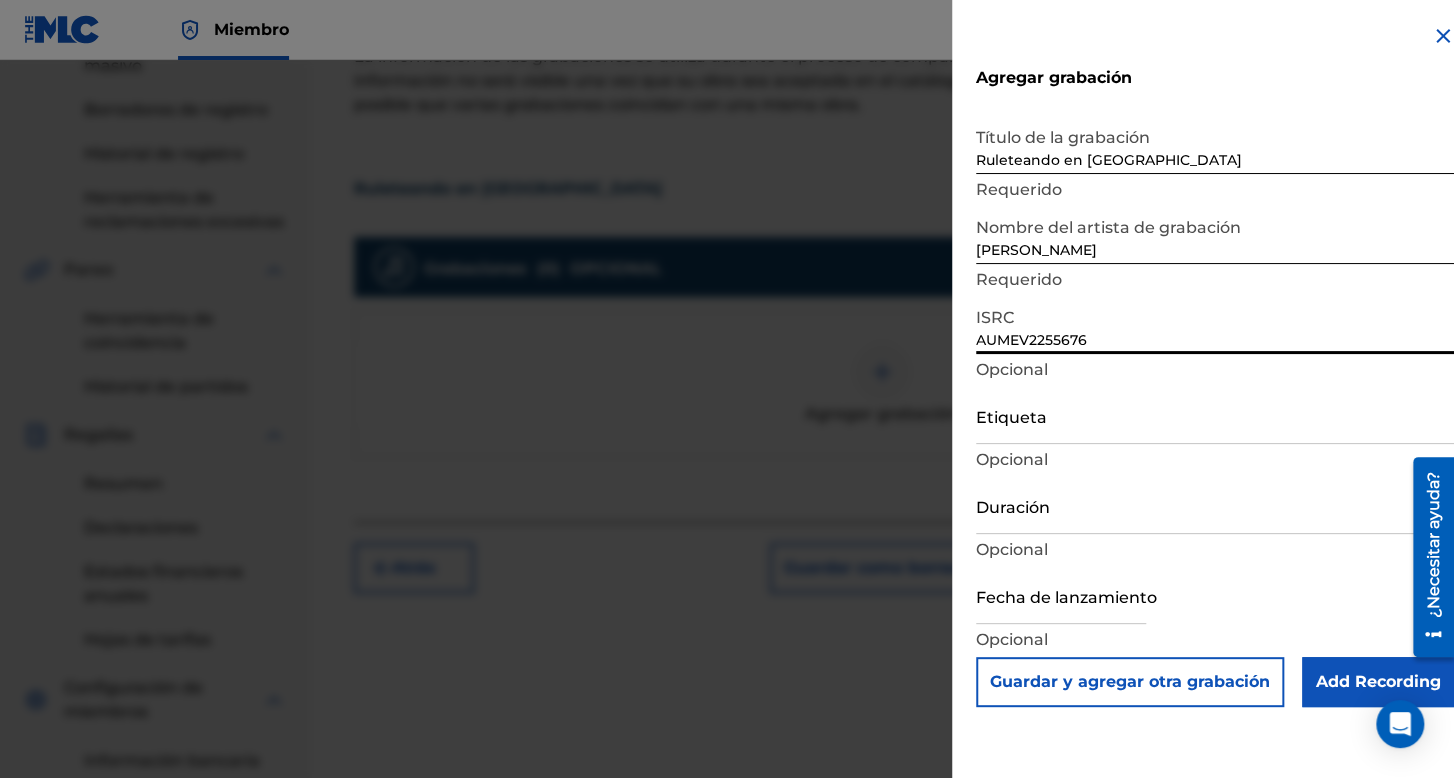 type on "AUMEV2255676" 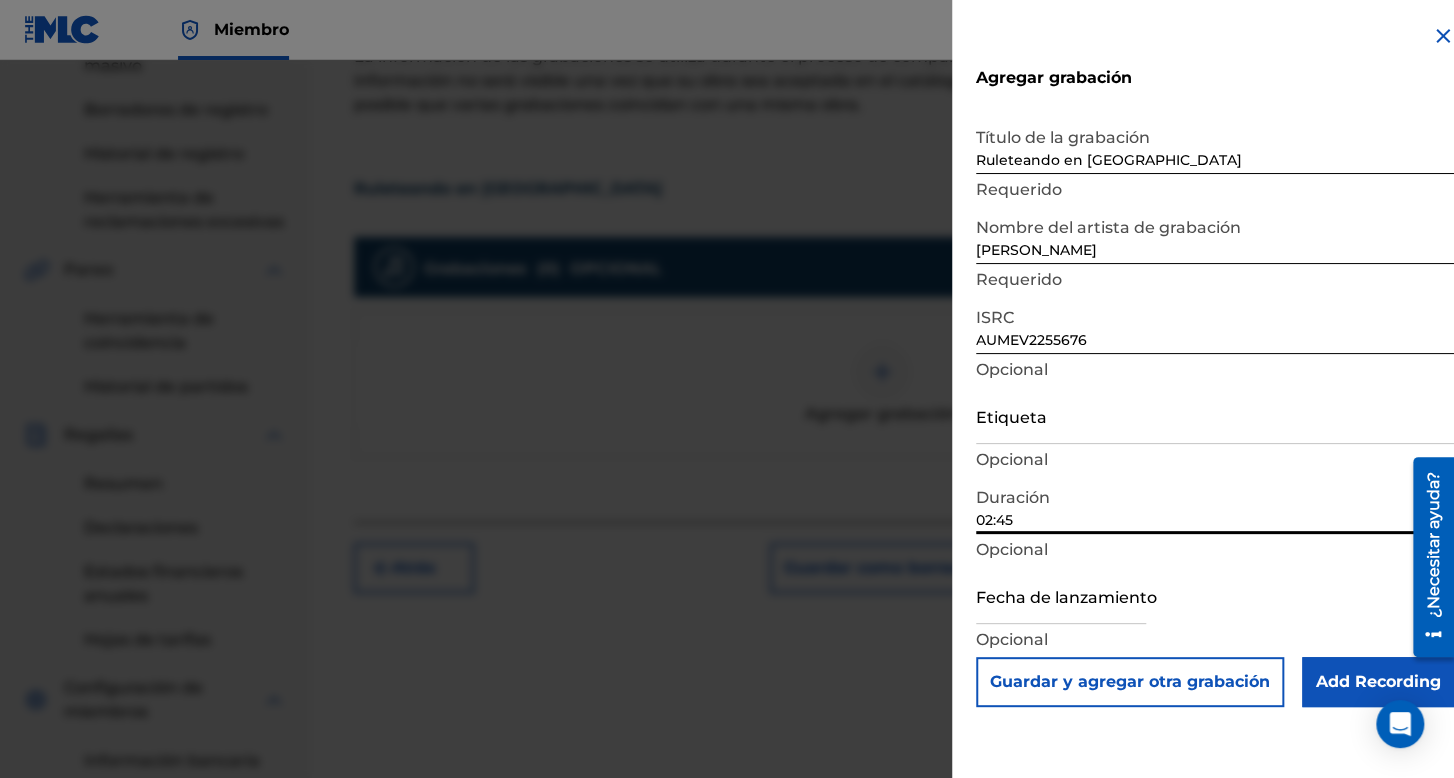 type on "02:45" 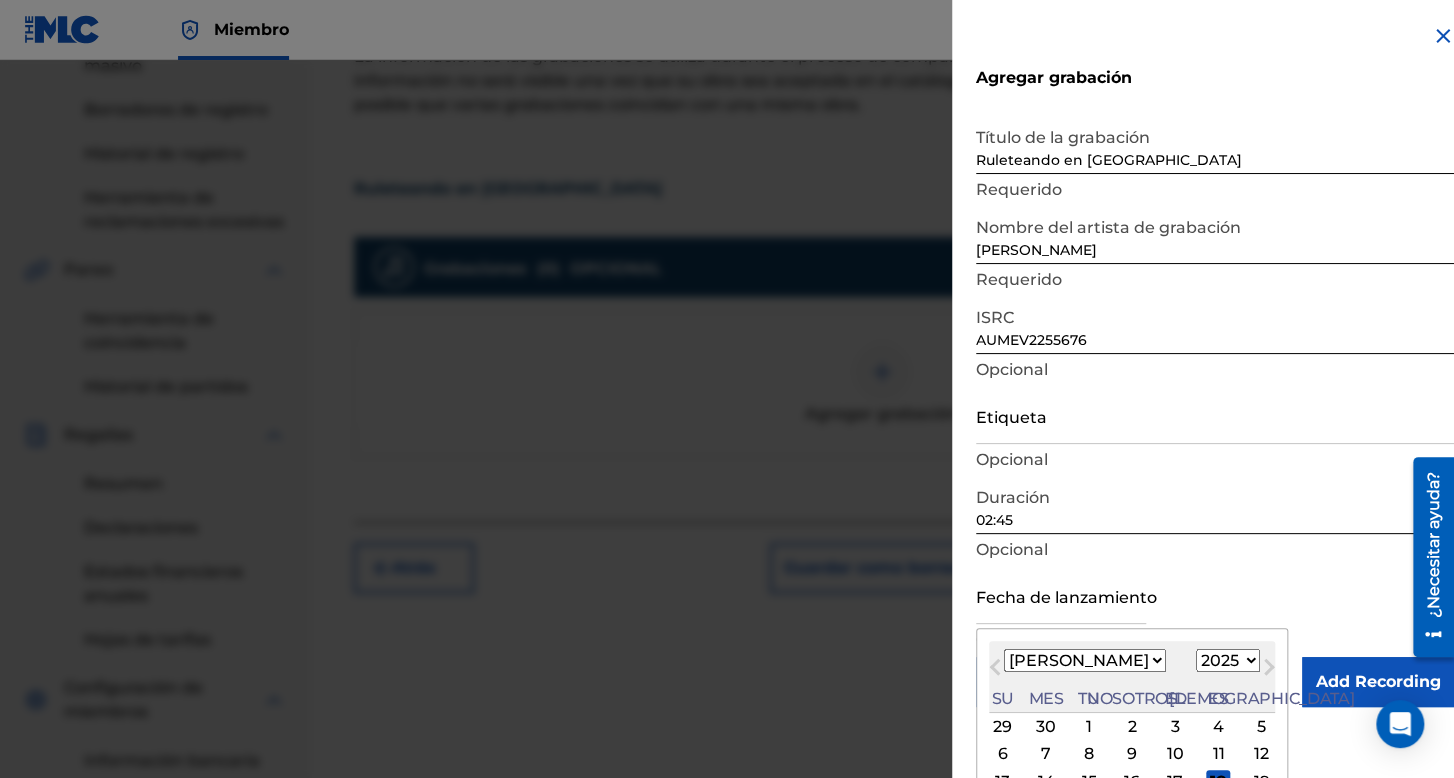 scroll, scrollTop: 112, scrollLeft: 0, axis: vertical 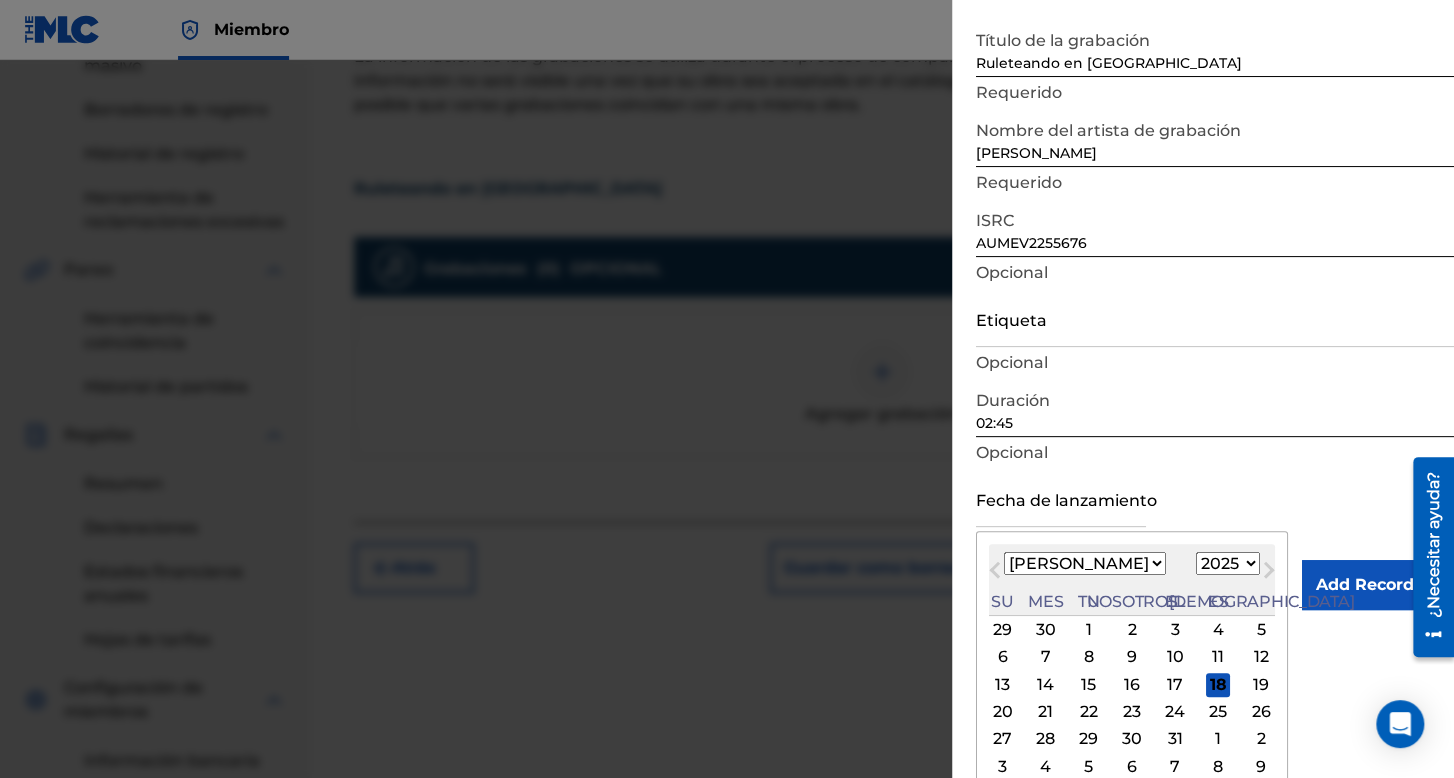 click on "Enero Febrero Marzo Abril Puede Junio [PERSON_NAME] Septiembre Octubre Noviembre Diciembre" at bounding box center (1085, 563) 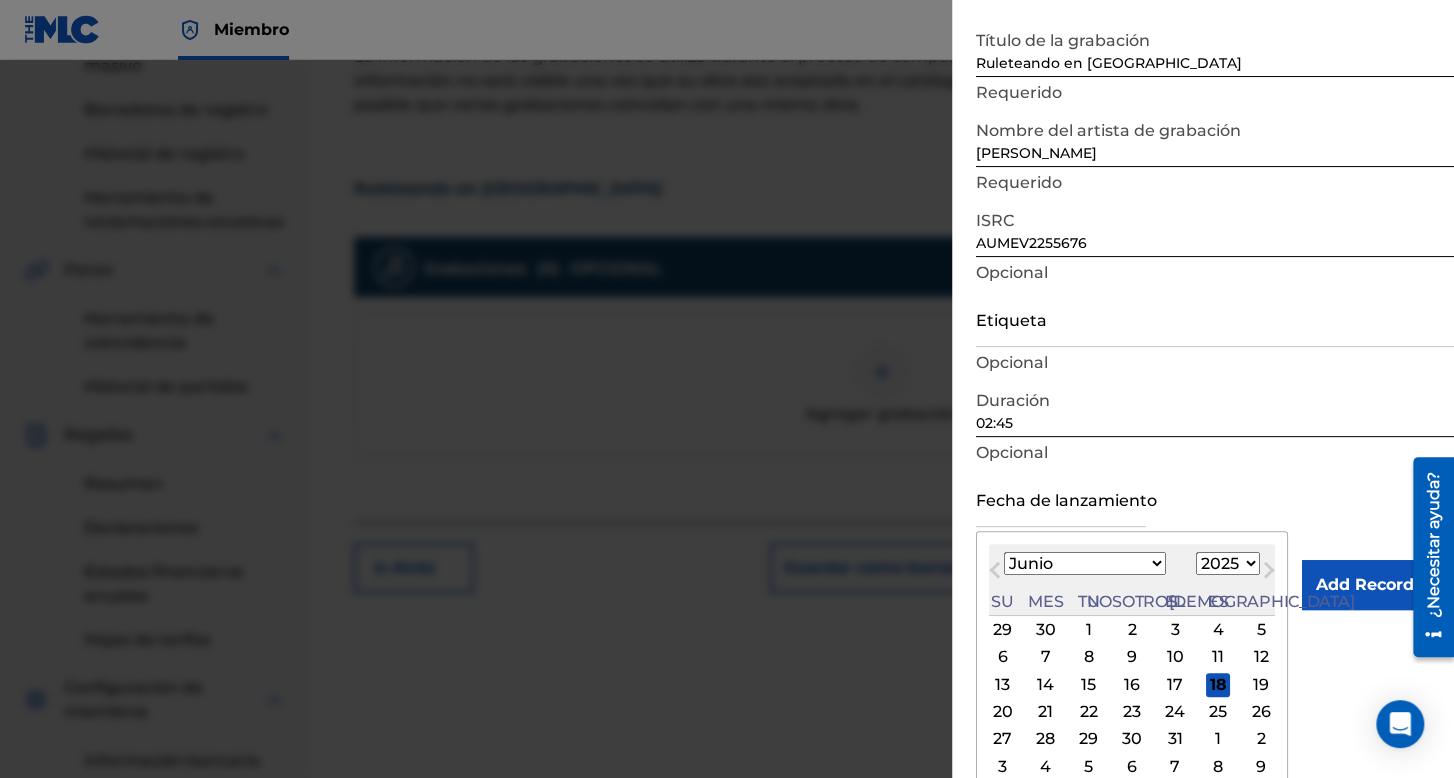 click on "Enero Febrero Marzo Abril Puede Junio [PERSON_NAME] Septiembre Octubre Noviembre Diciembre" at bounding box center [1085, 563] 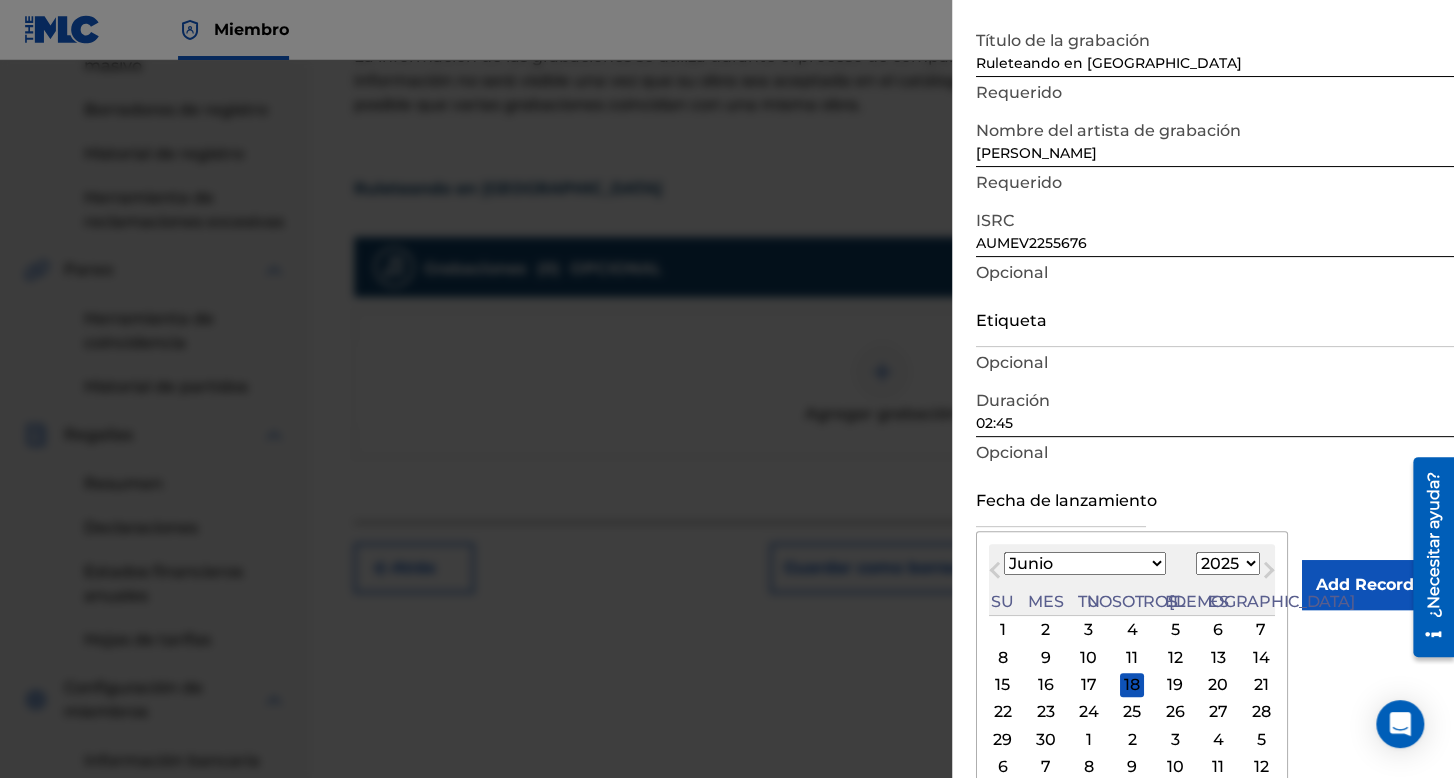 click on "1899 1900 1901 1902 1903 1904 1905 1906 1907 1908 1909 1910 1911 1912 1913 1914 1915 1916 1917 1918 1919 1920 1921 1922 1923 1924 1925 1926 1927 1928 1929 1930 1931 1932 1933 1934 1935 1936 1937 1938 1939 1940 1941 1942 1943 1944 1945 1946 1947 1948 1949 1950 1951 1952 1953 1954 1955 1956 1957 1958 1959 1960 1961 1962 1963 1964 1965 1966 1967 1968 1969 1970 1971 1972 1973 1974 1975 1976 1977 1978 1979 1980 1981 1982 1983 1984 1985 1986 1987 1988 1989 1990 1991 1992 1993 1994 1995 1996 1997 1998 1999 2000 2001 2002 2003 2004 2005 2006 2007 2008 2009 2010 2011 2012 2013 2014 2015 2016 2017 2018 2019 2020 2021 2022 2023 2024 2025 2026 2027 2028 2029 2030 2031 2032 2033 2034 2035 2036 2037 2038 2039 2040 2041 2042 2043 2044 2045 2046 2047 2048 2049 2050 2051 2052 2053 2054 2055 2056 2057 2058 2059 2060 2061 2062 2063 2064 2065 2066 2067 2068 2069 2070 2071 2072 2073 2074 2075 2076 2077 2078 2079 2080 2081 2082 2083 2084 2085 2086 2087 2088 2089 2090 2091 2092 2093 2094 2095 2096 2097 2098 2099 2100" at bounding box center [1228, 563] 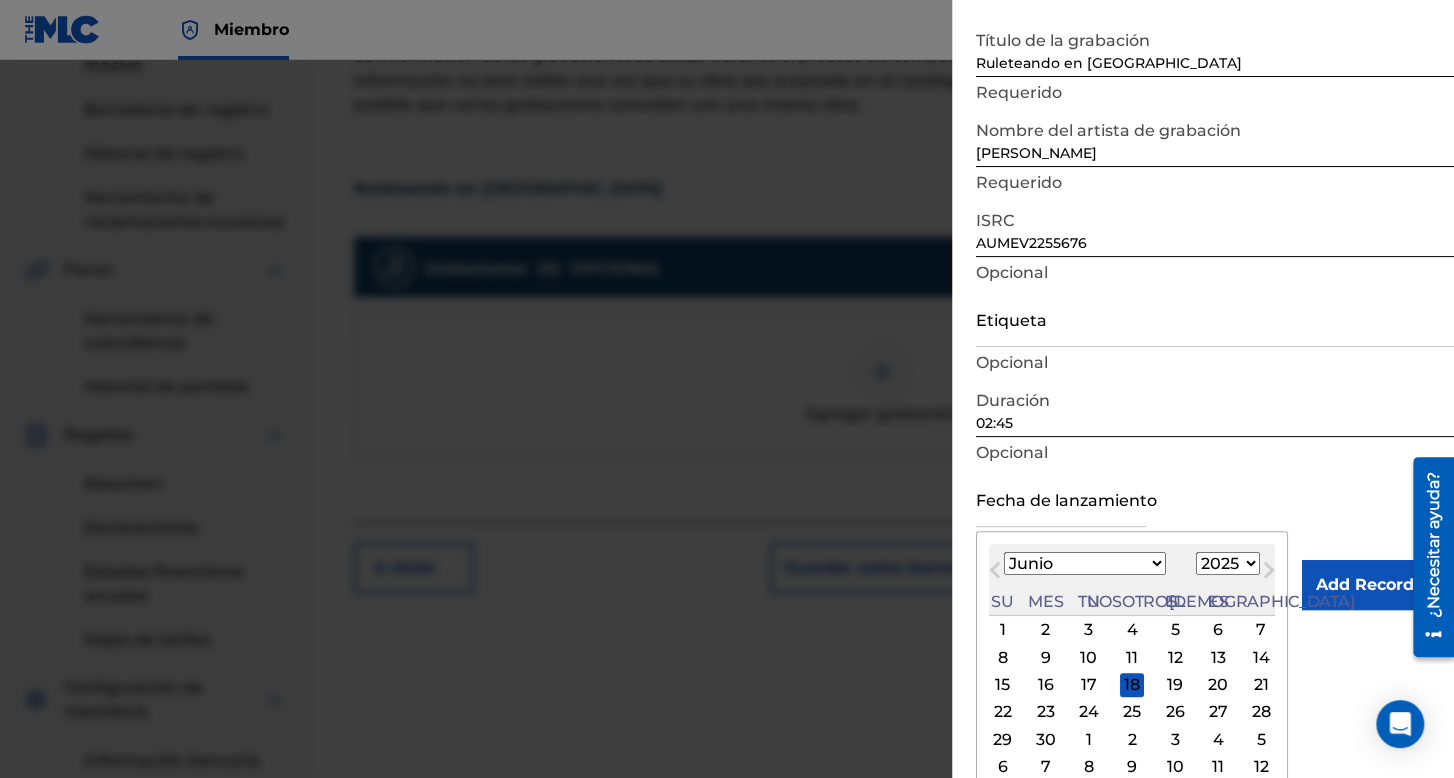 select on "2022" 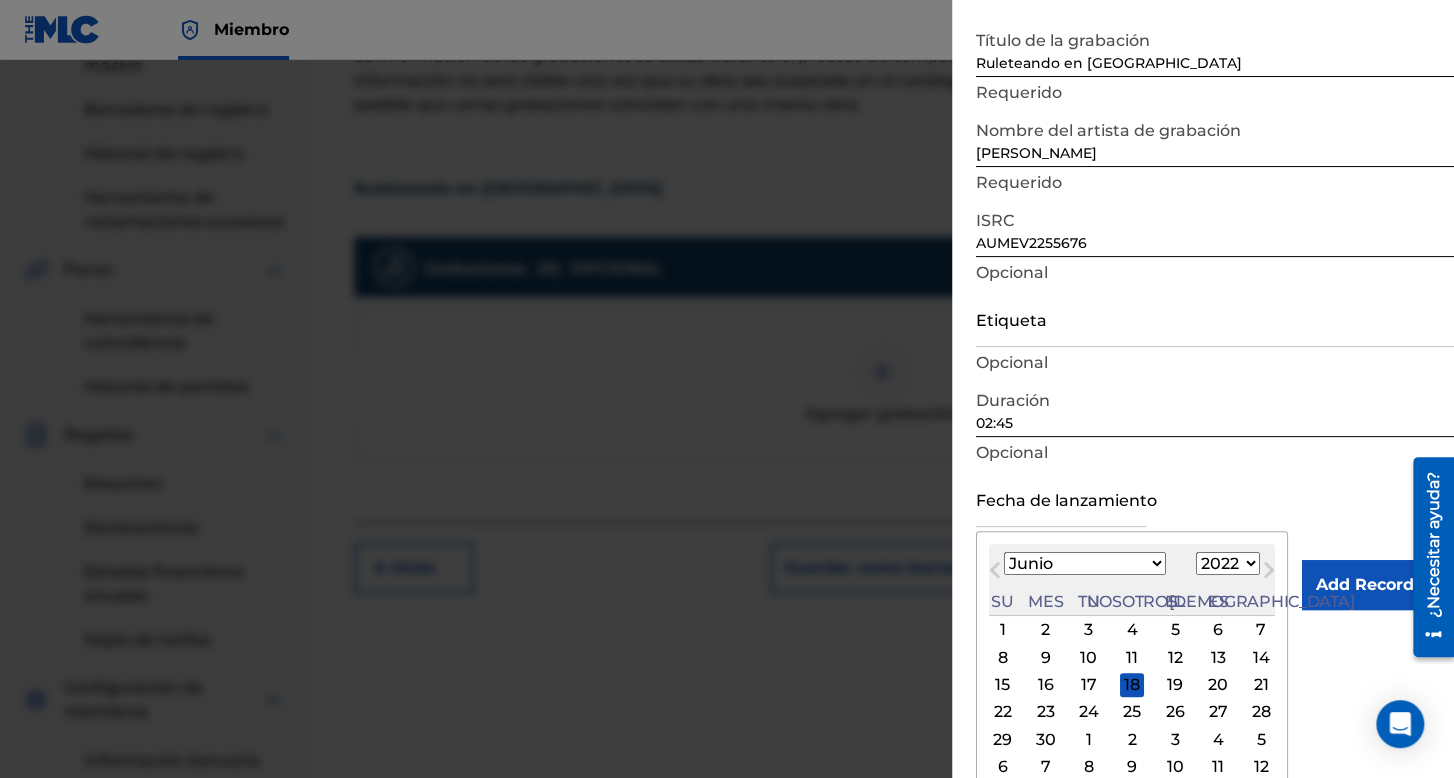 click on "1899 1900 1901 1902 1903 1904 1905 1906 1907 1908 1909 1910 1911 1912 1913 1914 1915 1916 1917 1918 1919 1920 1921 1922 1923 1924 1925 1926 1927 1928 1929 1930 1931 1932 1933 1934 1935 1936 1937 1938 1939 1940 1941 1942 1943 1944 1945 1946 1947 1948 1949 1950 1951 1952 1953 1954 1955 1956 1957 1958 1959 1960 1961 1962 1963 1964 1965 1966 1967 1968 1969 1970 1971 1972 1973 1974 1975 1976 1977 1978 1979 1980 1981 1982 1983 1984 1985 1986 1987 1988 1989 1990 1991 1992 1993 1994 1995 1996 1997 1998 1999 2000 2001 2002 2003 2004 2005 2006 2007 2008 2009 2010 2011 2012 2013 2014 2015 2016 2017 2018 2019 2020 2021 2022 2023 2024 2025 2026 2027 2028 2029 2030 2031 2032 2033 2034 2035 2036 2037 2038 2039 2040 2041 2042 2043 2044 2045 2046 2047 2048 2049 2050 2051 2052 2053 2054 2055 2056 2057 2058 2059 2060 2061 2062 2063 2064 2065 2066 2067 2068 2069 2070 2071 2072 2073 2074 2075 2076 2077 2078 2079 2080 2081 2082 2083 2084 2085 2086 2087 2088 2089 2090 2091 2092 2093 2094 2095 2096 2097 2098 2099 2100" at bounding box center (1228, 563) 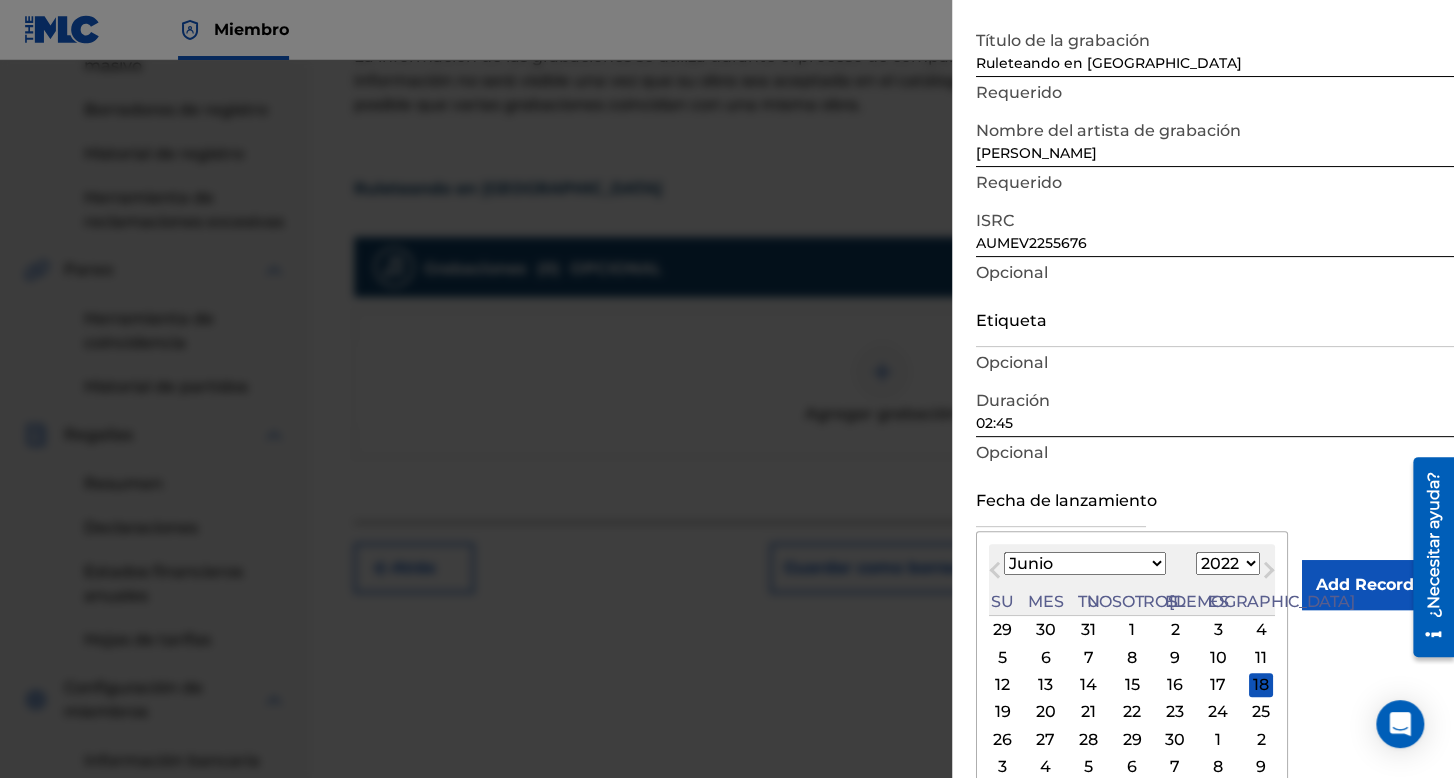 click on "10" at bounding box center [1218, 657] 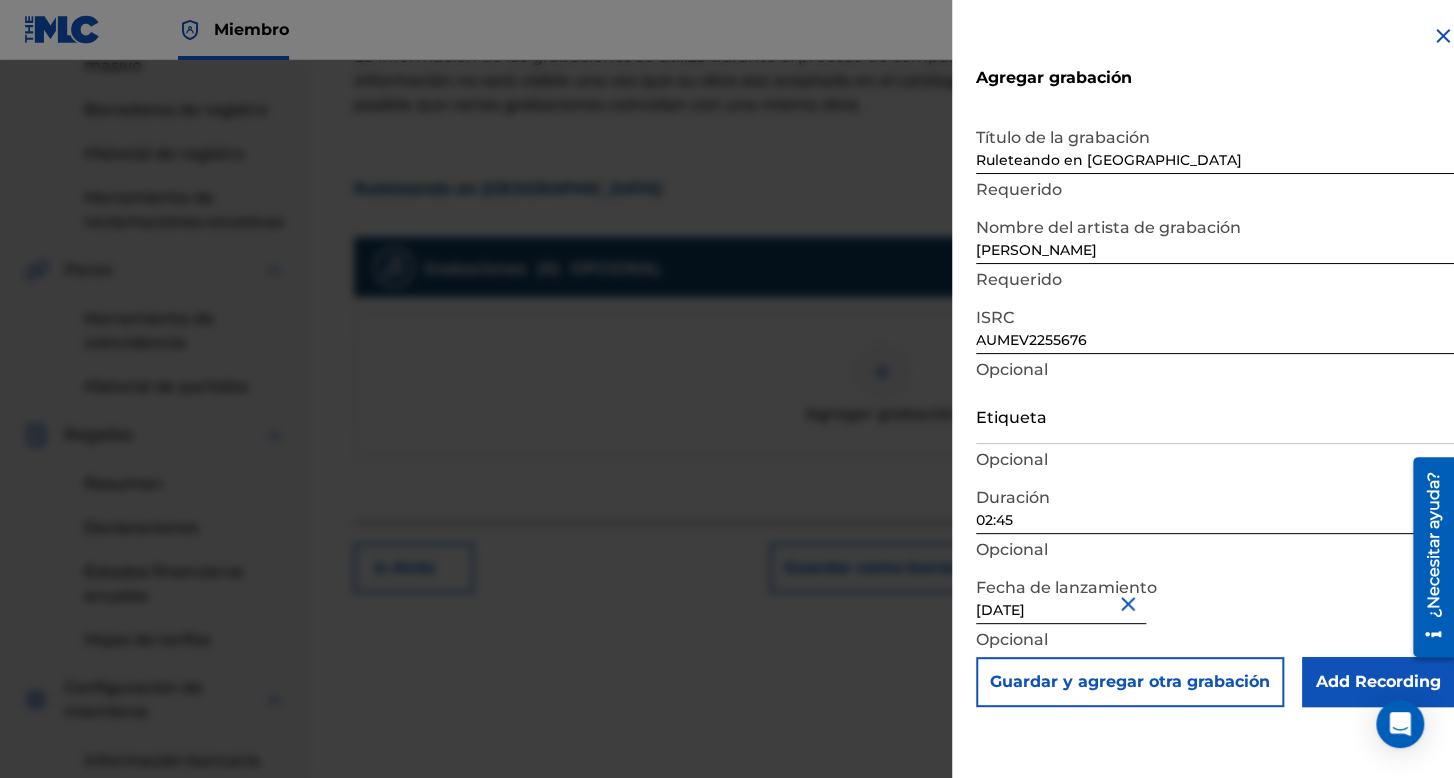 type on "[DATE]" 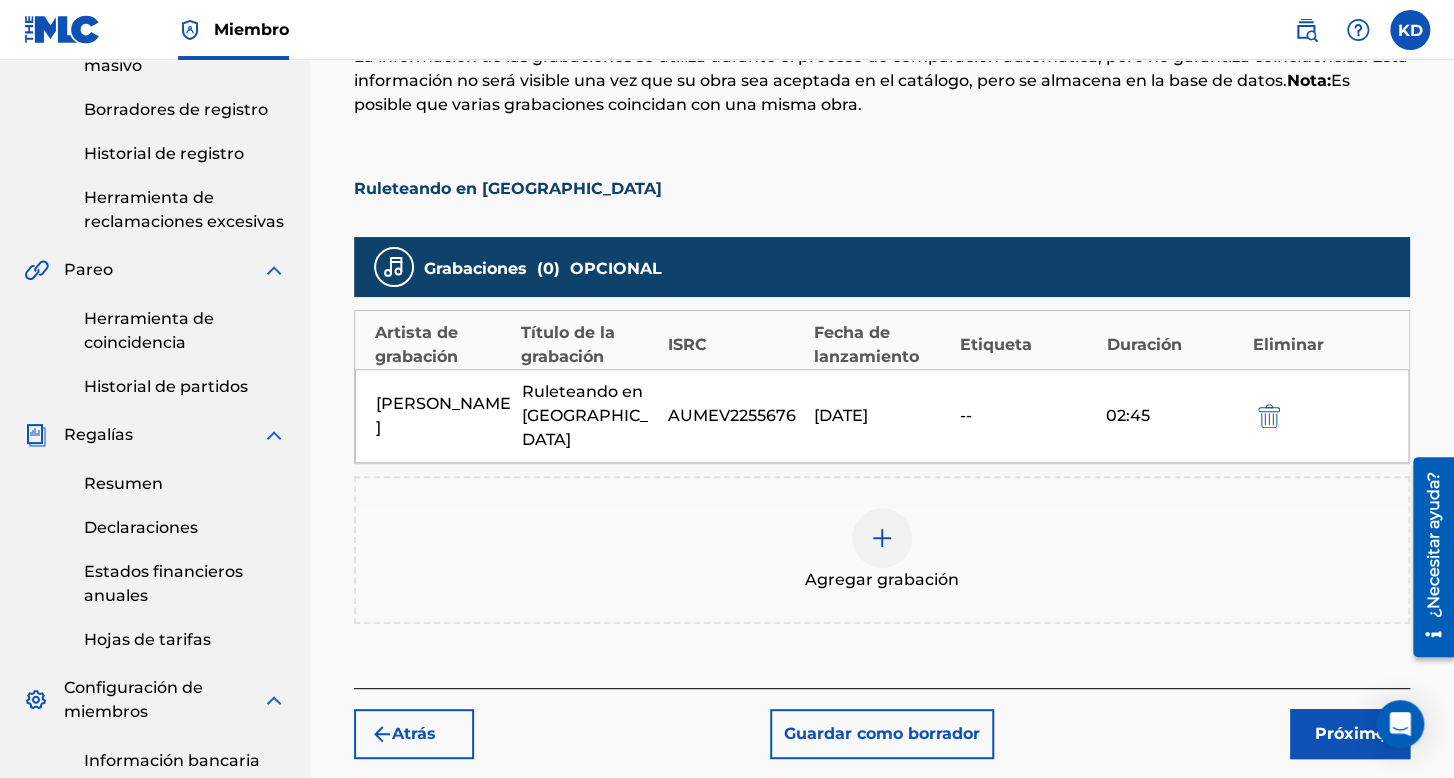 click on "Atrás Guardar como borrador Próximo" at bounding box center [882, 723] 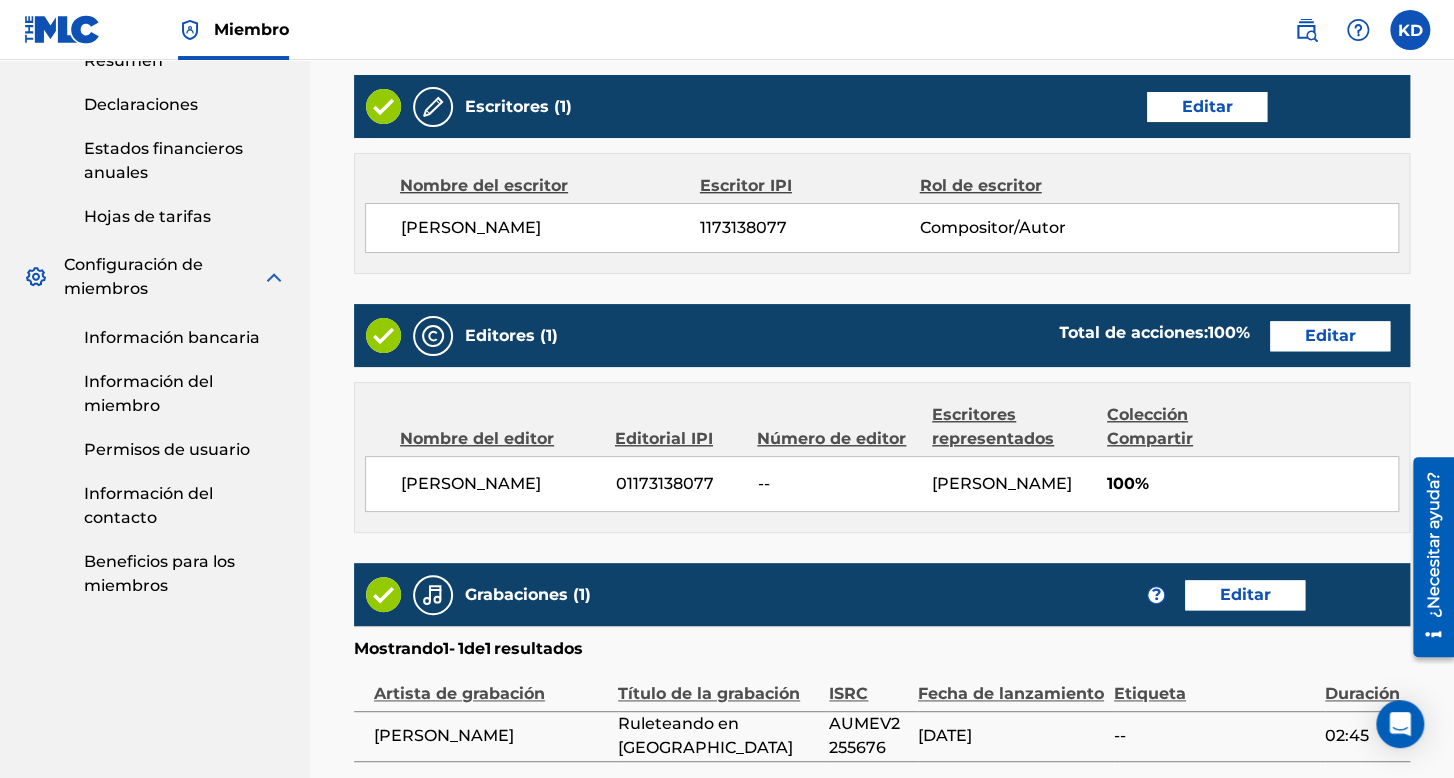 scroll, scrollTop: 1036, scrollLeft: 0, axis: vertical 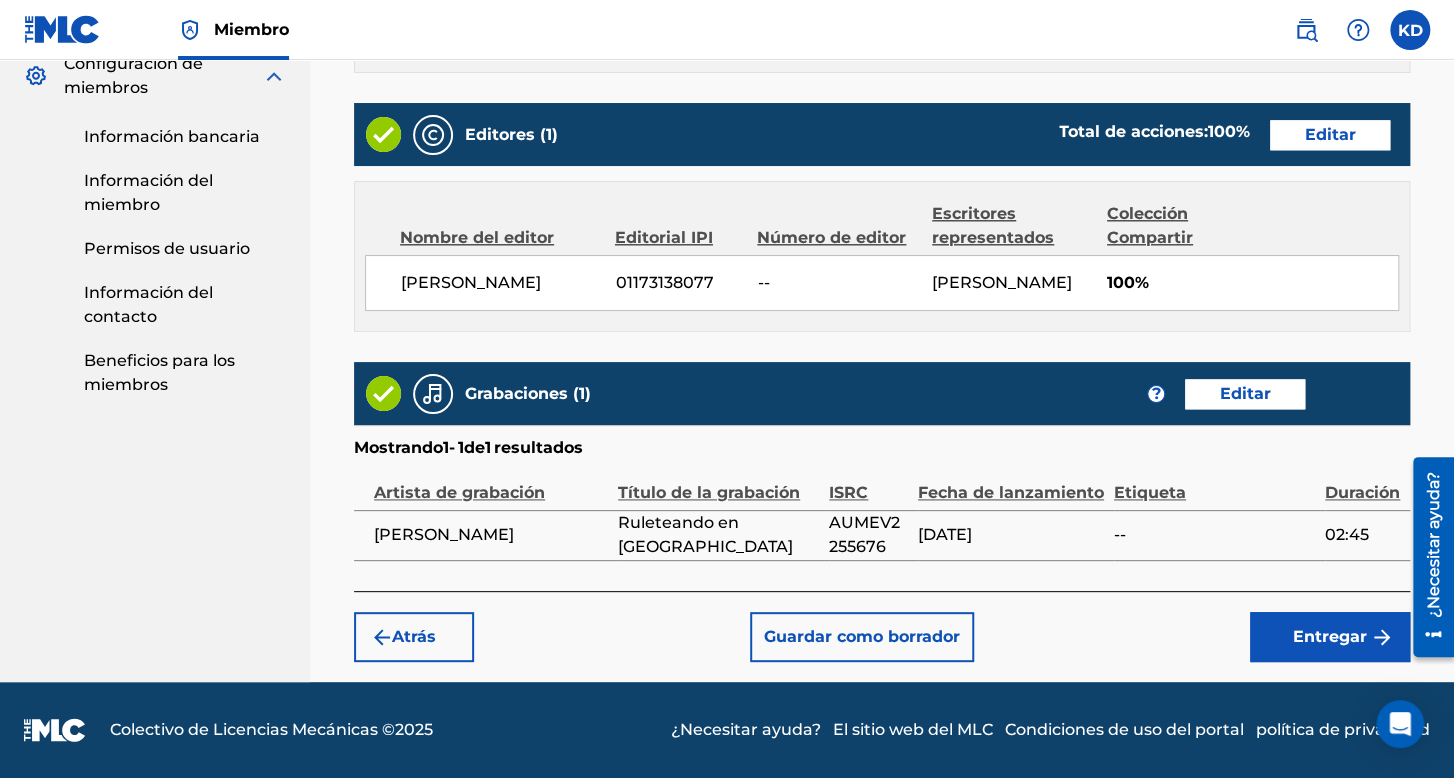click on "Entregar" at bounding box center (1330, 637) 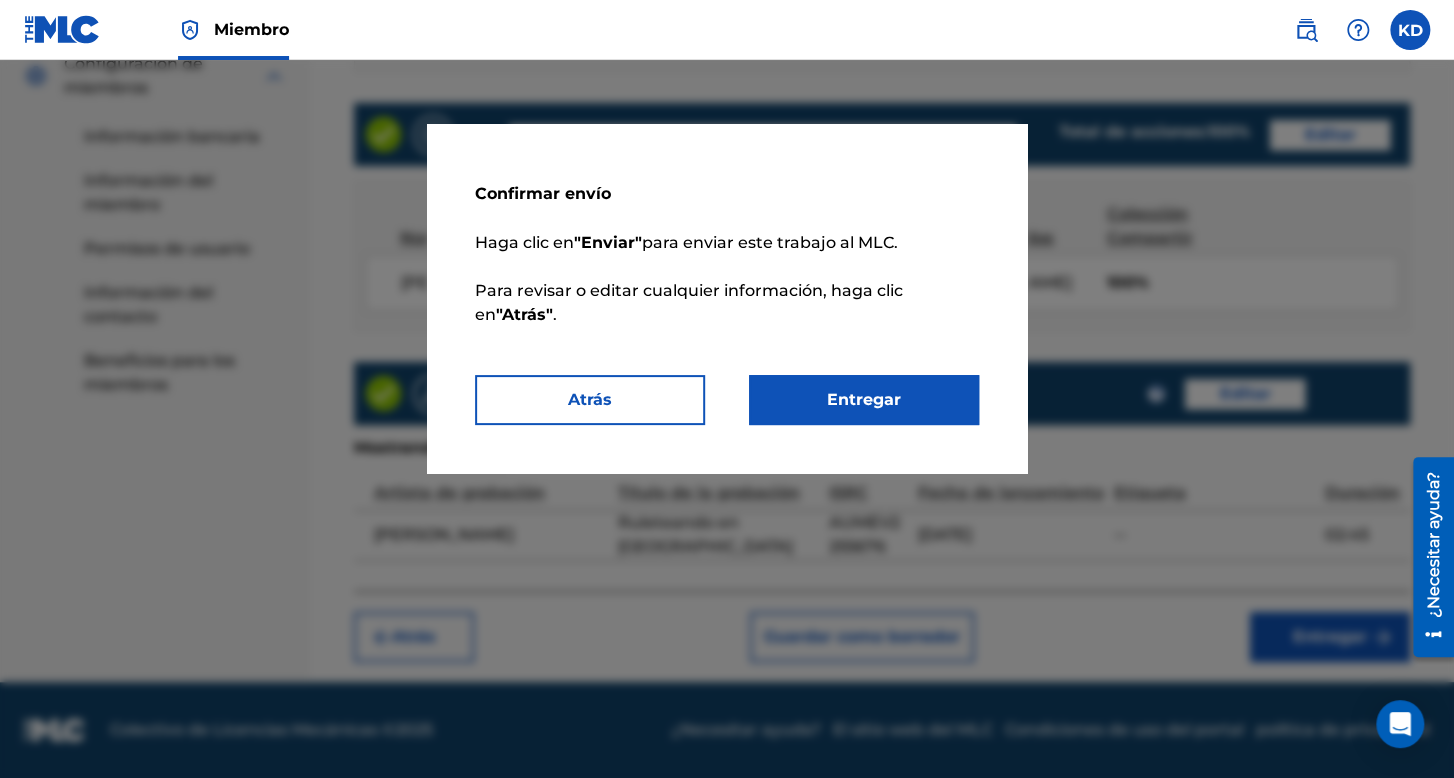 click on "Entregar" at bounding box center (864, 400) 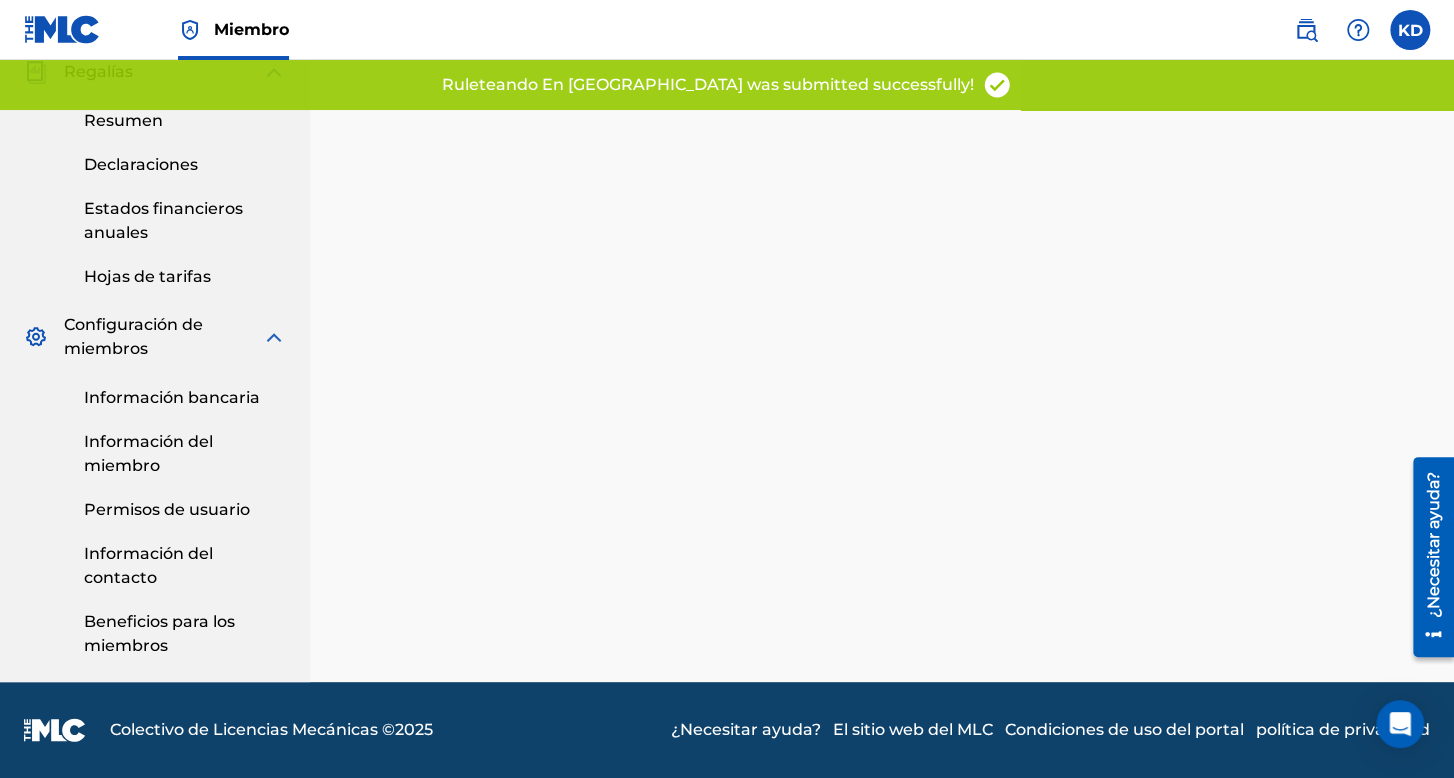 scroll, scrollTop: 0, scrollLeft: 0, axis: both 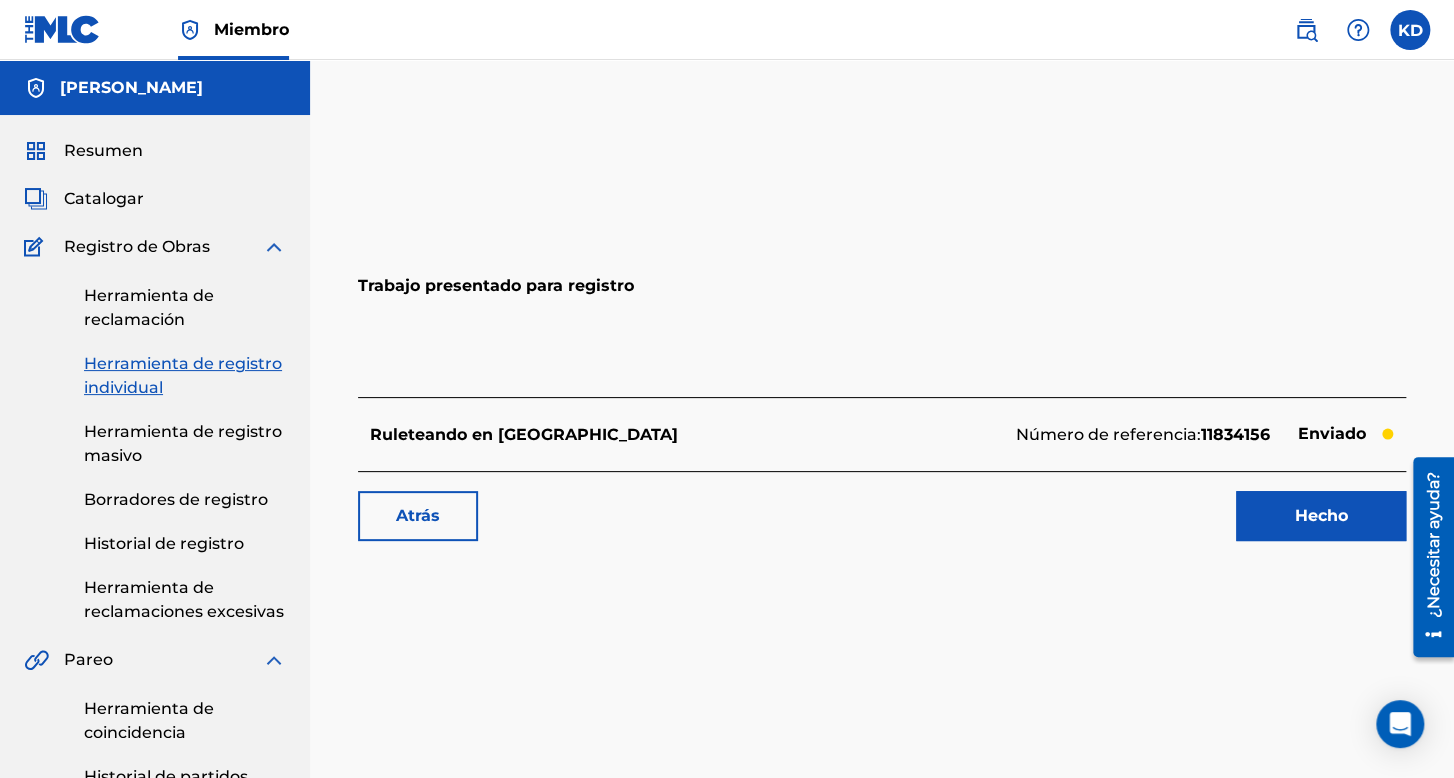 click on "Historial de registro" at bounding box center [164, 543] 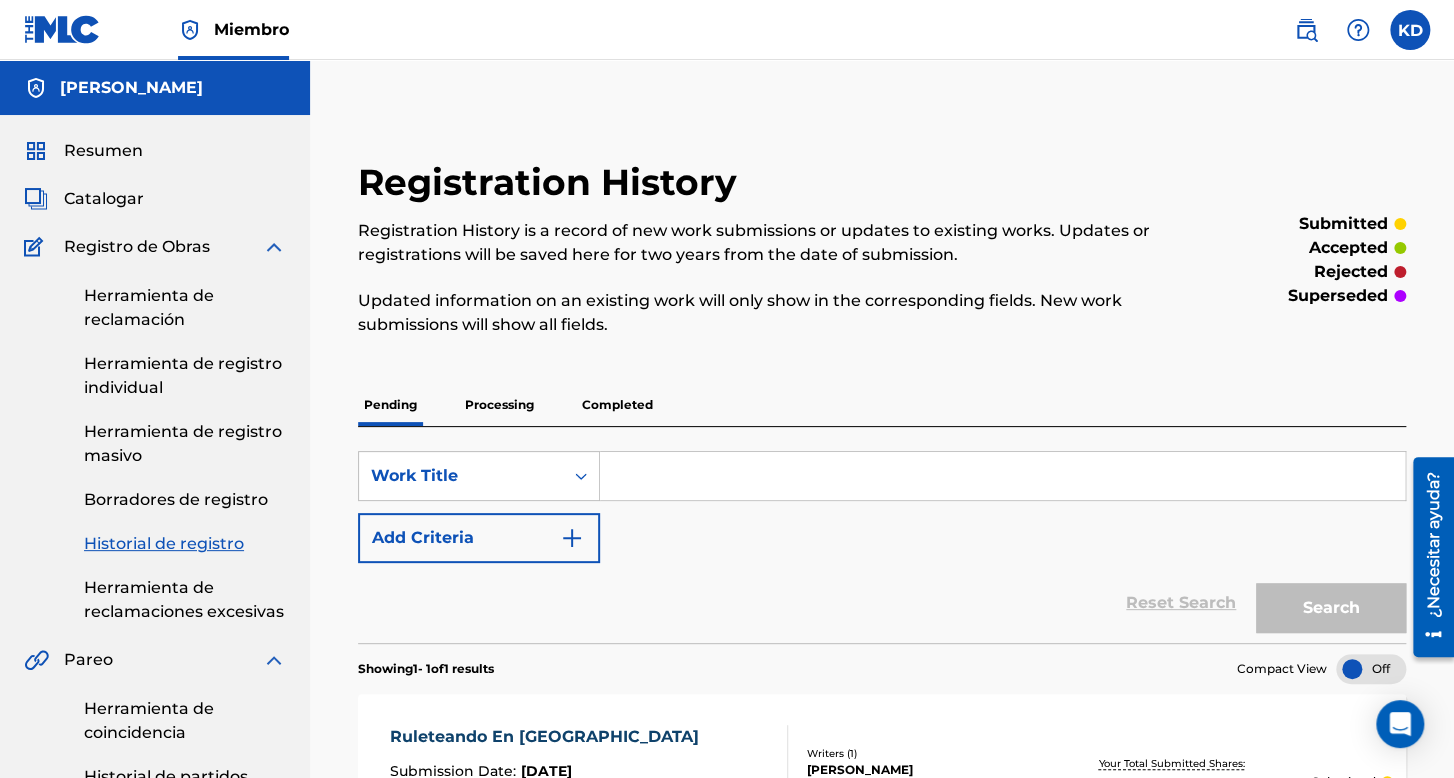 click on "Completed" at bounding box center (617, 405) 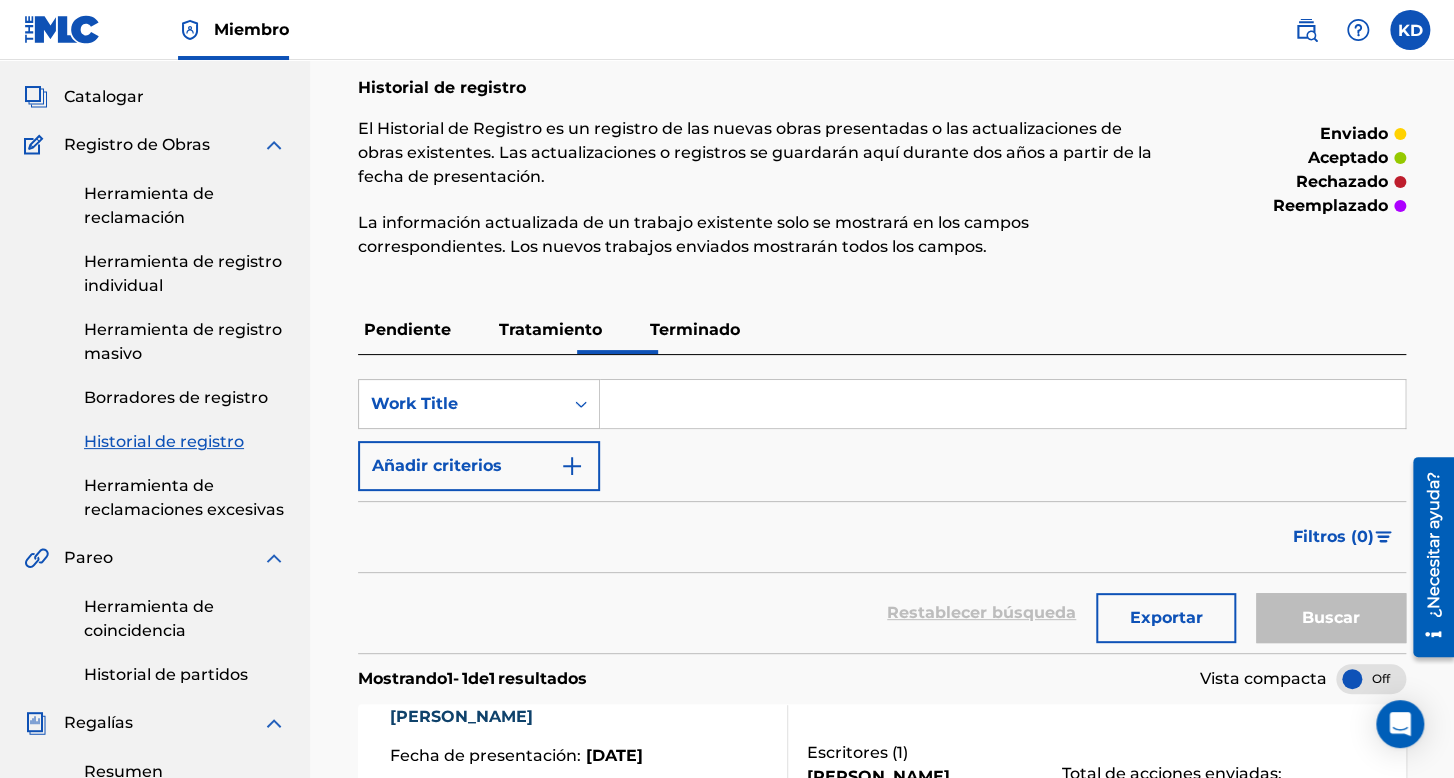 scroll, scrollTop: 100, scrollLeft: 0, axis: vertical 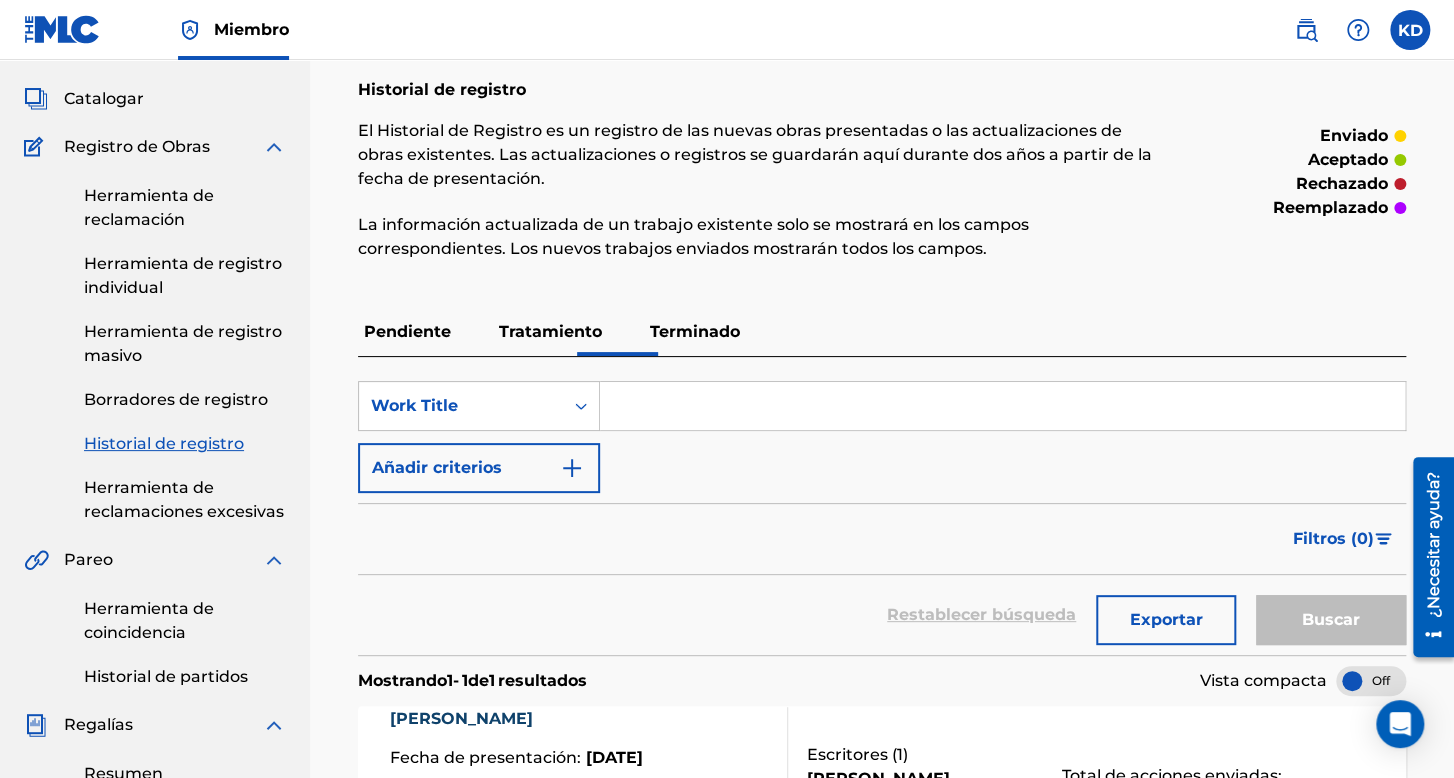 click on "SearchWithCriteriad960bd2c-776f-4876-8e8f-4bee13726151 Work Title Añadir criterios Filtrar Estado del envío   aceptado   rechazado   reemplazado Fuente de envío CWR eSong El MLC Clasificar Fecha de presentación Última actualización Eliminar filtros Aplicar filtros Filtros (  0  ) Restablecer búsqueda Exportar Buscar" at bounding box center [882, 506] 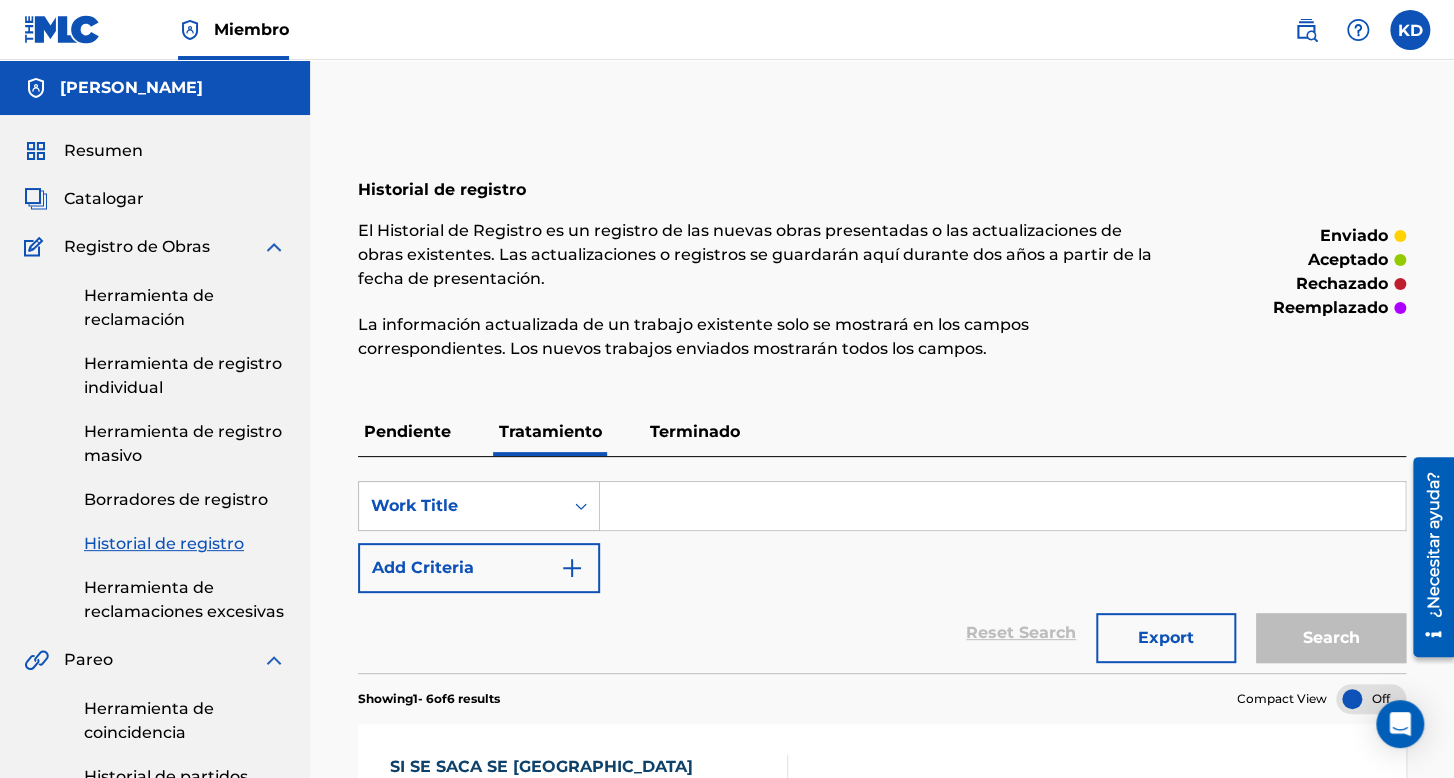 click on "Pendiente" at bounding box center (407, 431) 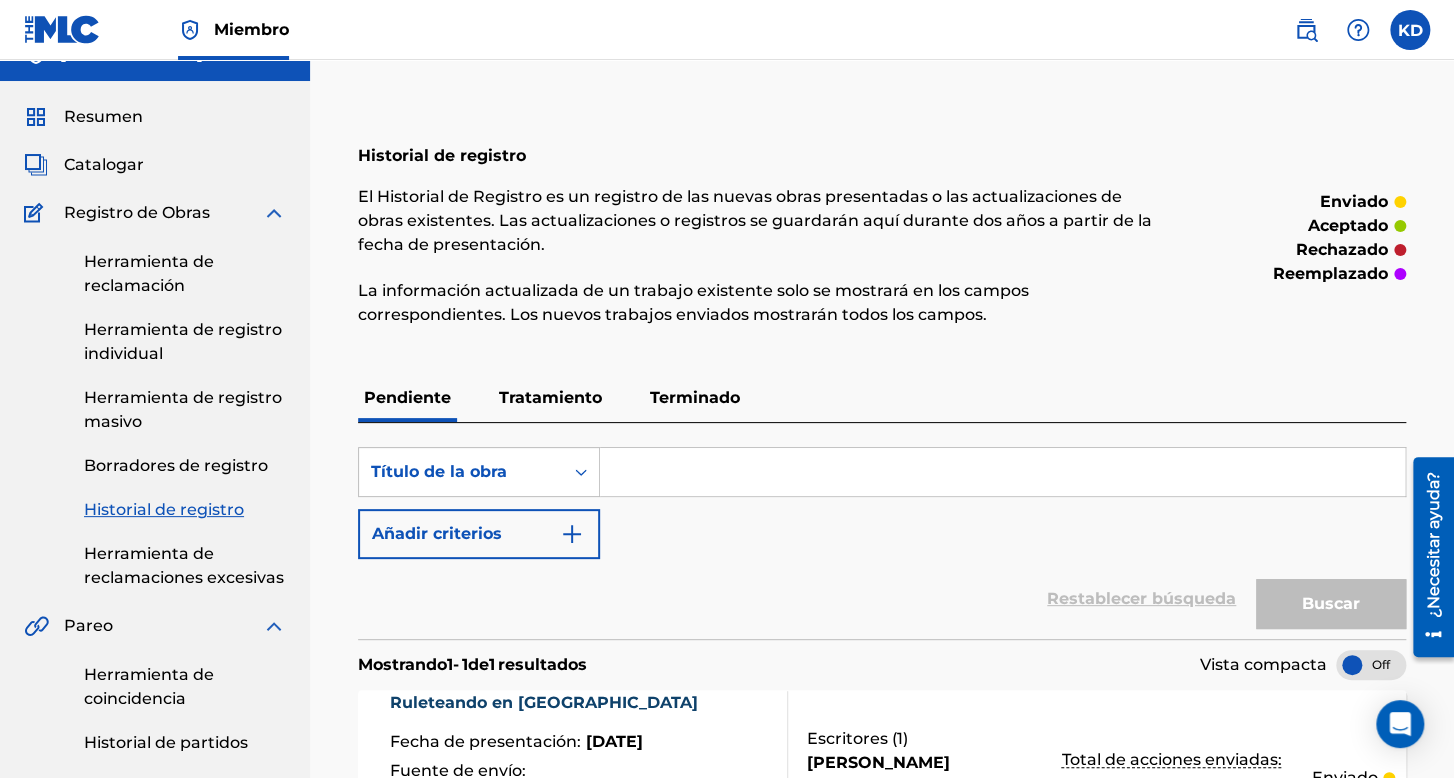 scroll, scrollTop: 0, scrollLeft: 0, axis: both 